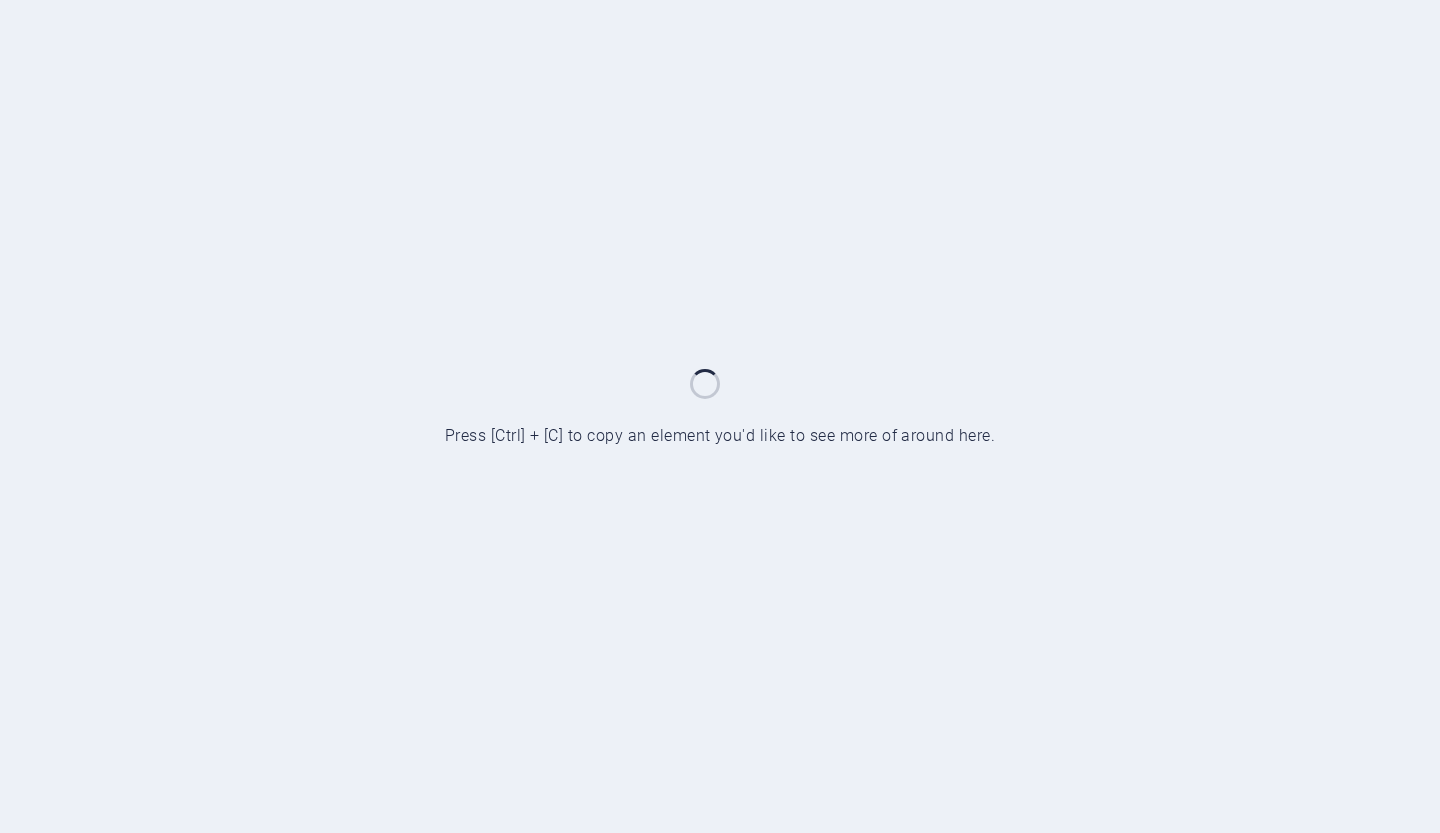 scroll, scrollTop: 0, scrollLeft: 0, axis: both 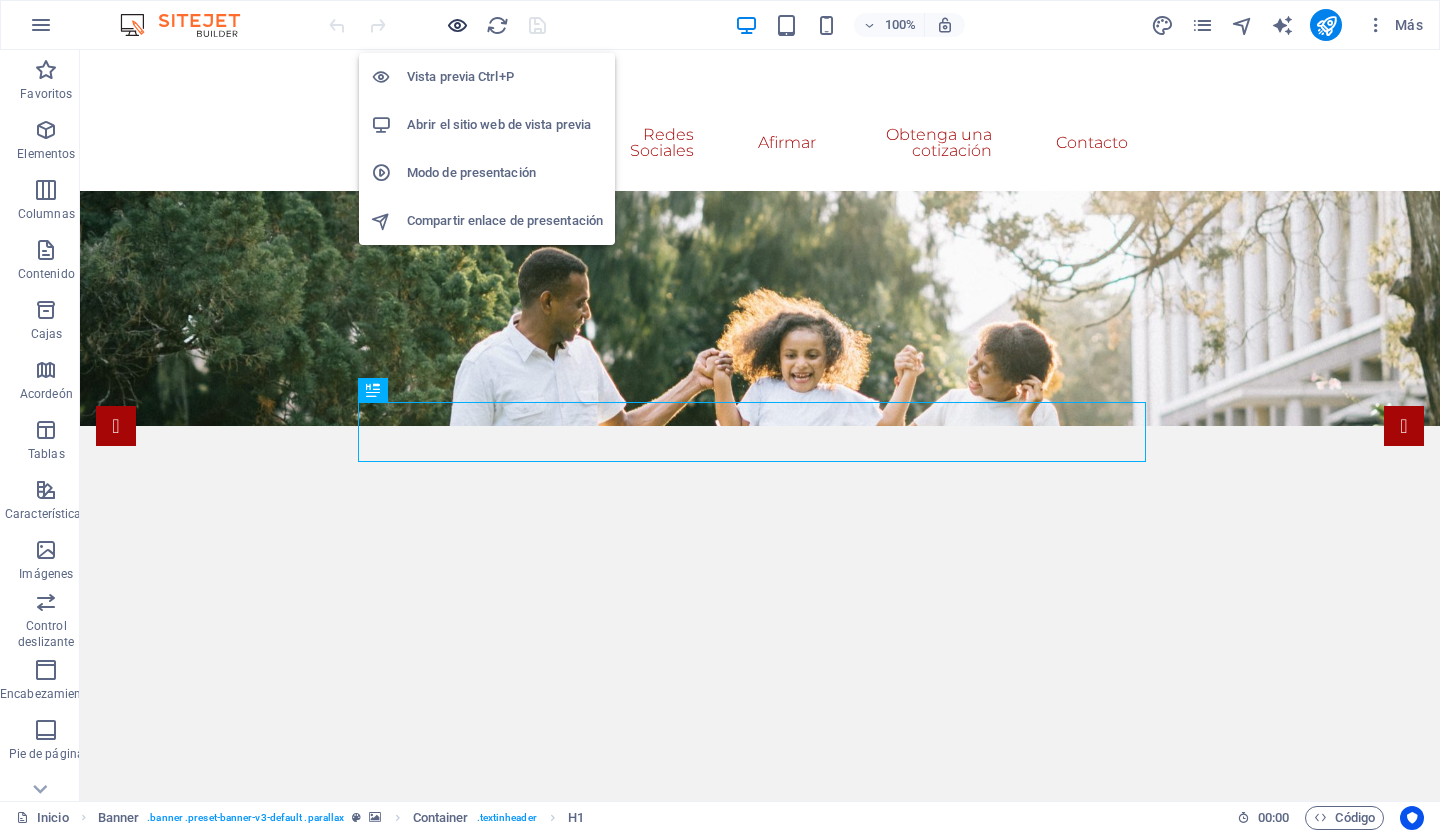 click at bounding box center [457, 25] 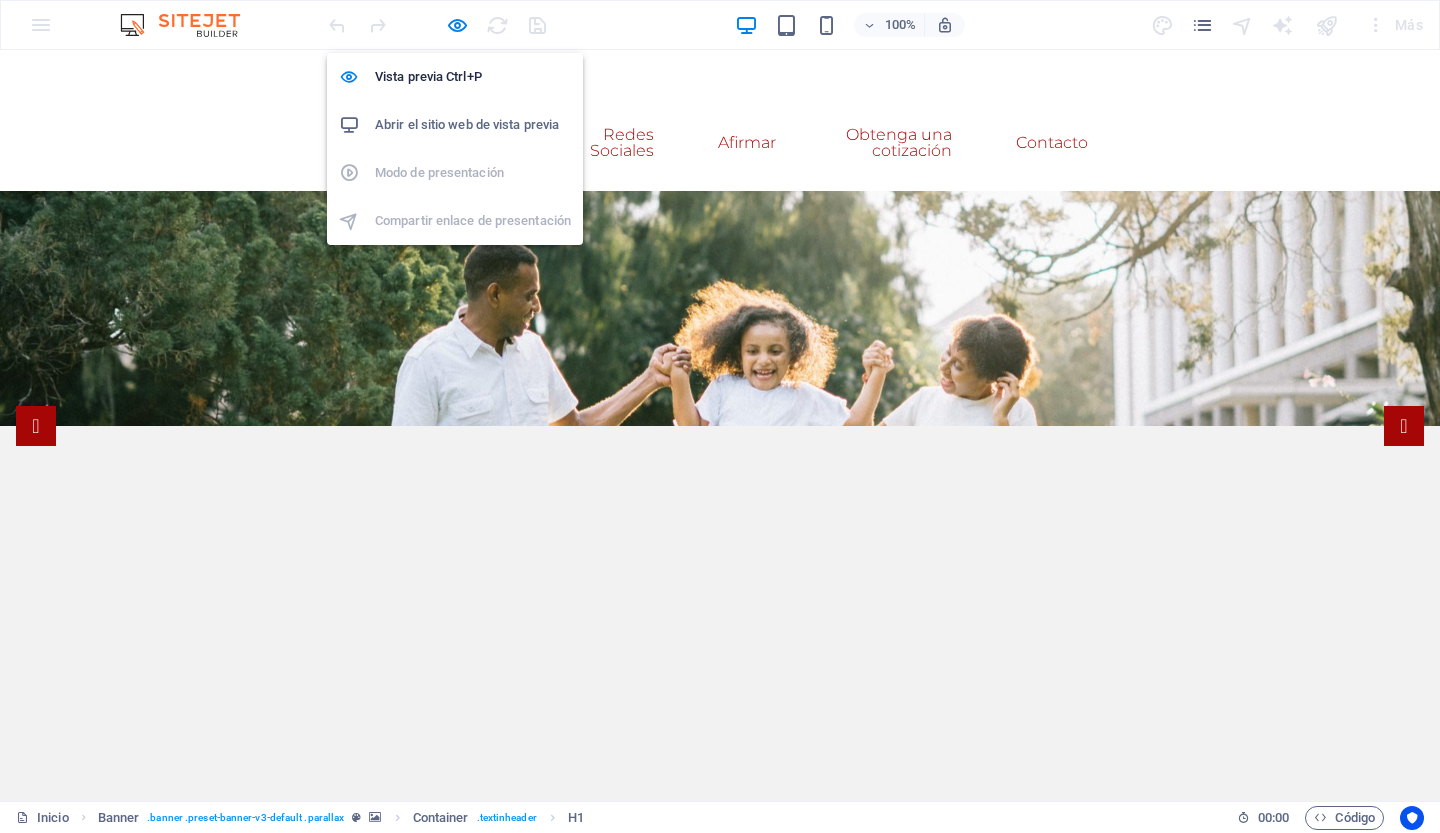 click on "Abrir el sitio web de vista previa" at bounding box center (467, 124) 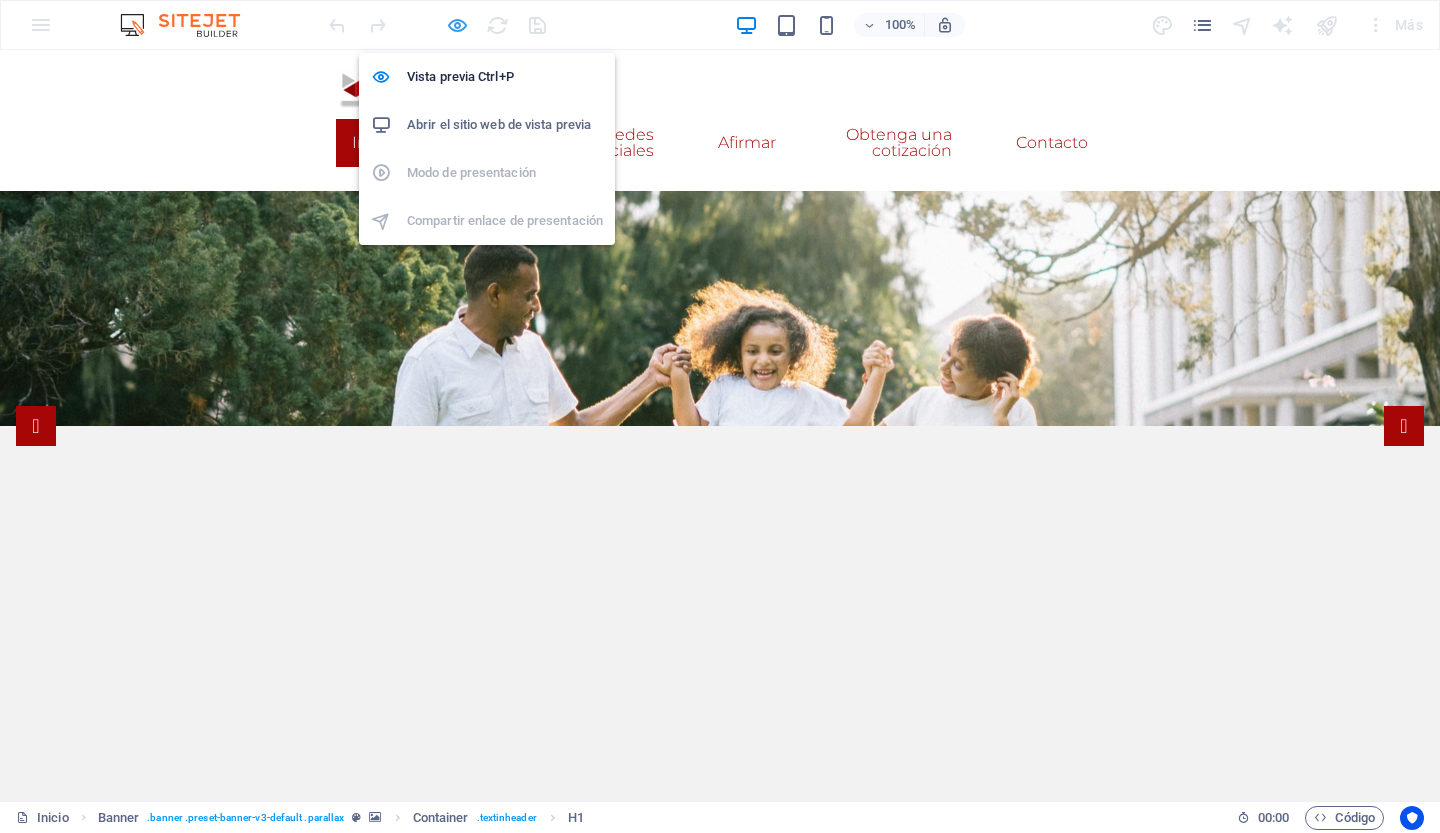 click at bounding box center [457, 25] 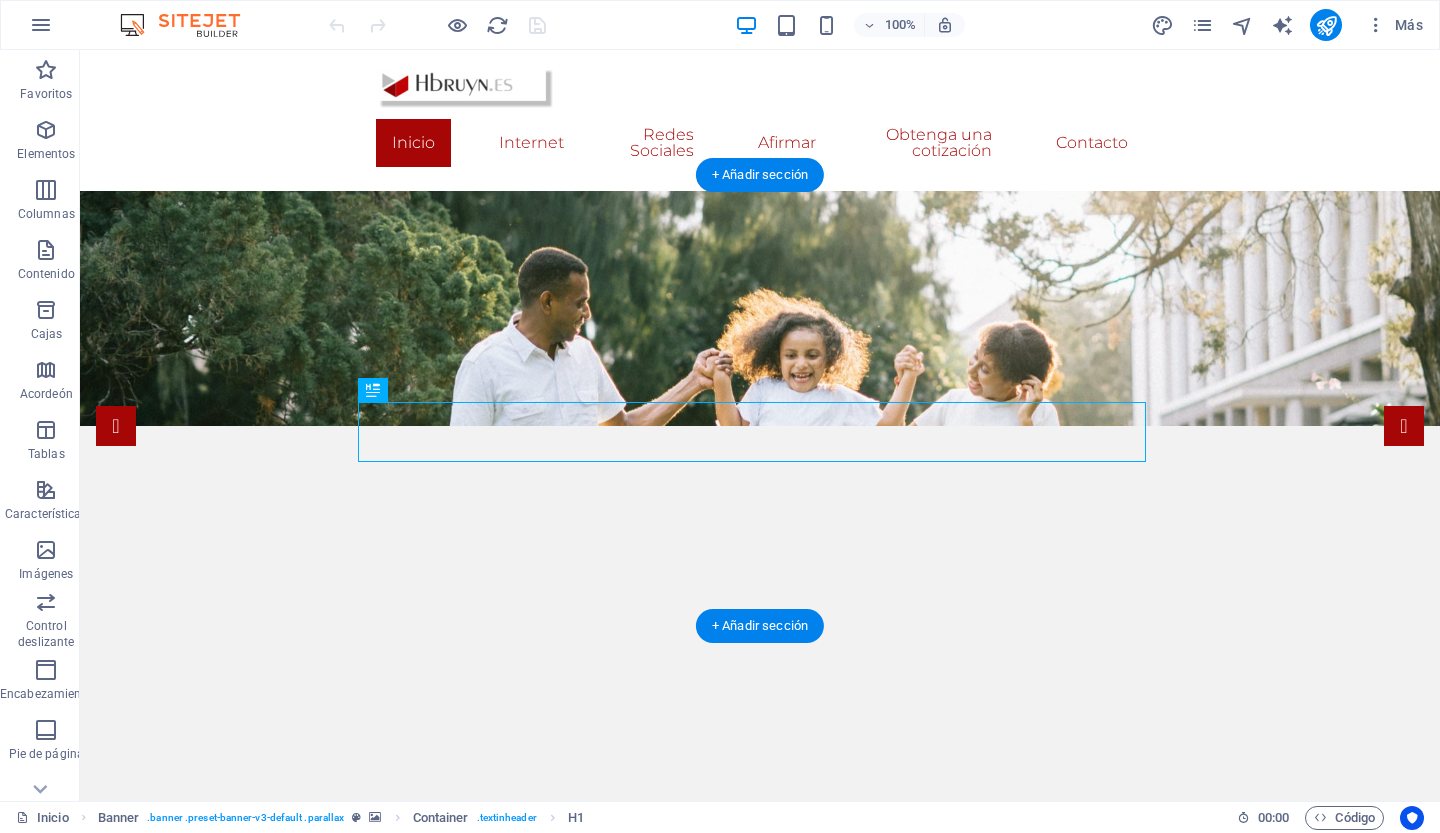 click at bounding box center [760, 429] 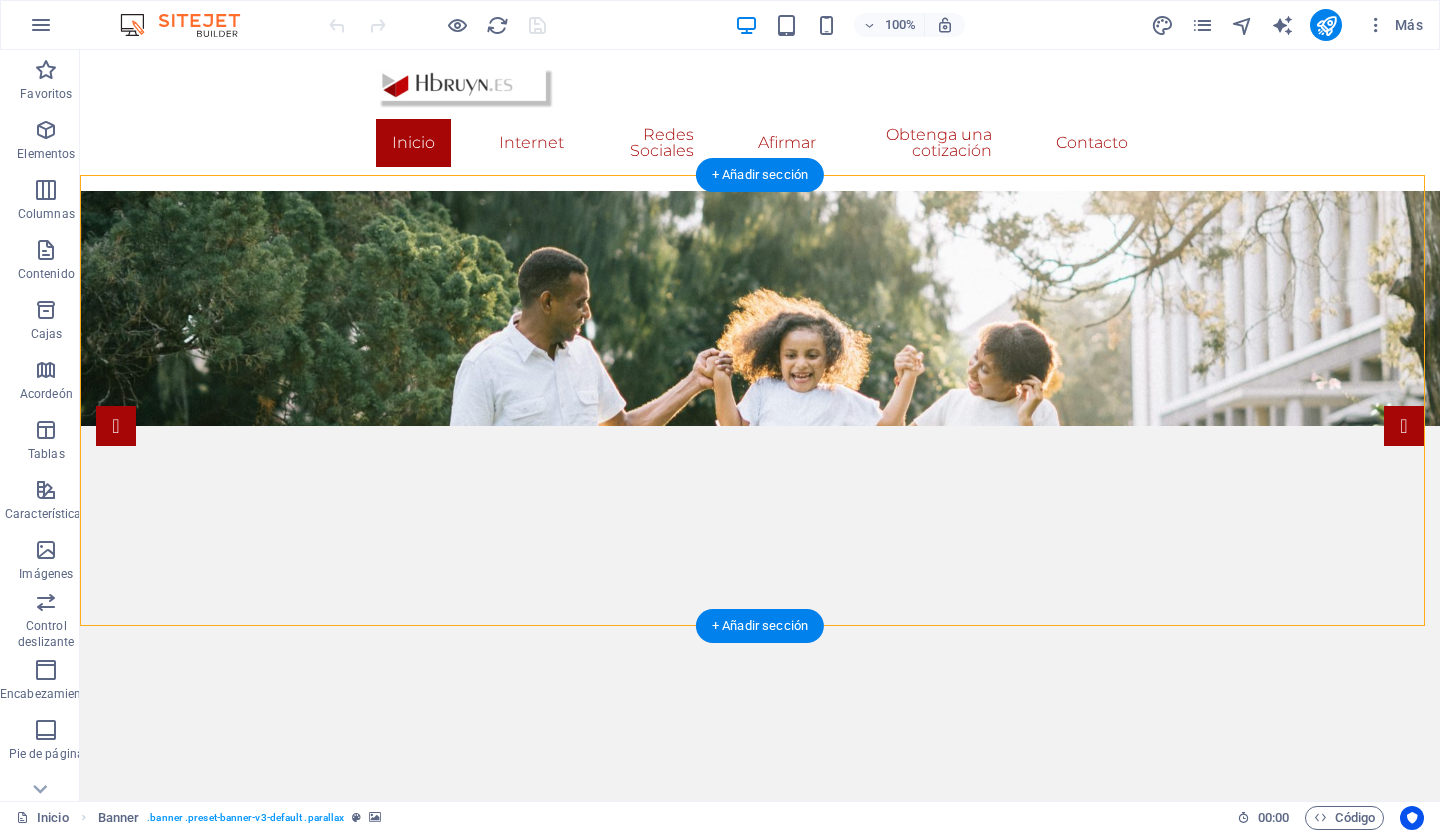 click at bounding box center (760, 429) 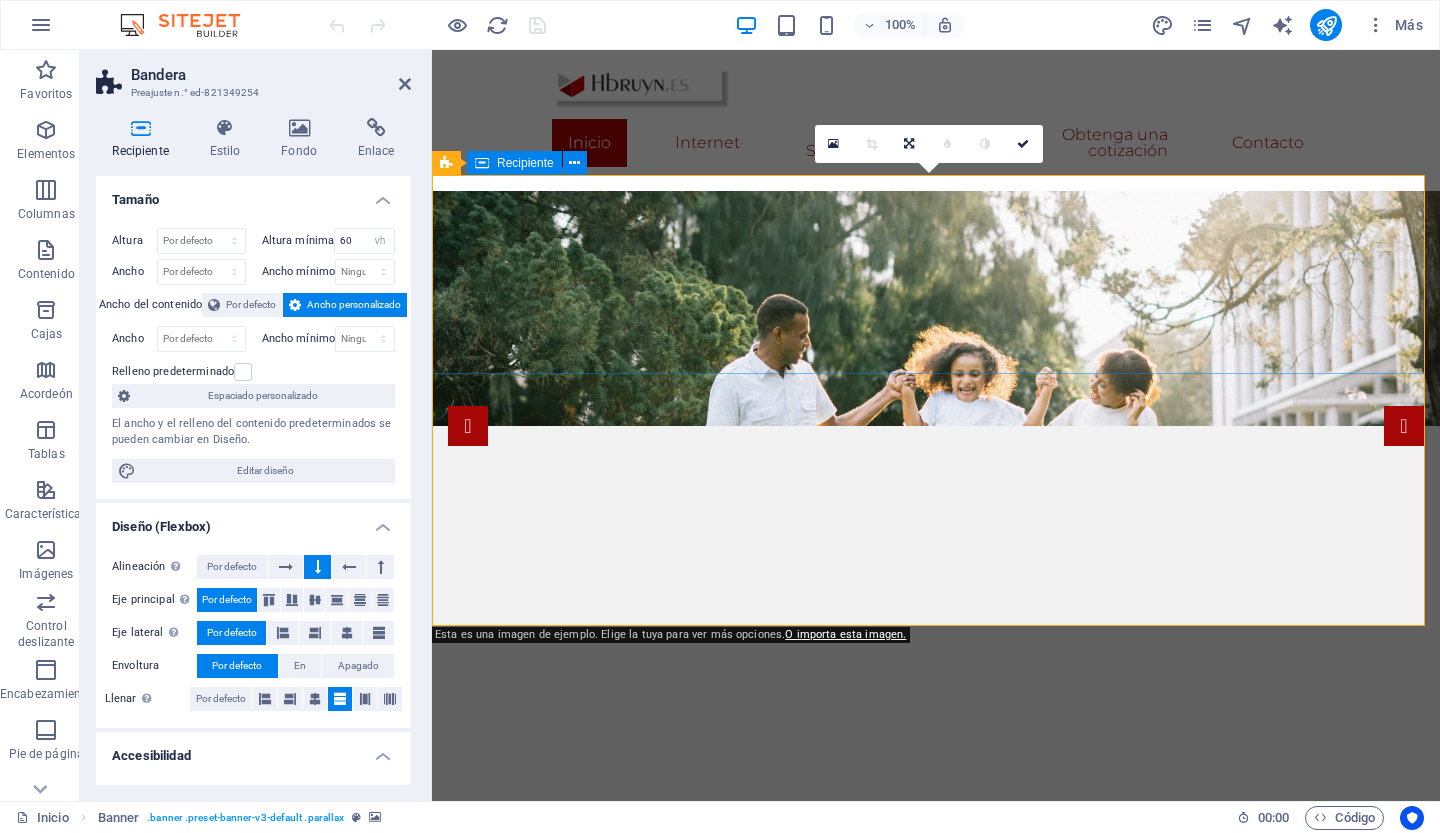 click on "Suelta el contenido aquí o  Añadir elementos  Pegar portapapeles" at bounding box center (936, 879) 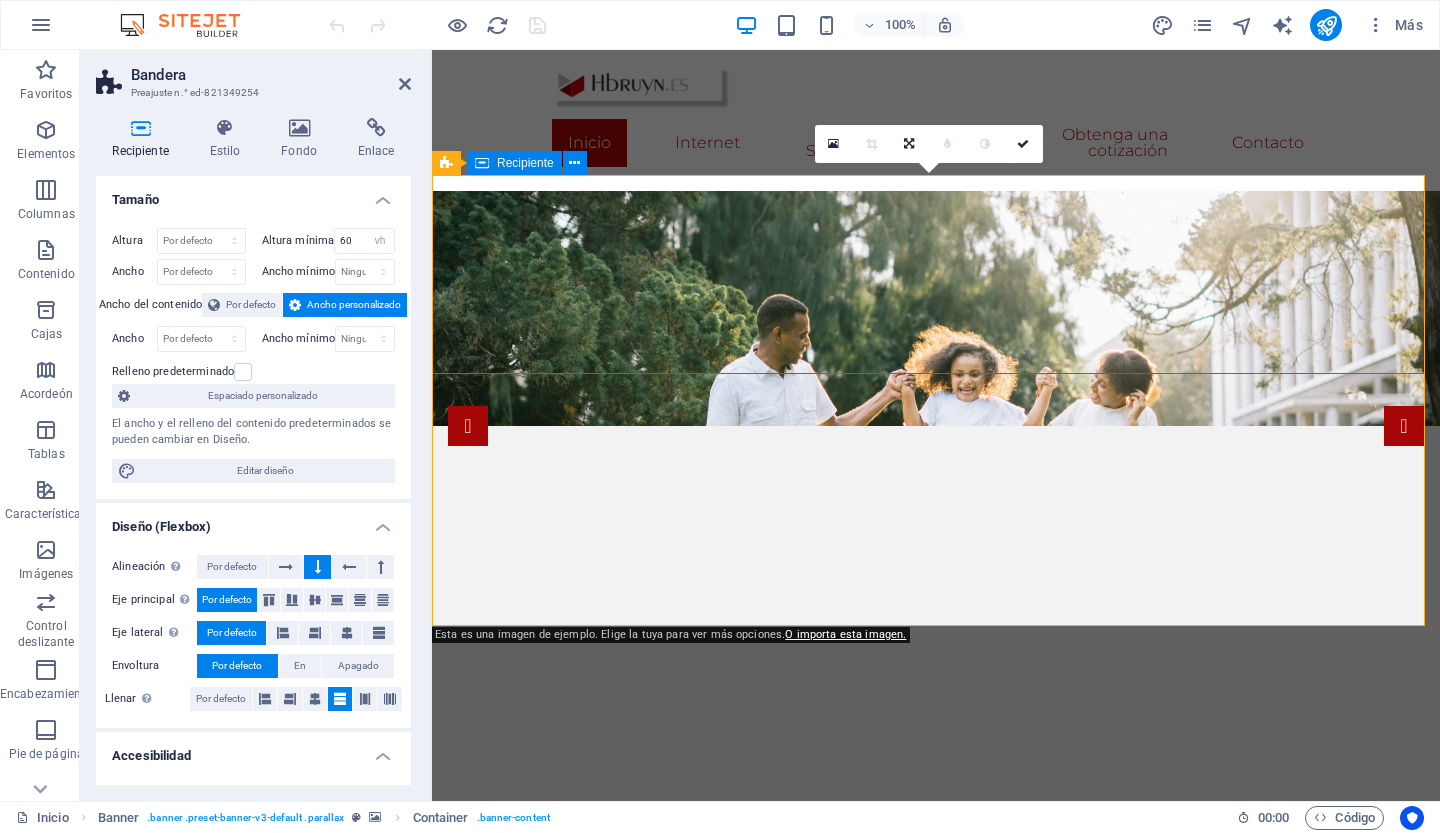 click on "Suelta el contenido aquí o  Añadir elementos  Pegar portapapeles" at bounding box center (936, 879) 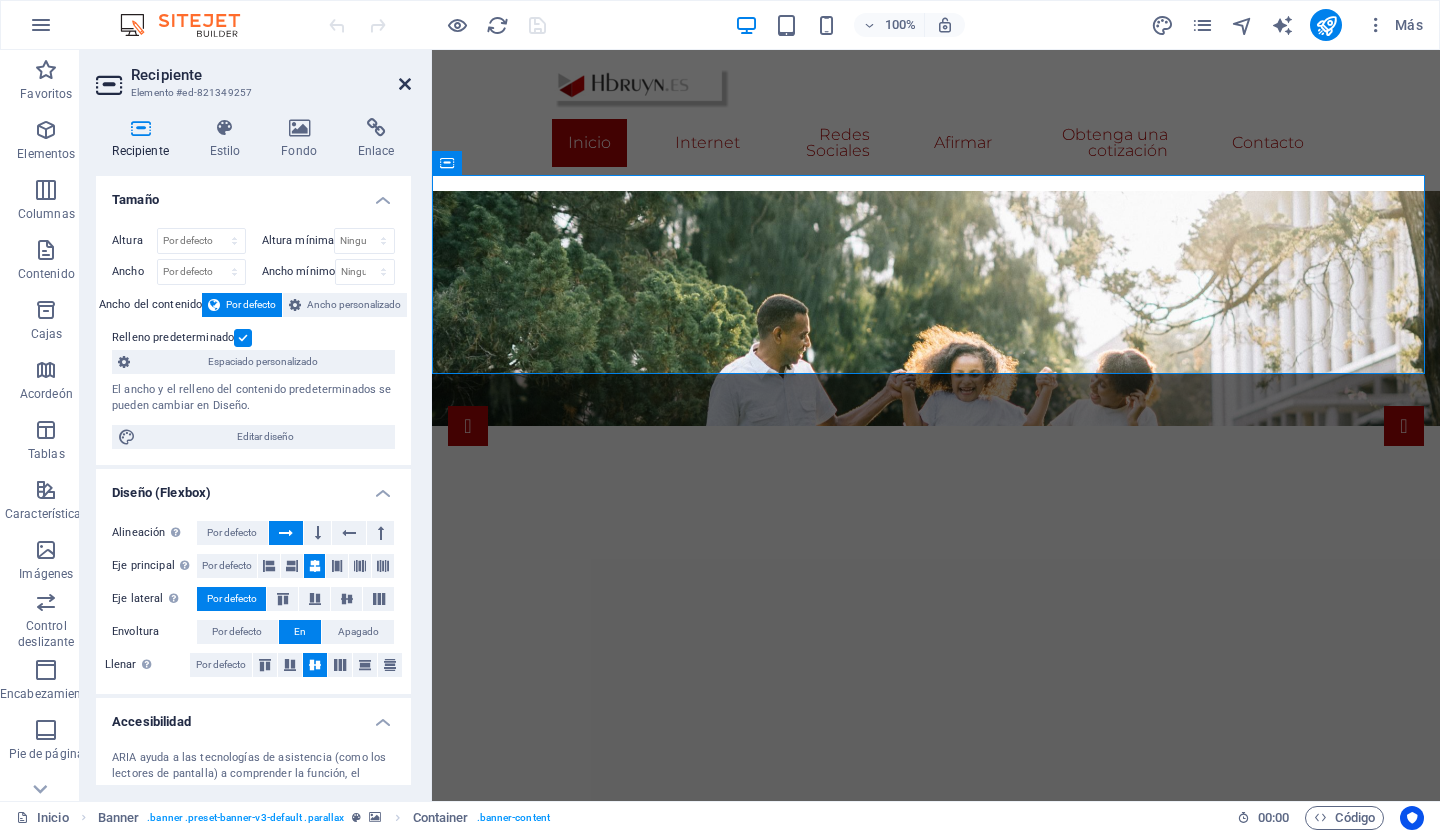 click at bounding box center (405, 84) 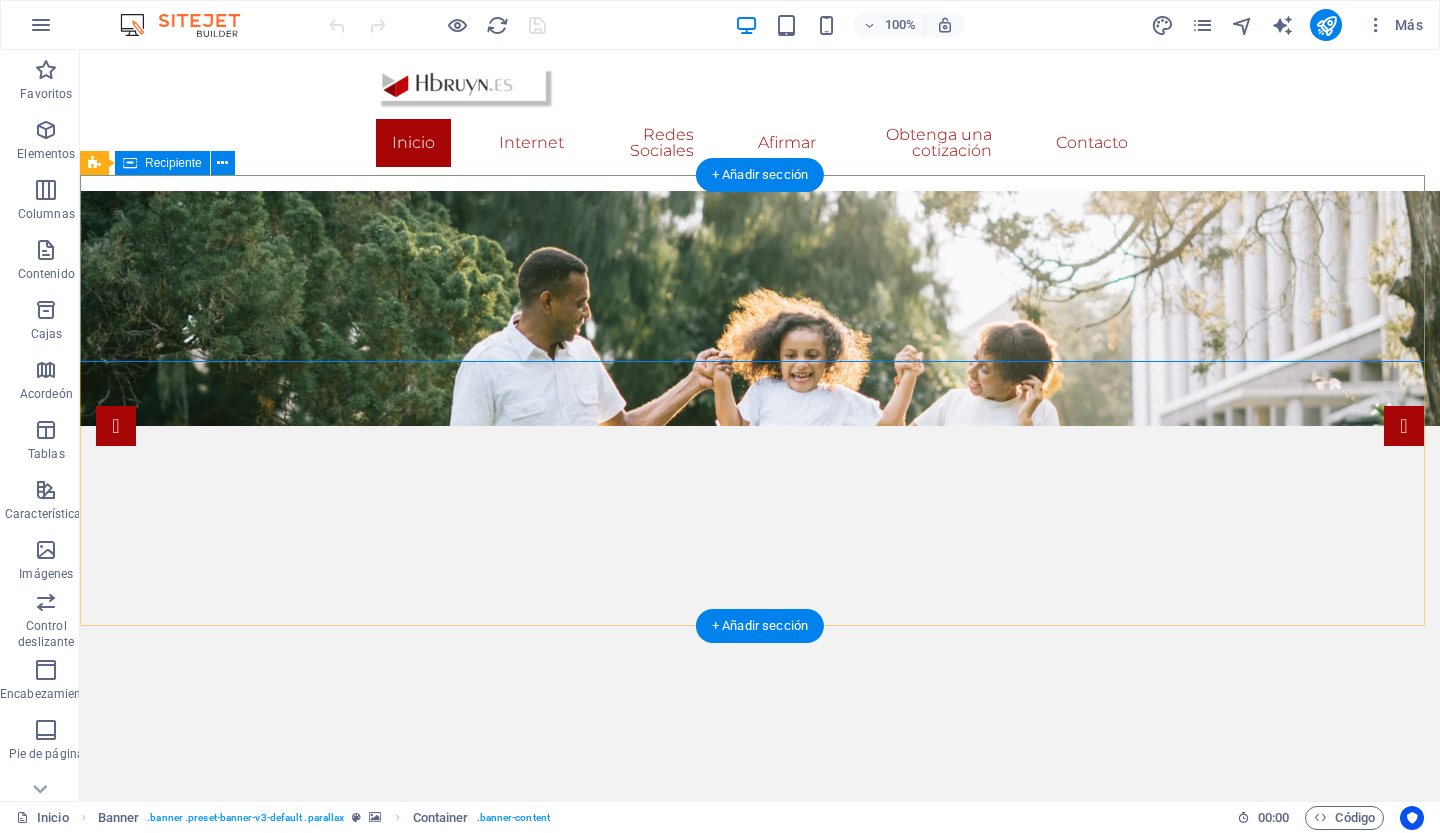 click on "Suelta el contenido aquí o  Añadir elementos  Pegar portapapeles" at bounding box center [760, 879] 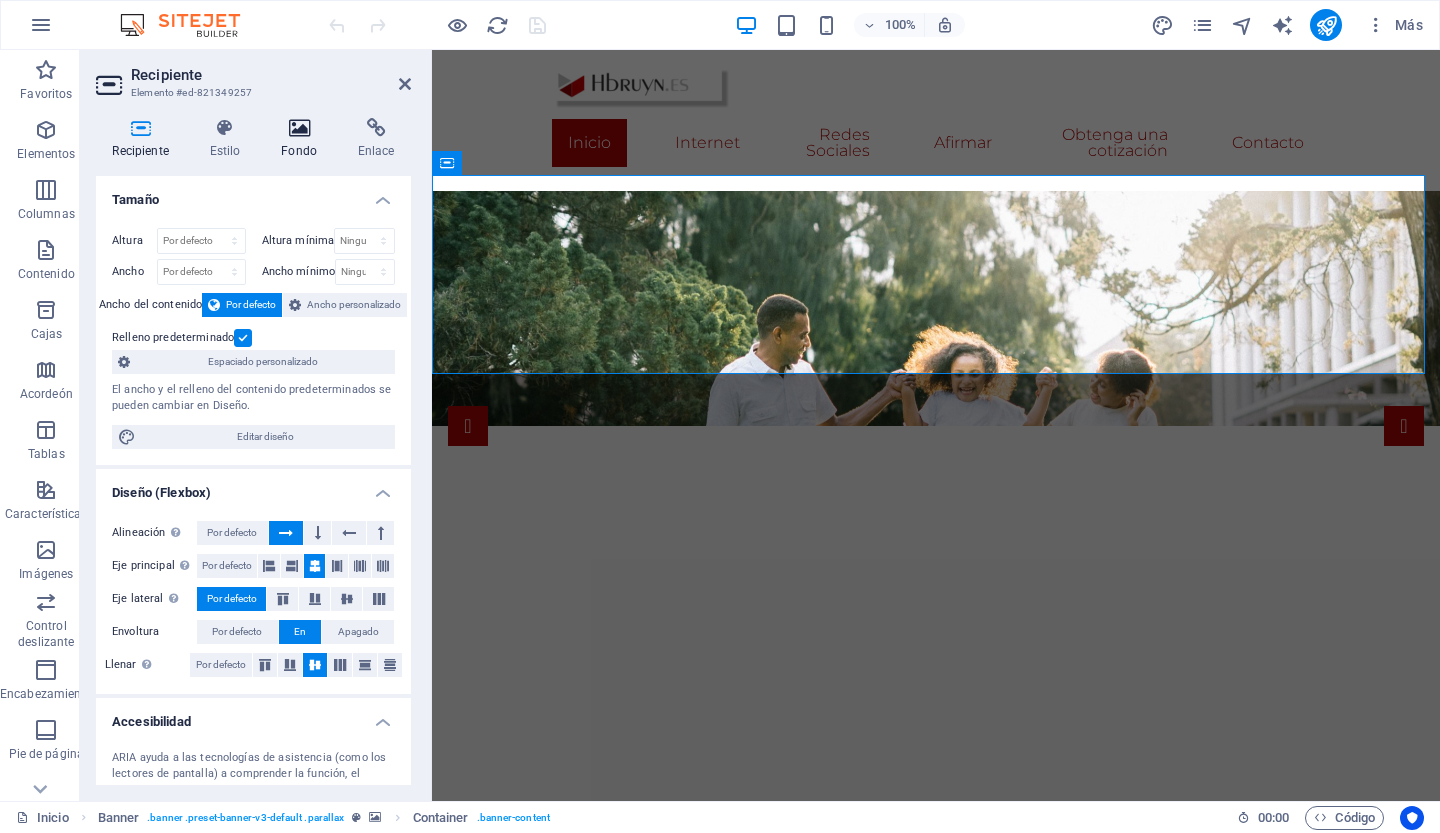 click at bounding box center (299, 128) 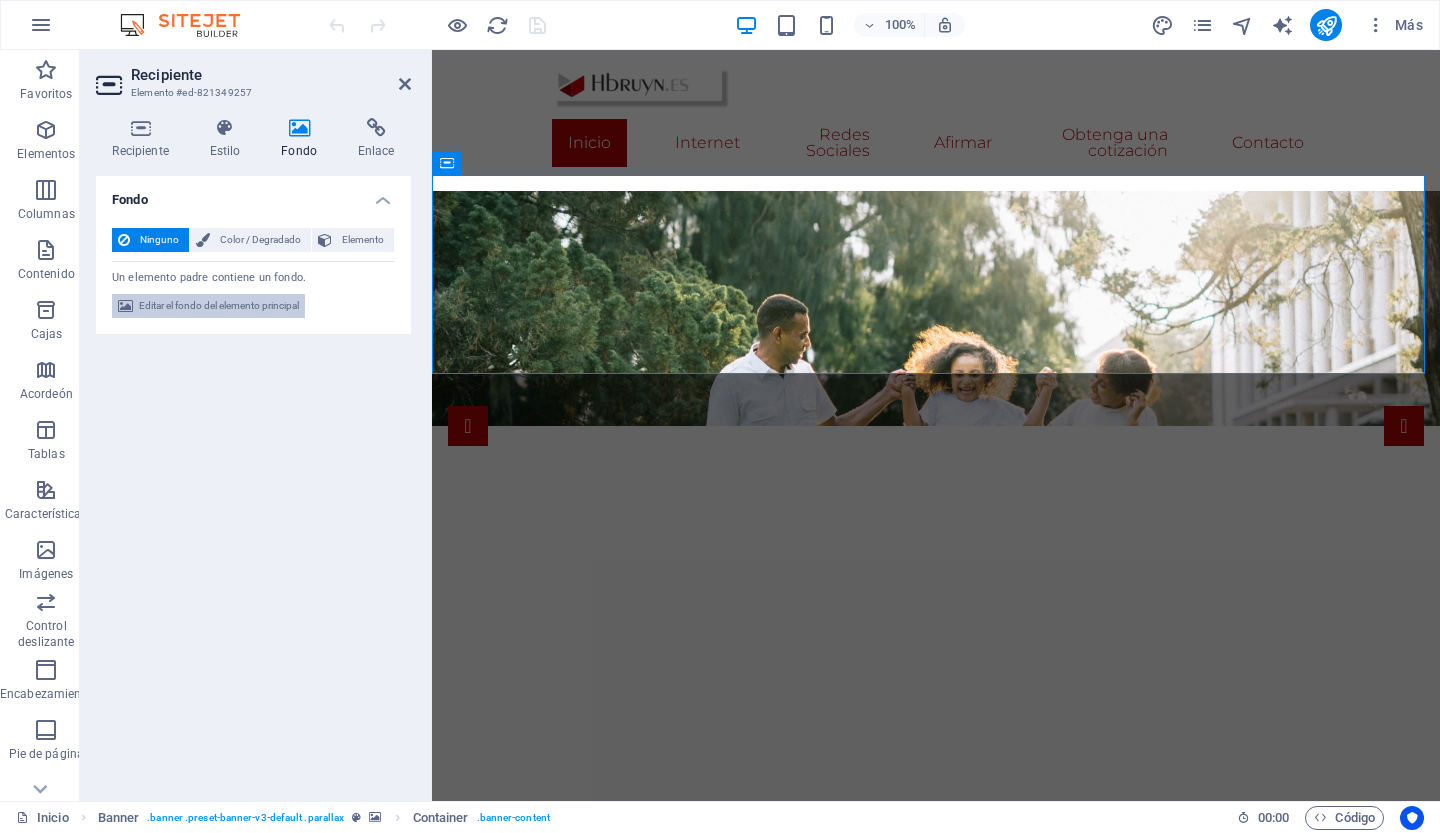 click on "Editar el fondo del elemento principal" at bounding box center (219, 305) 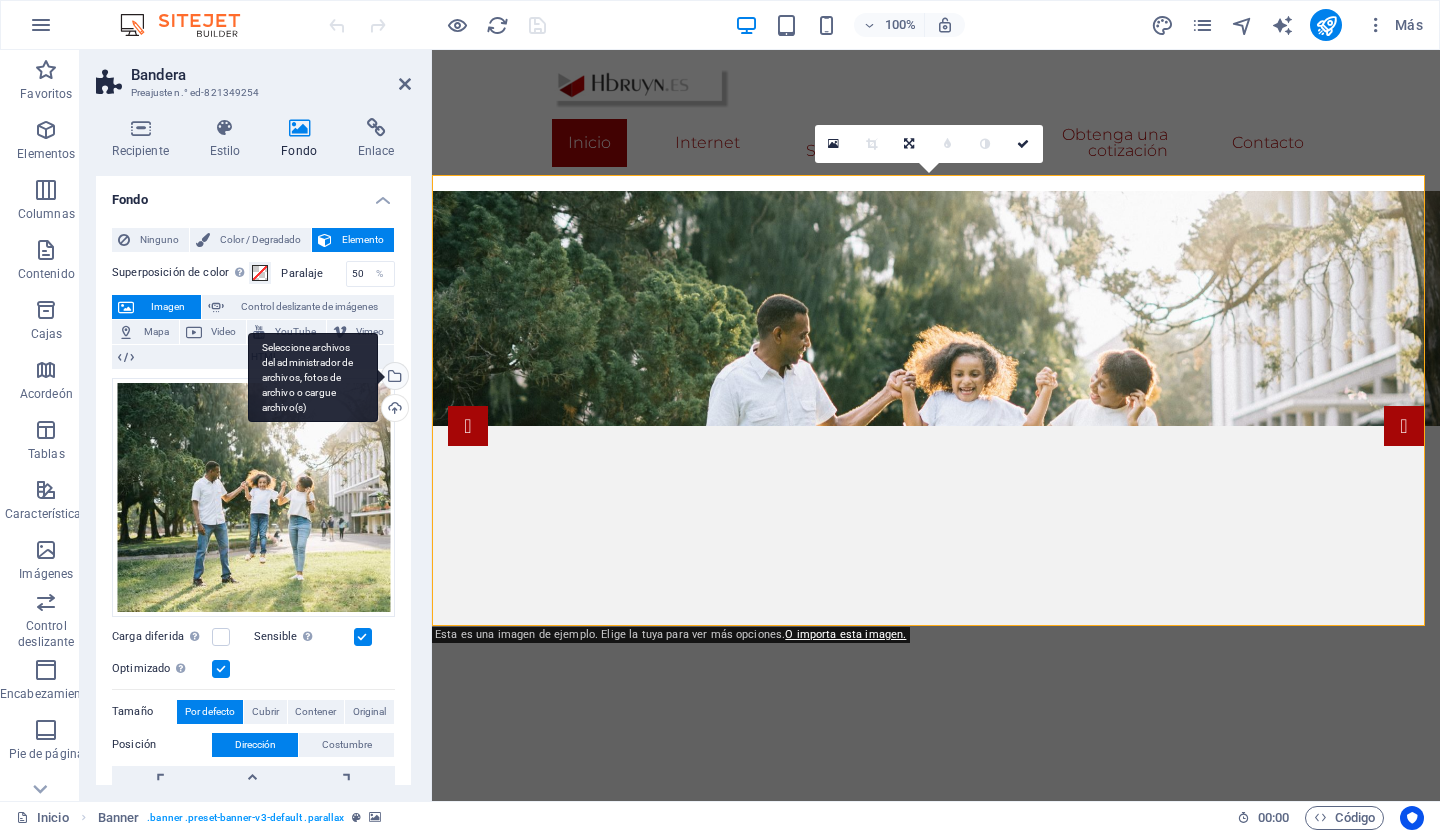 click on "Seleccione archivos del administrador de archivos, fotos de archivo o cargue archivo(s)" at bounding box center [393, 378] 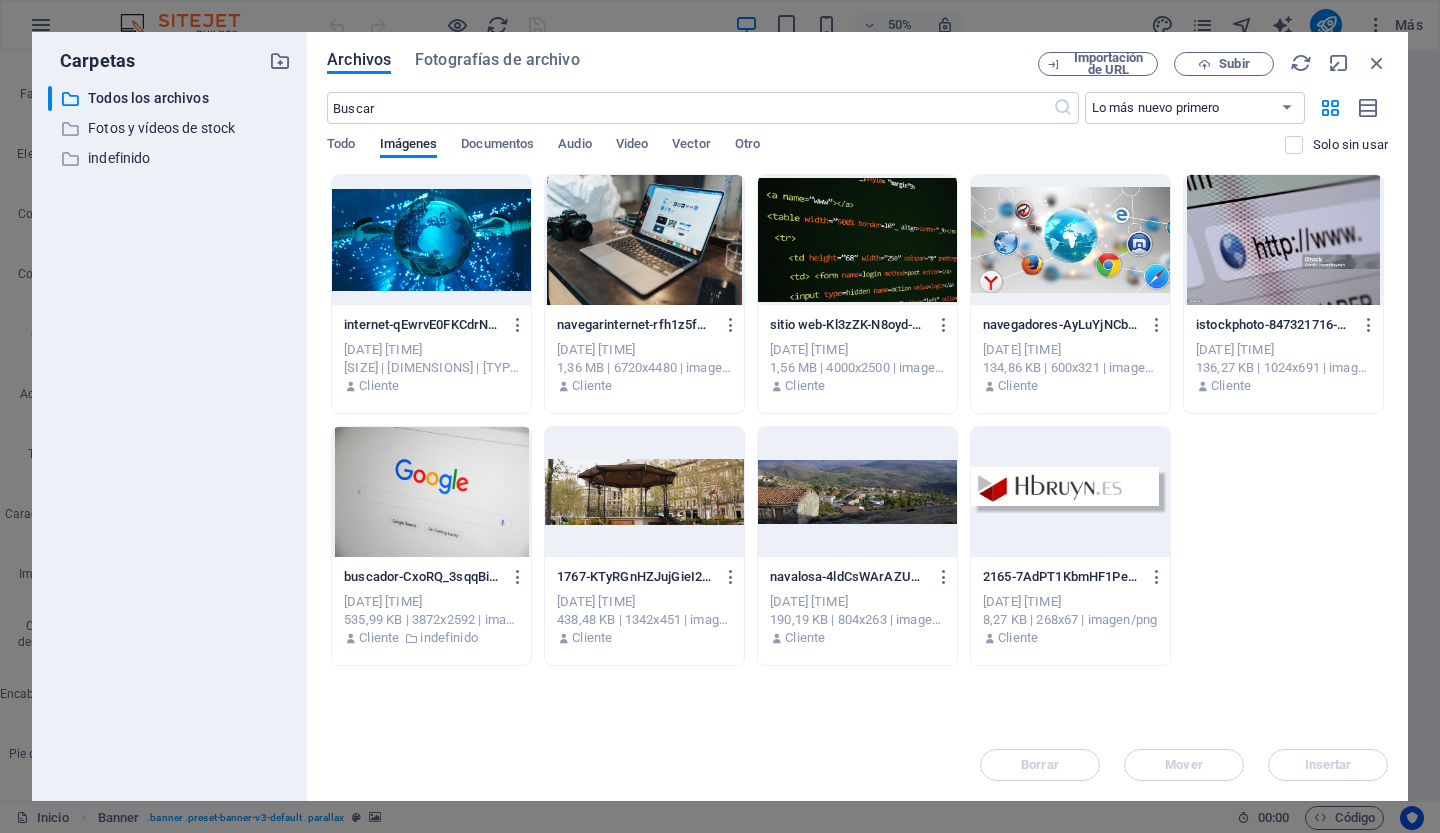 click at bounding box center (644, 492) 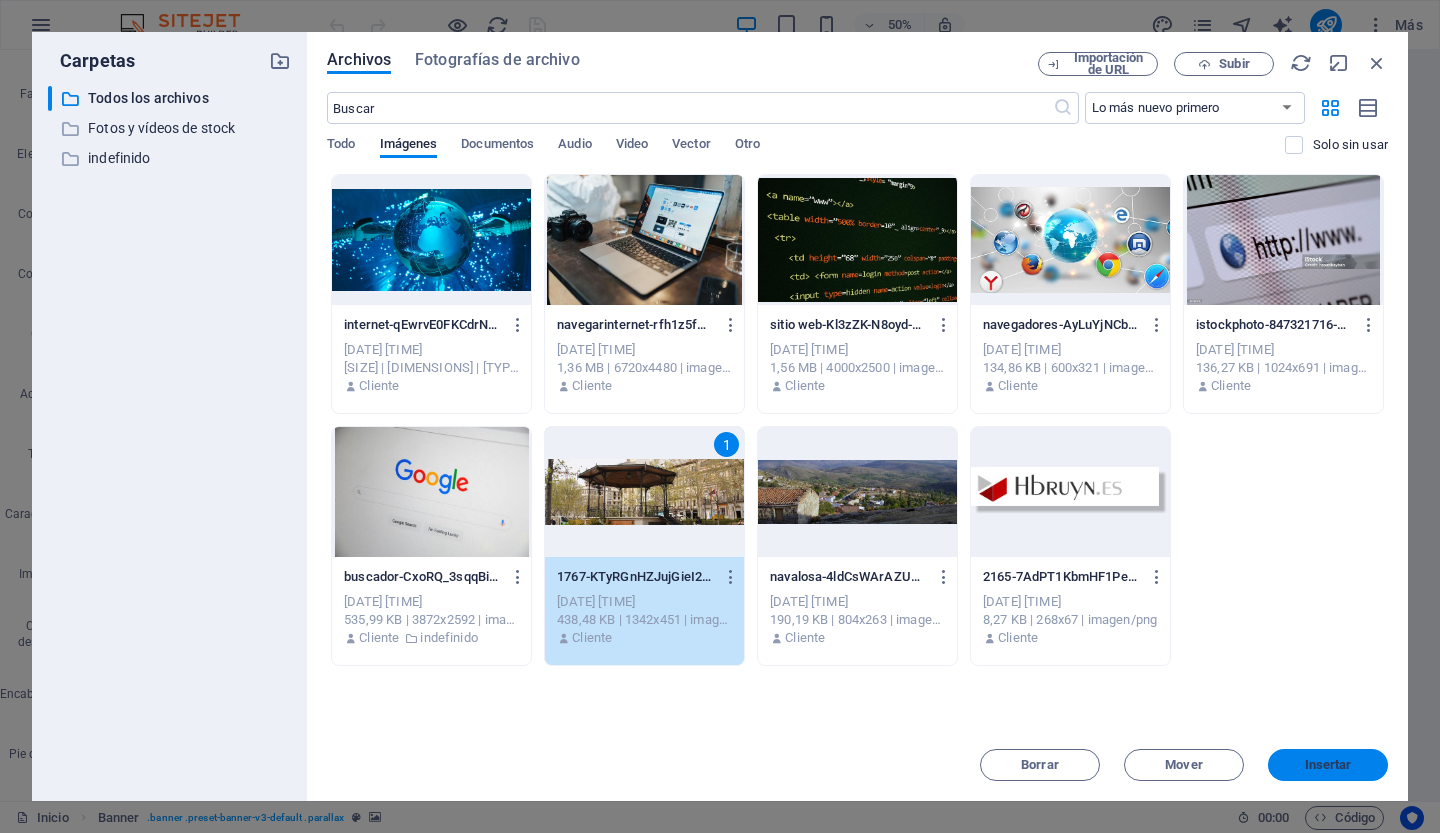 click on "Insertar" at bounding box center (1328, 765) 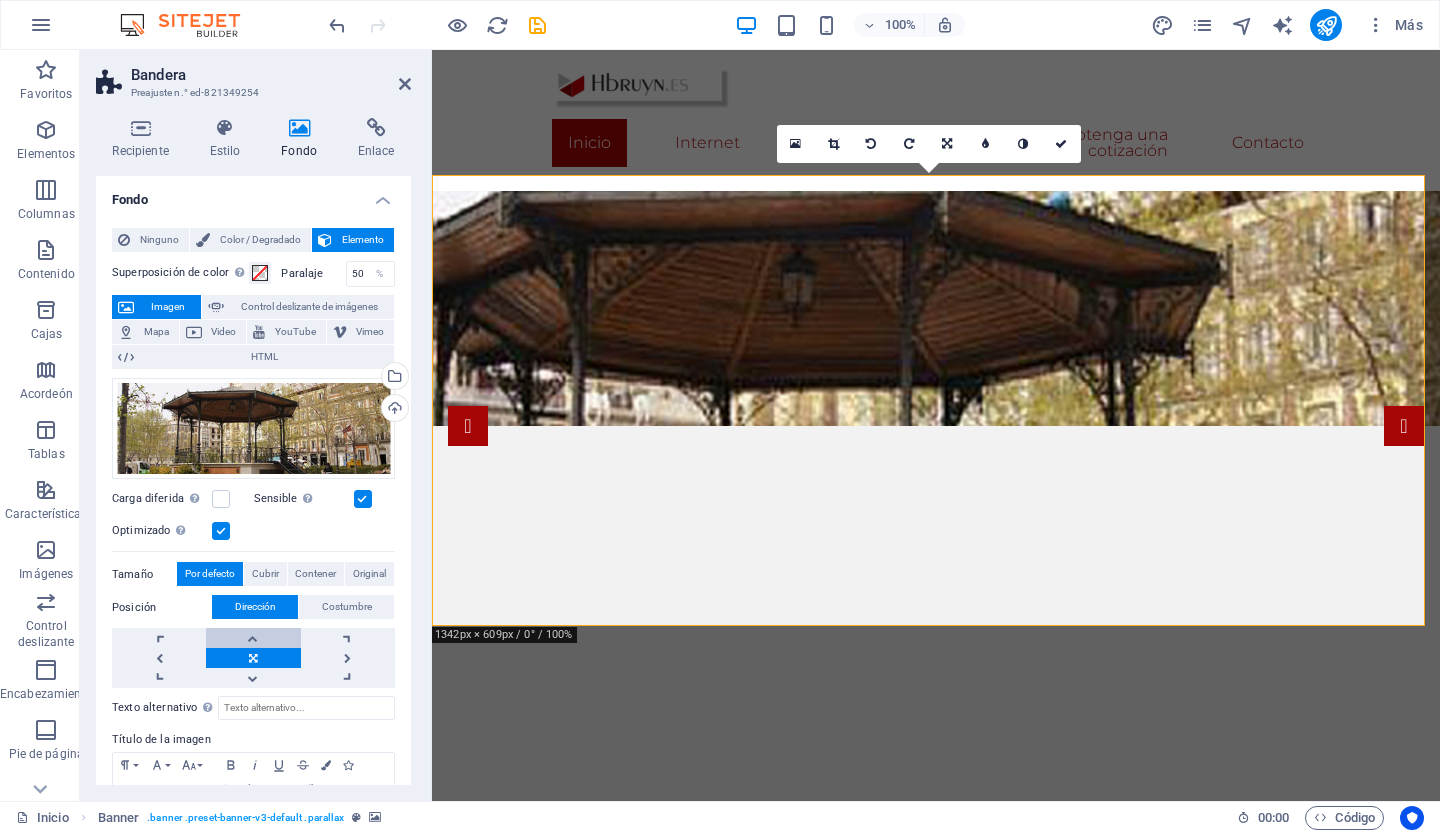 click at bounding box center [253, 638] 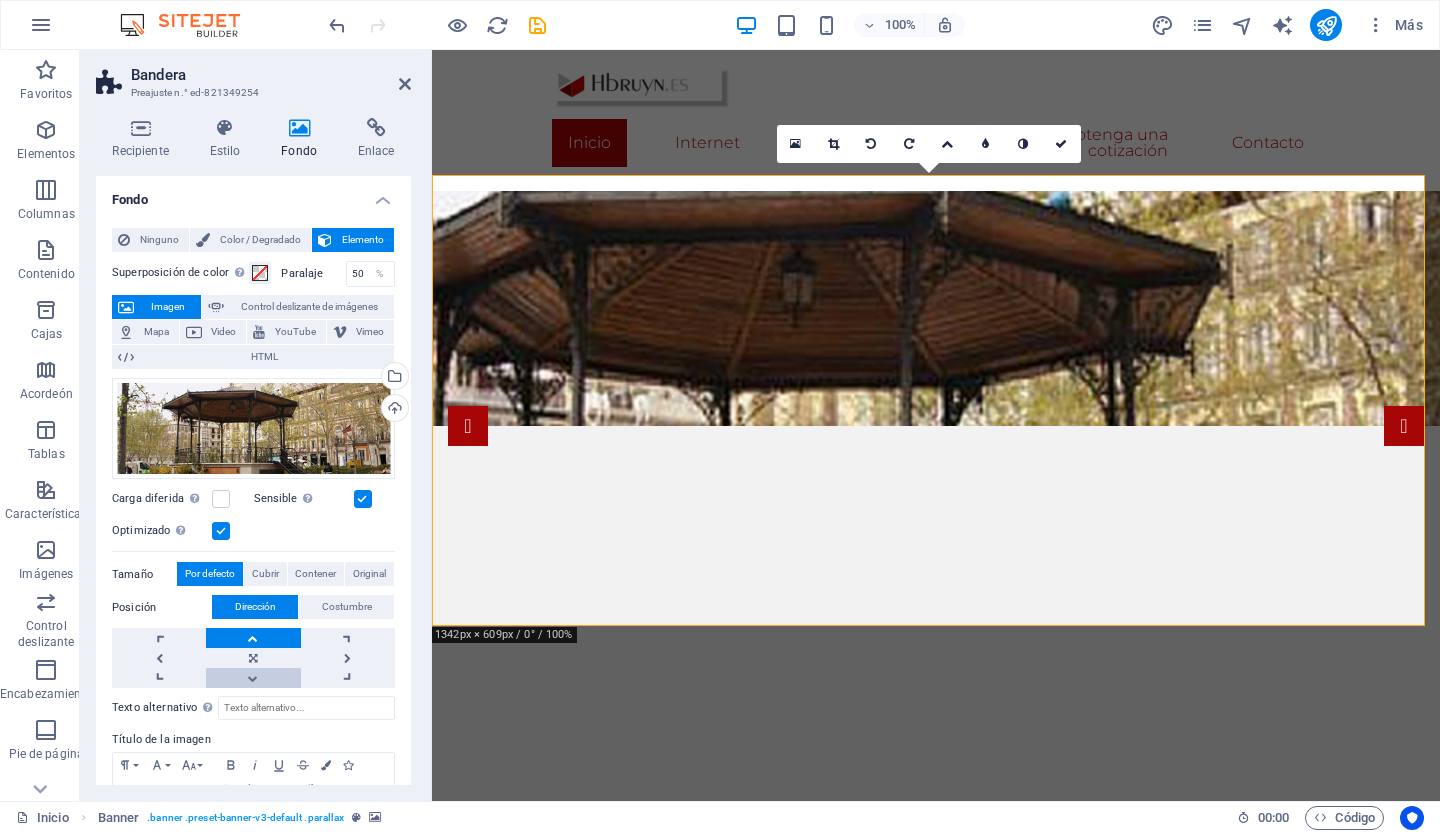 click at bounding box center (253, 678) 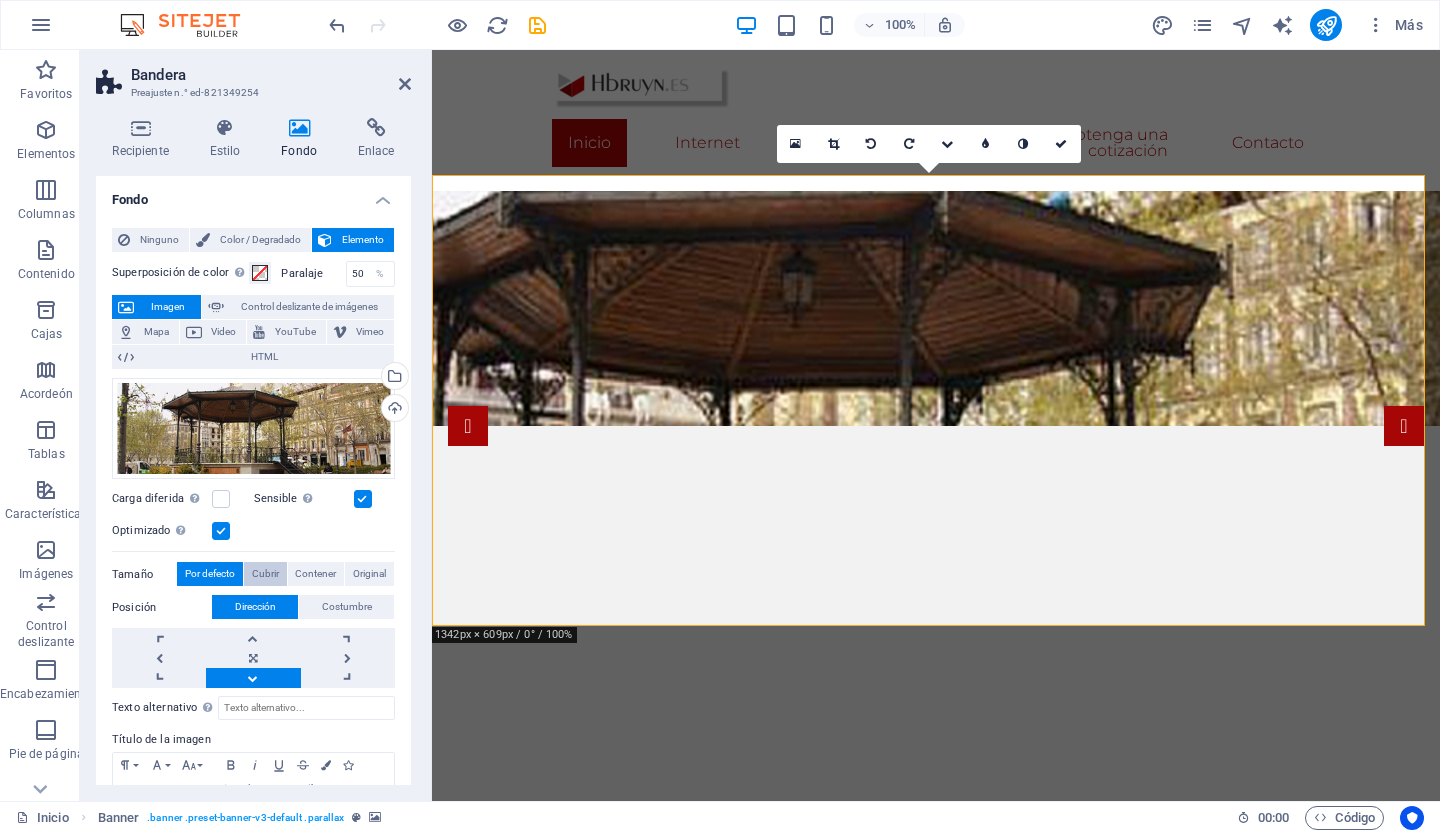 click on "Cubrir" at bounding box center (265, 573) 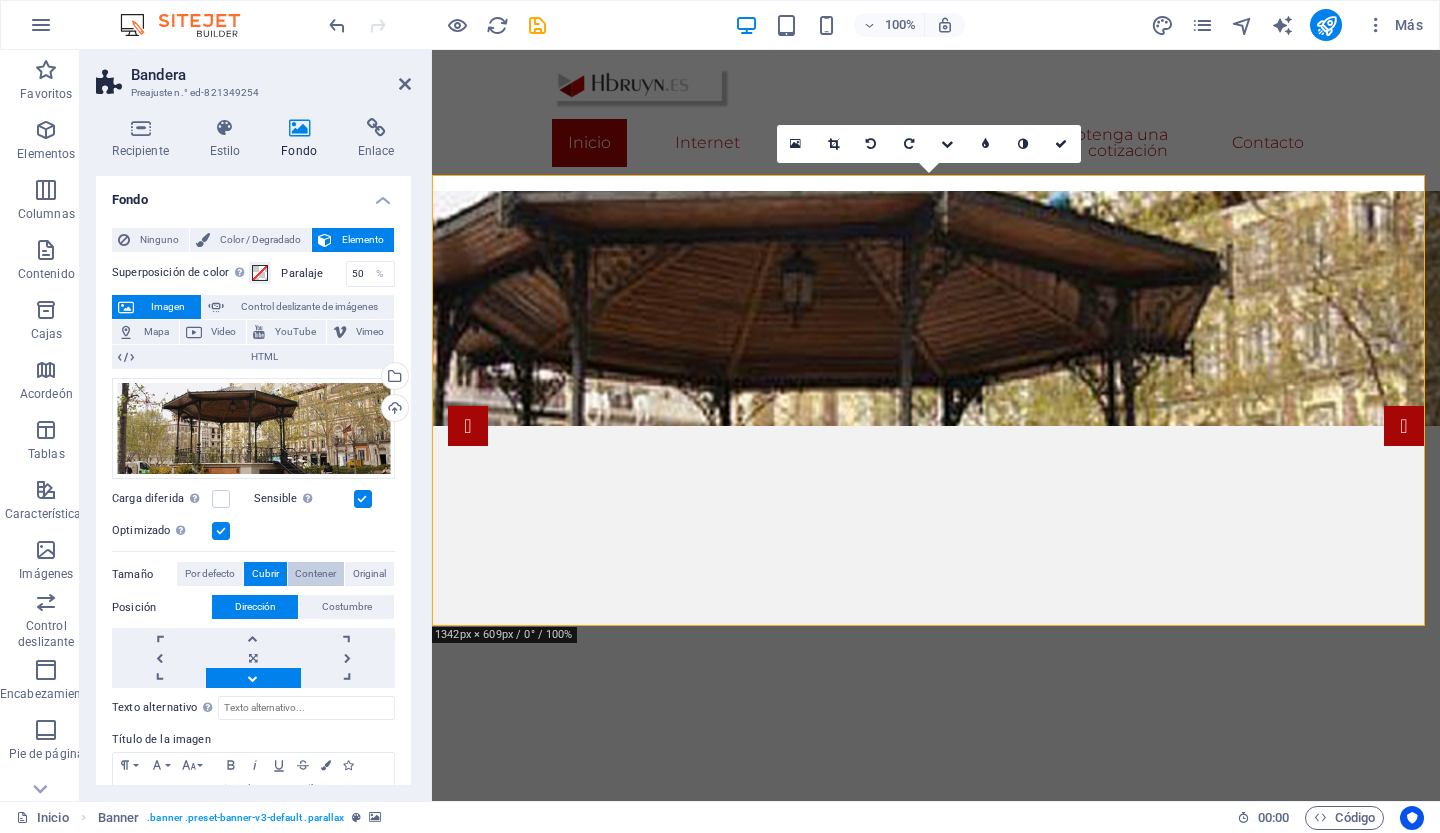 click on "Contener" at bounding box center [315, 573] 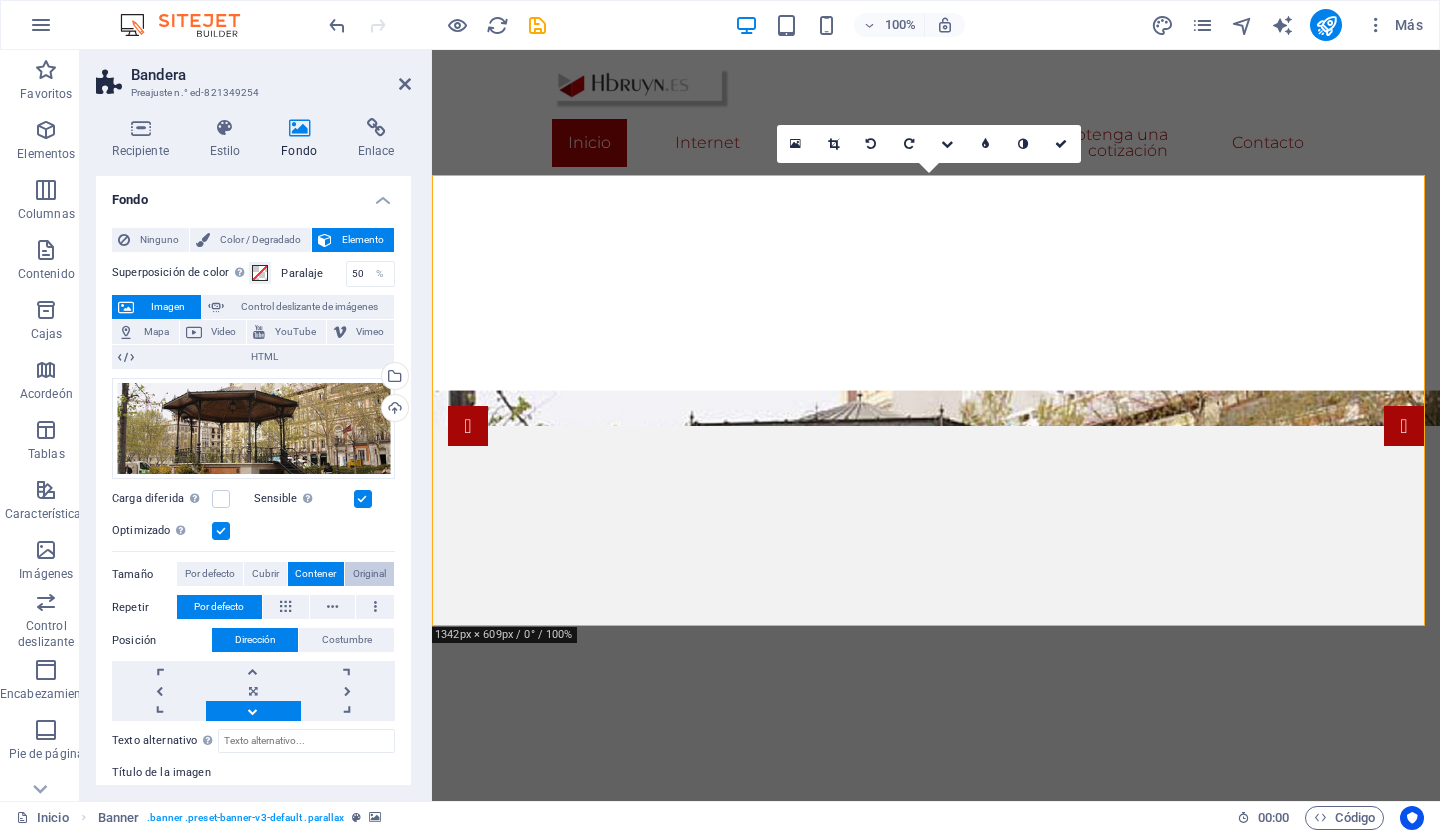 click on "Original" at bounding box center [369, 573] 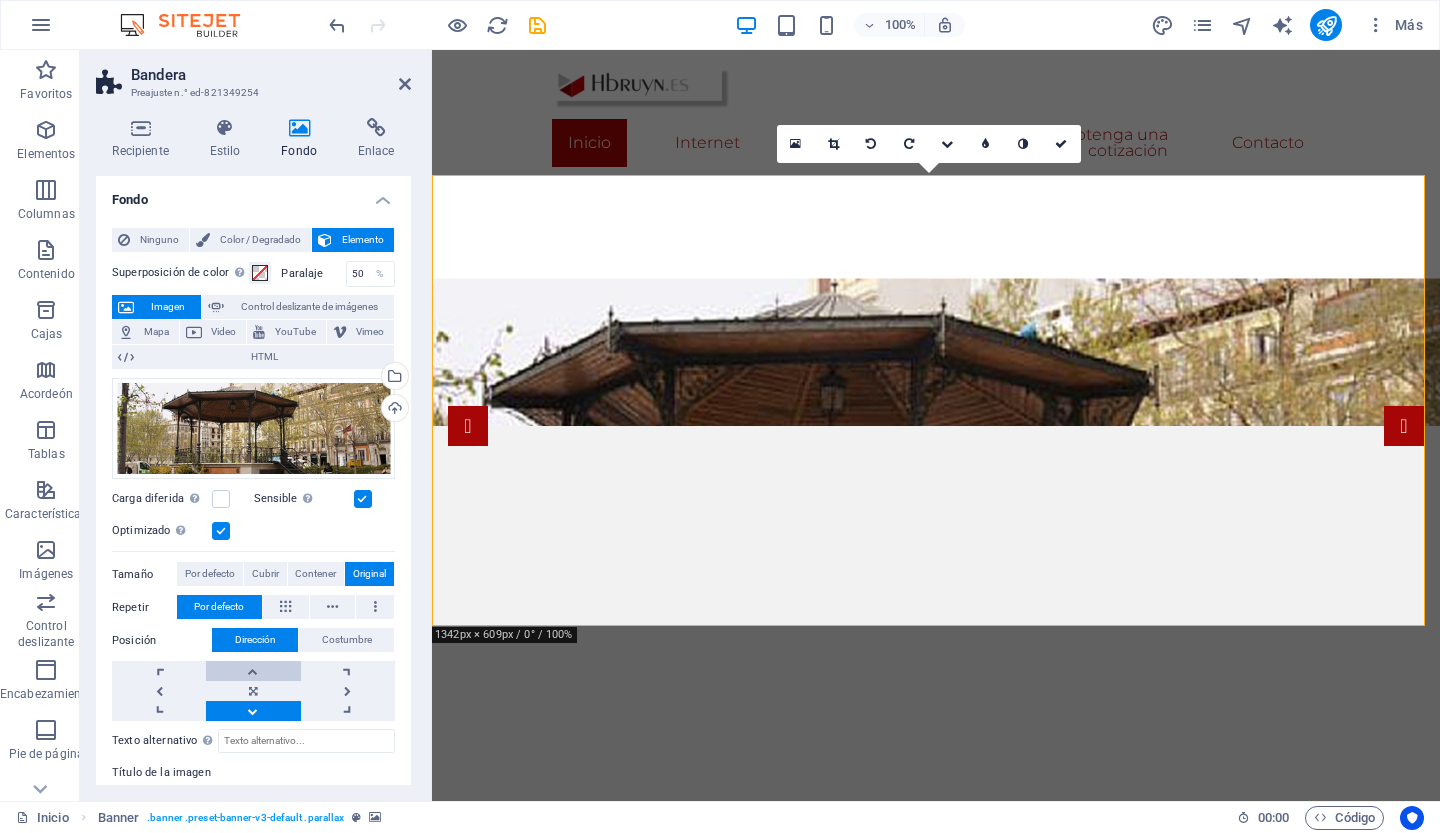 click at bounding box center [253, 671] 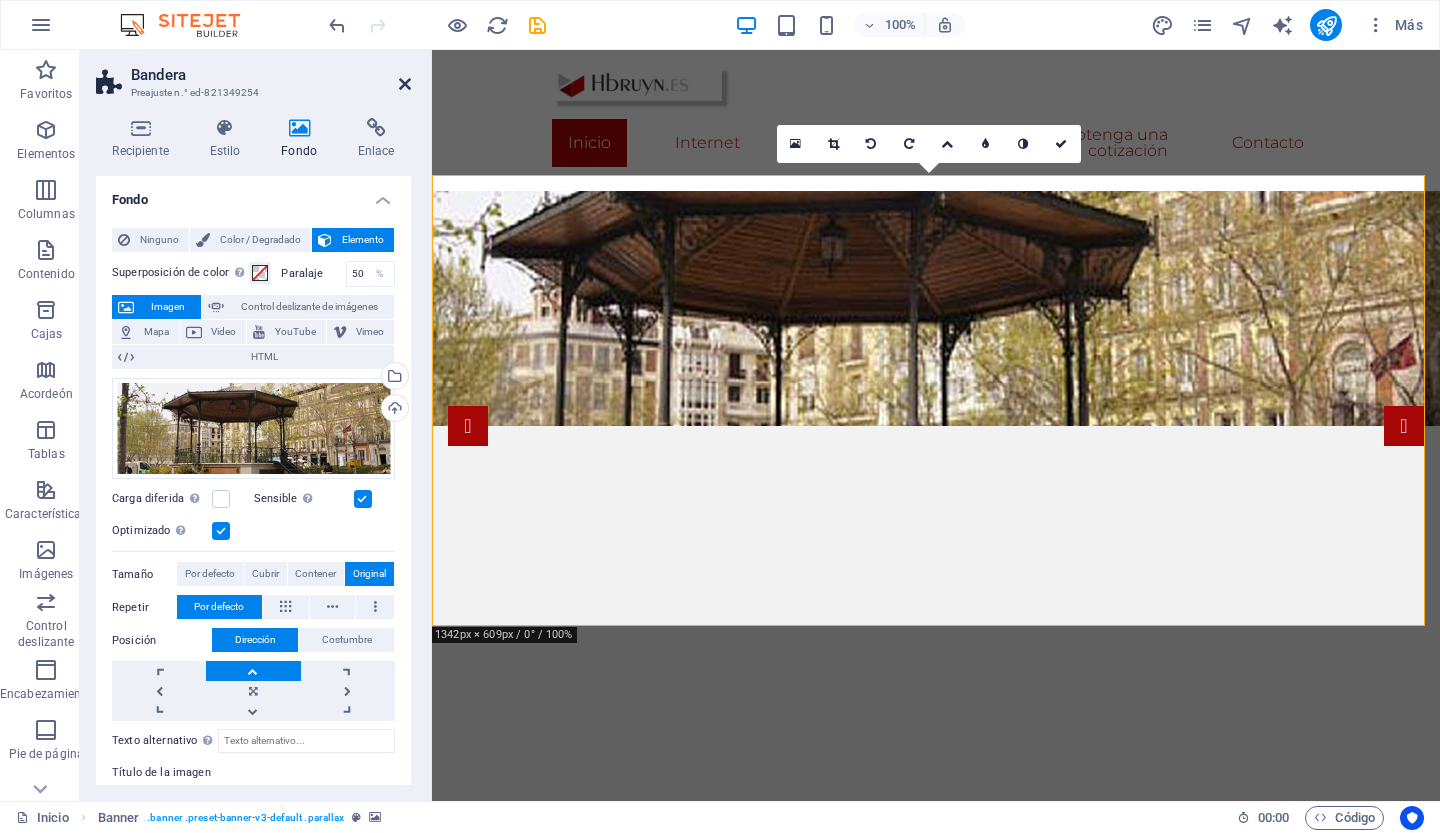click at bounding box center [405, 84] 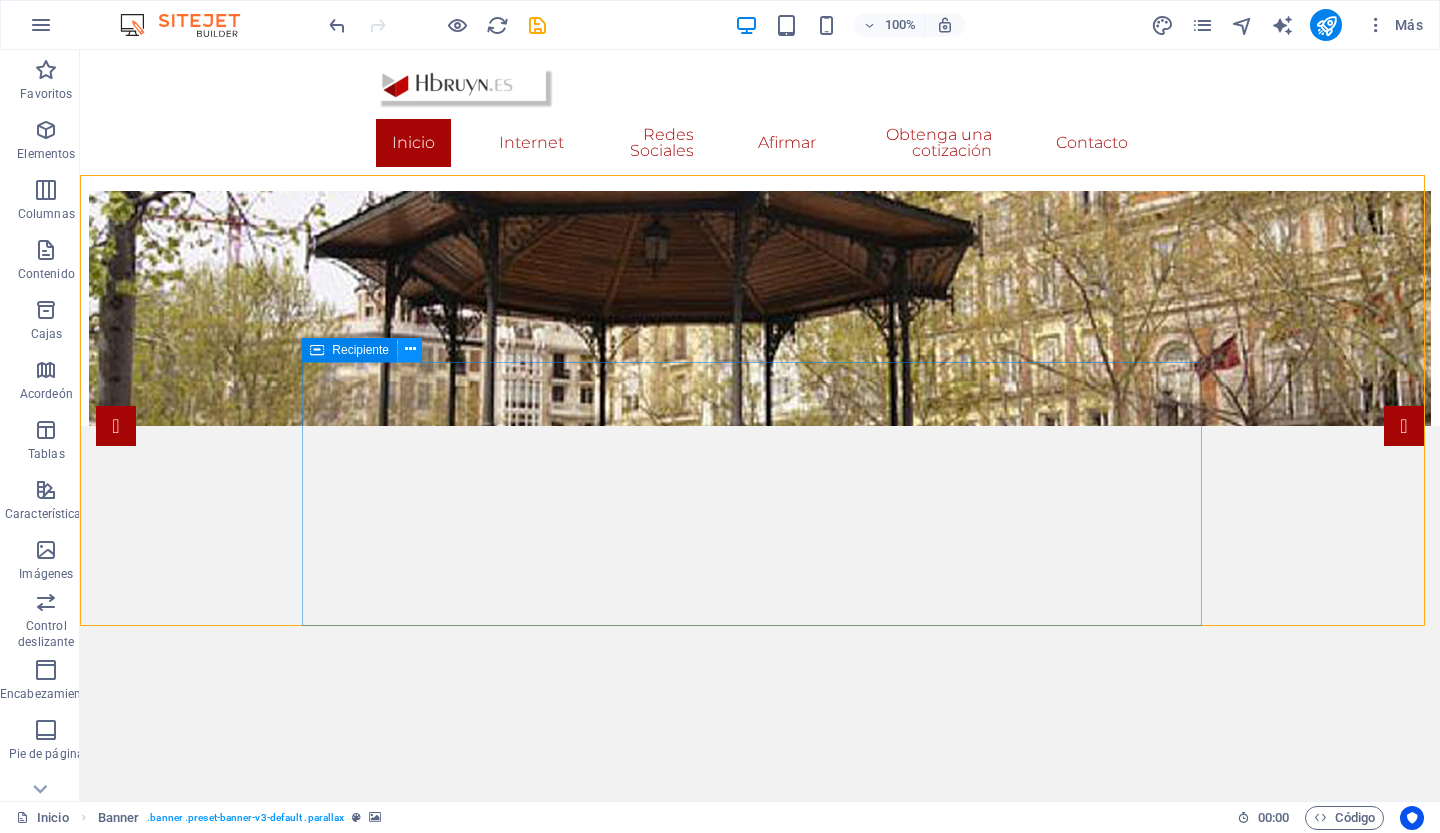 click at bounding box center (410, 349) 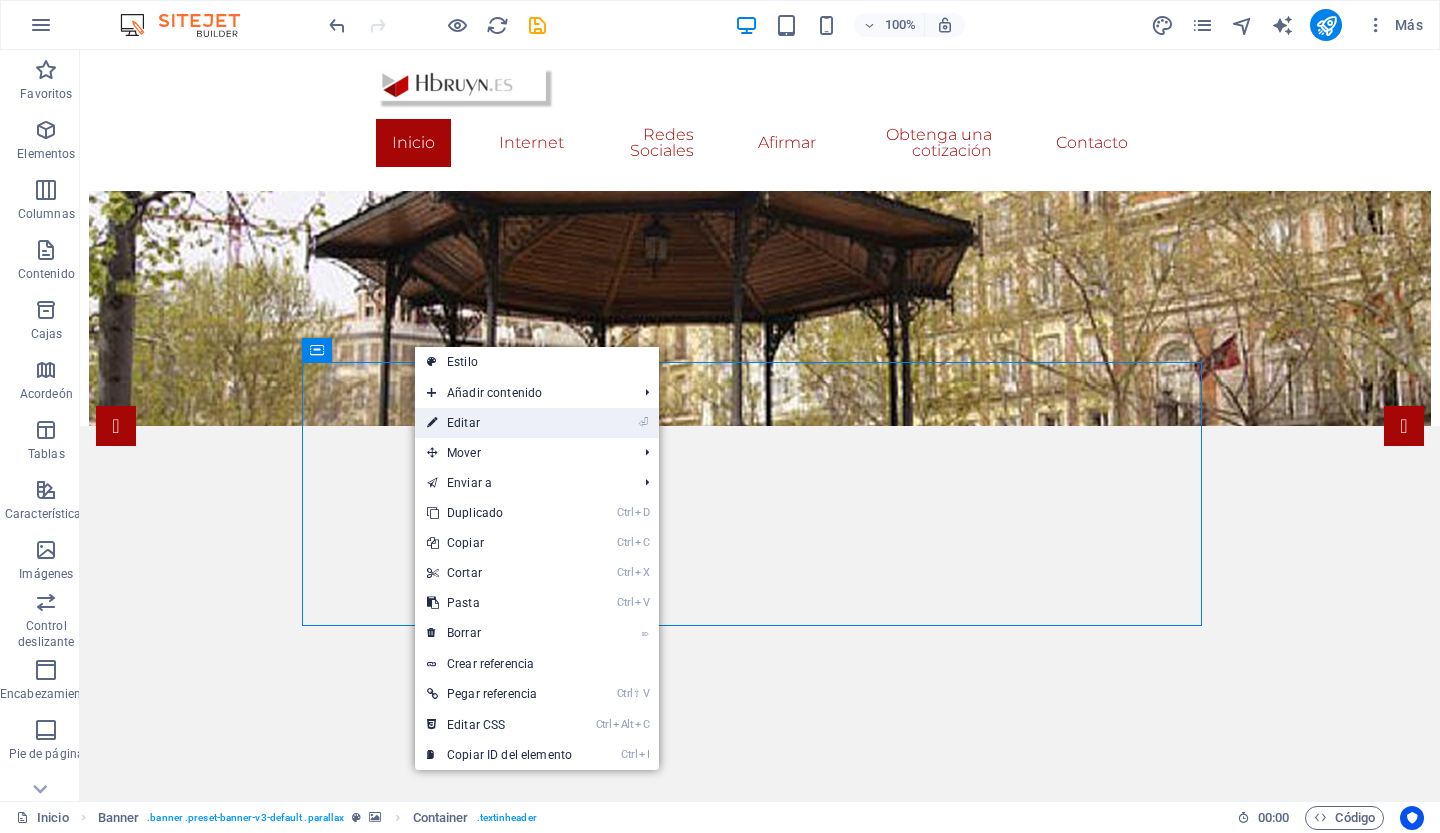click on "Editar" at bounding box center [463, 423] 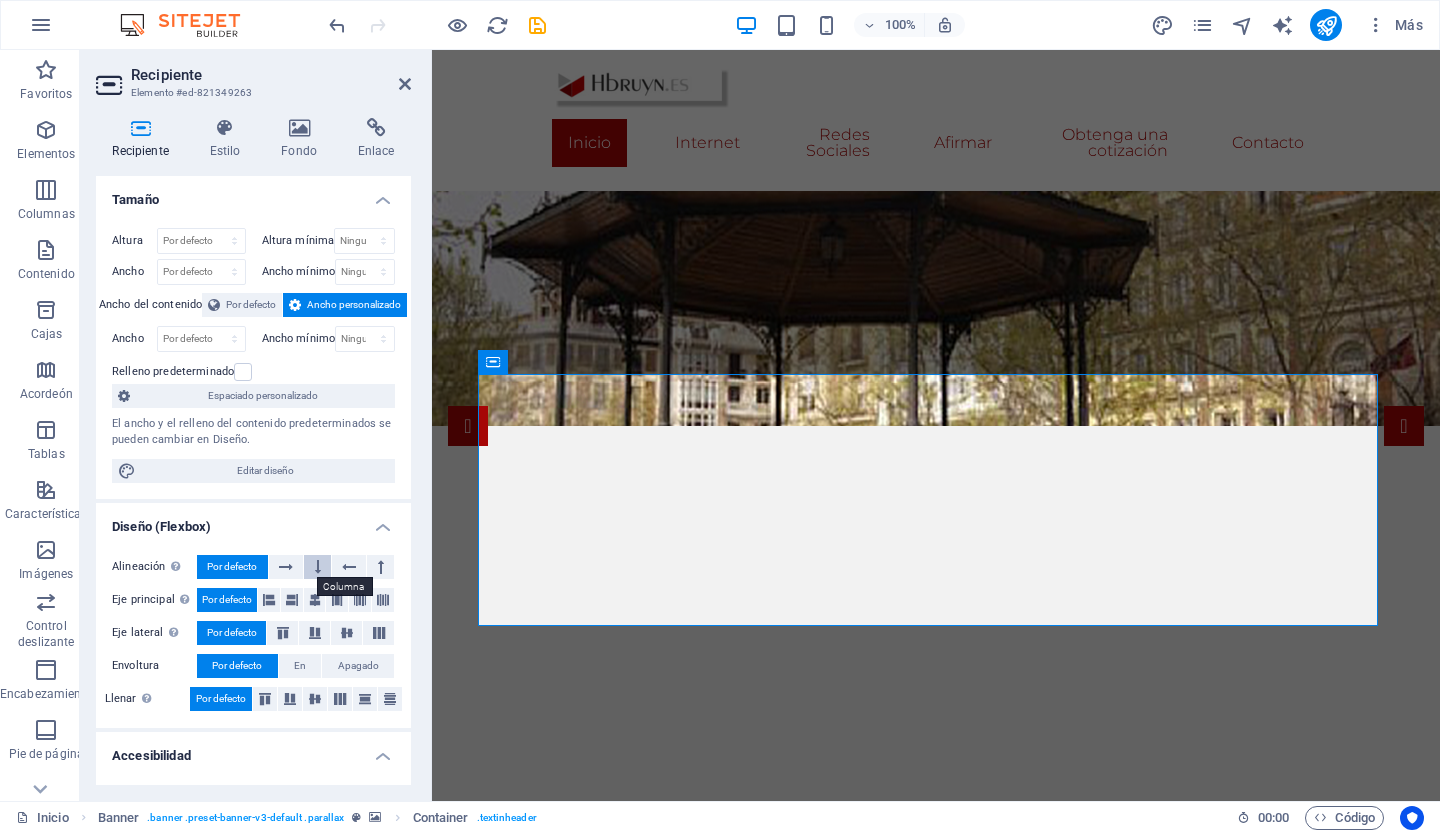 click at bounding box center [318, 567] 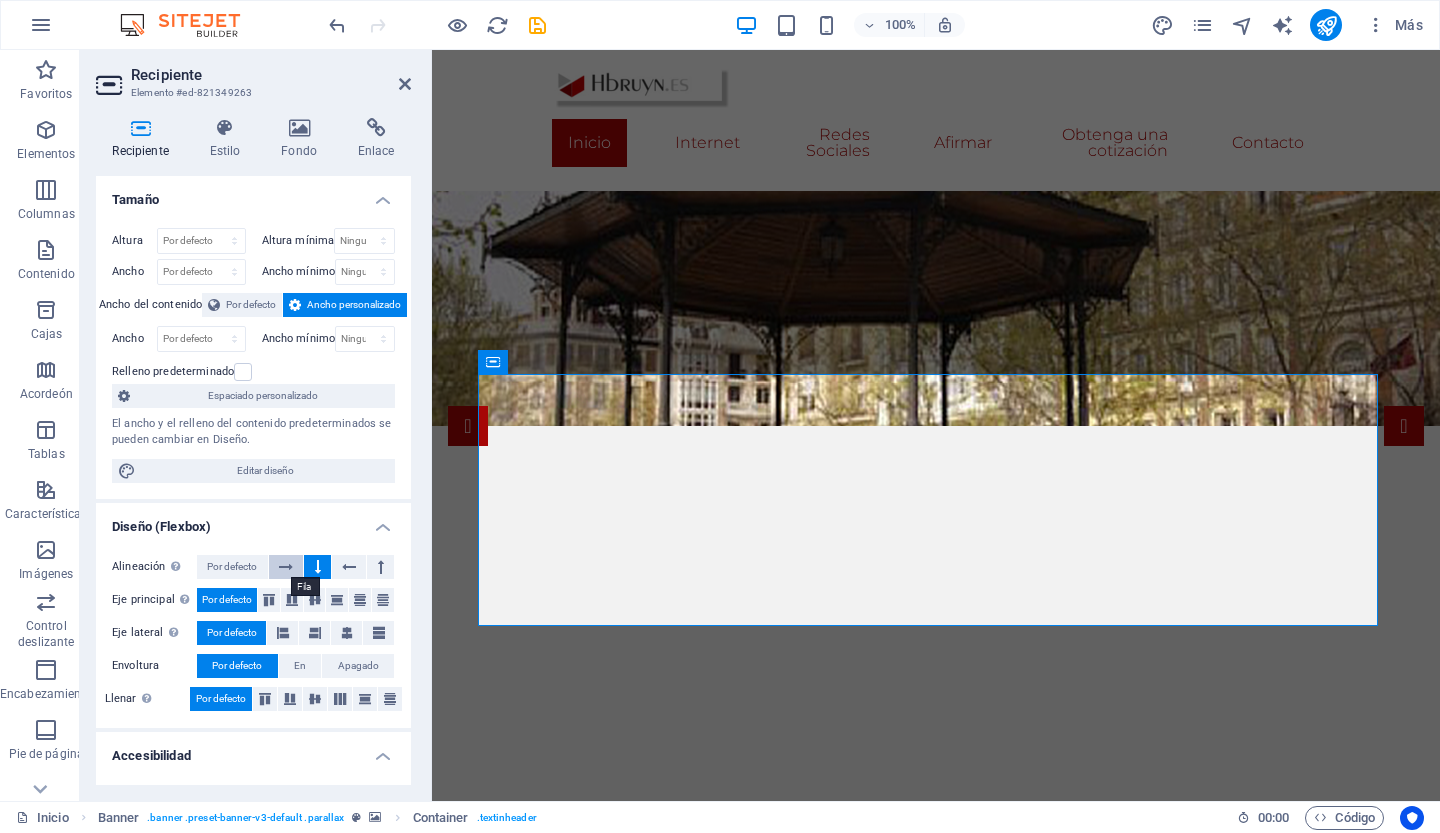 click at bounding box center [286, 567] 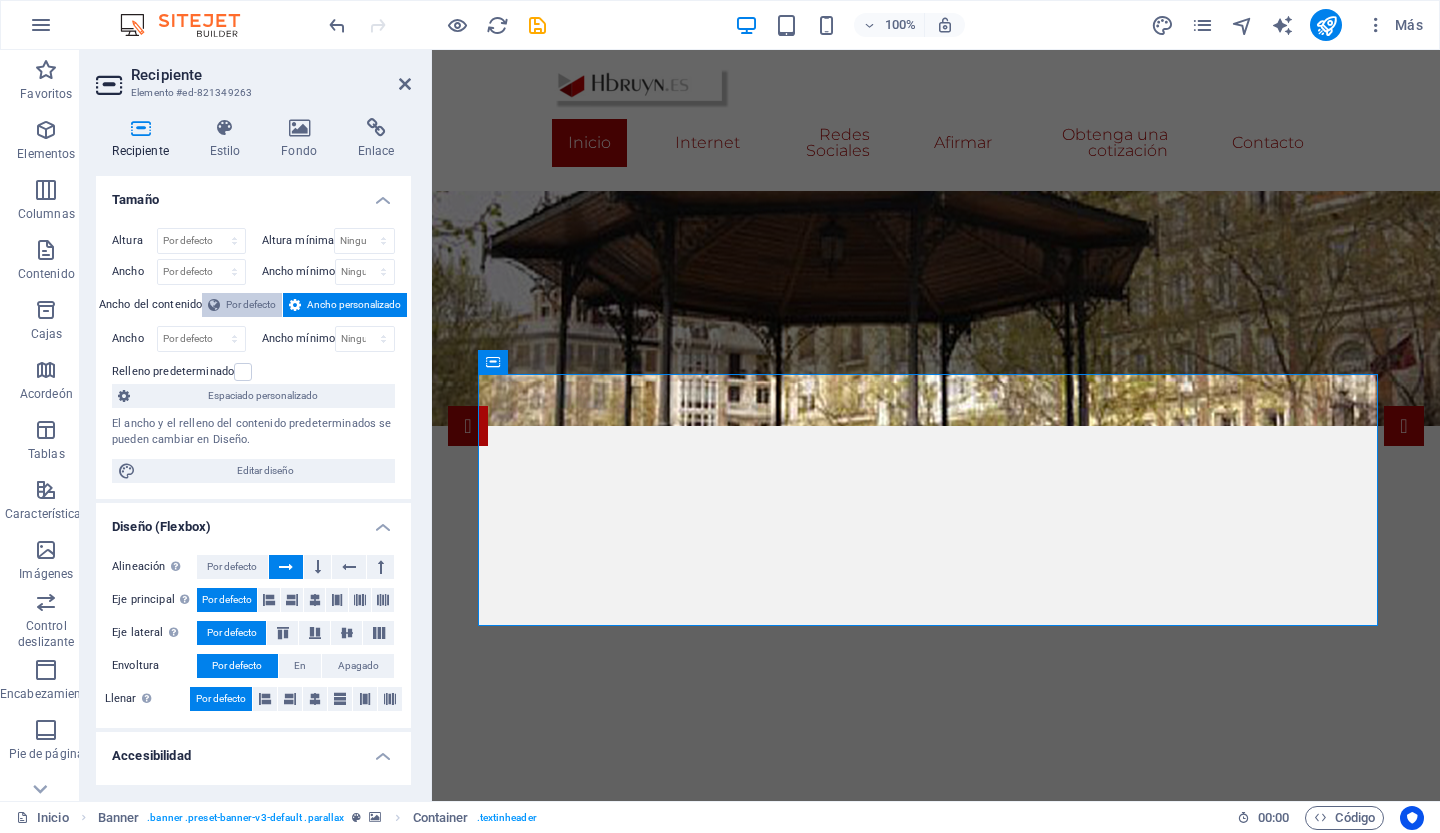 click on "Por defecto" at bounding box center (251, 304) 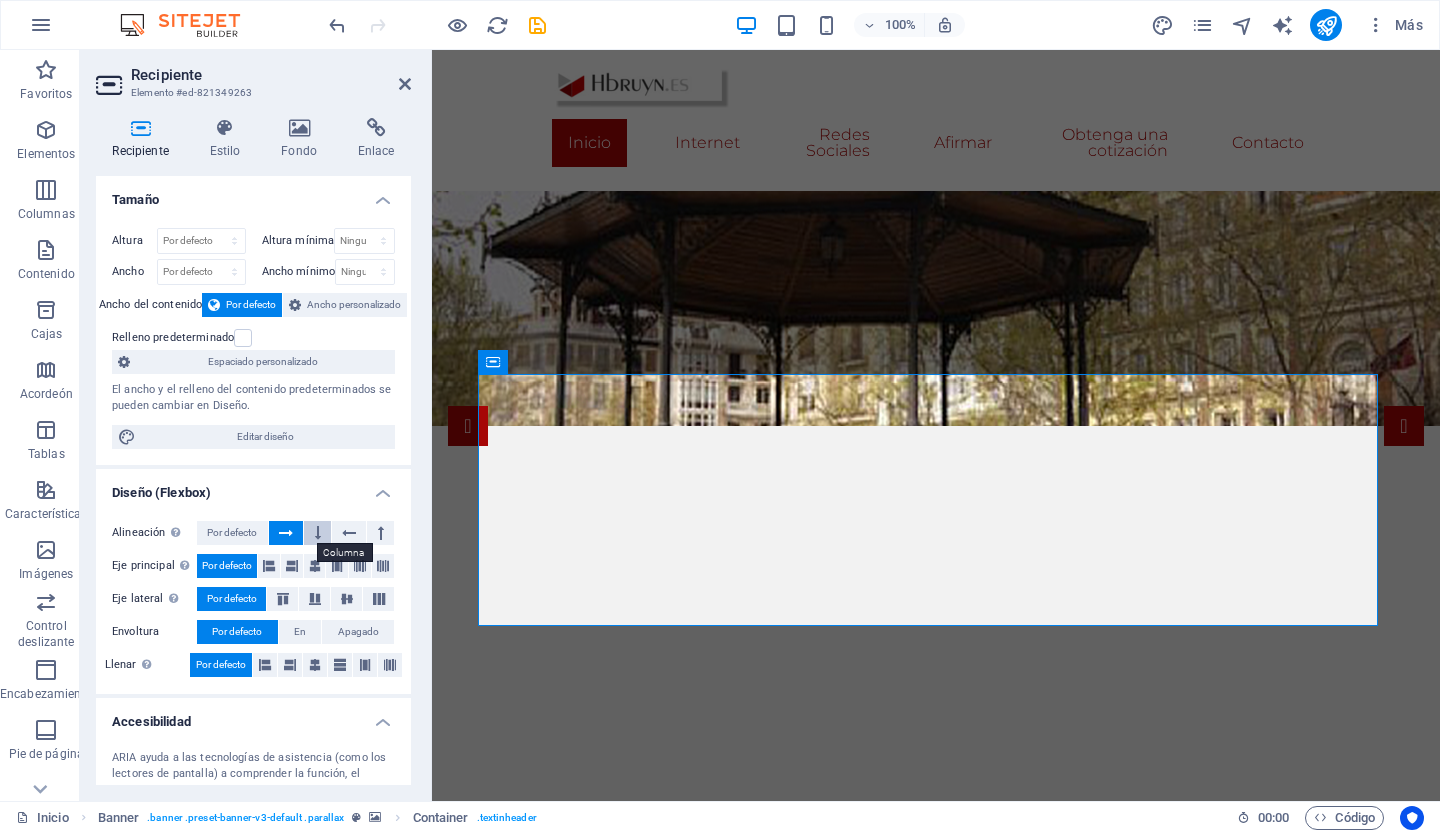 click at bounding box center [318, 533] 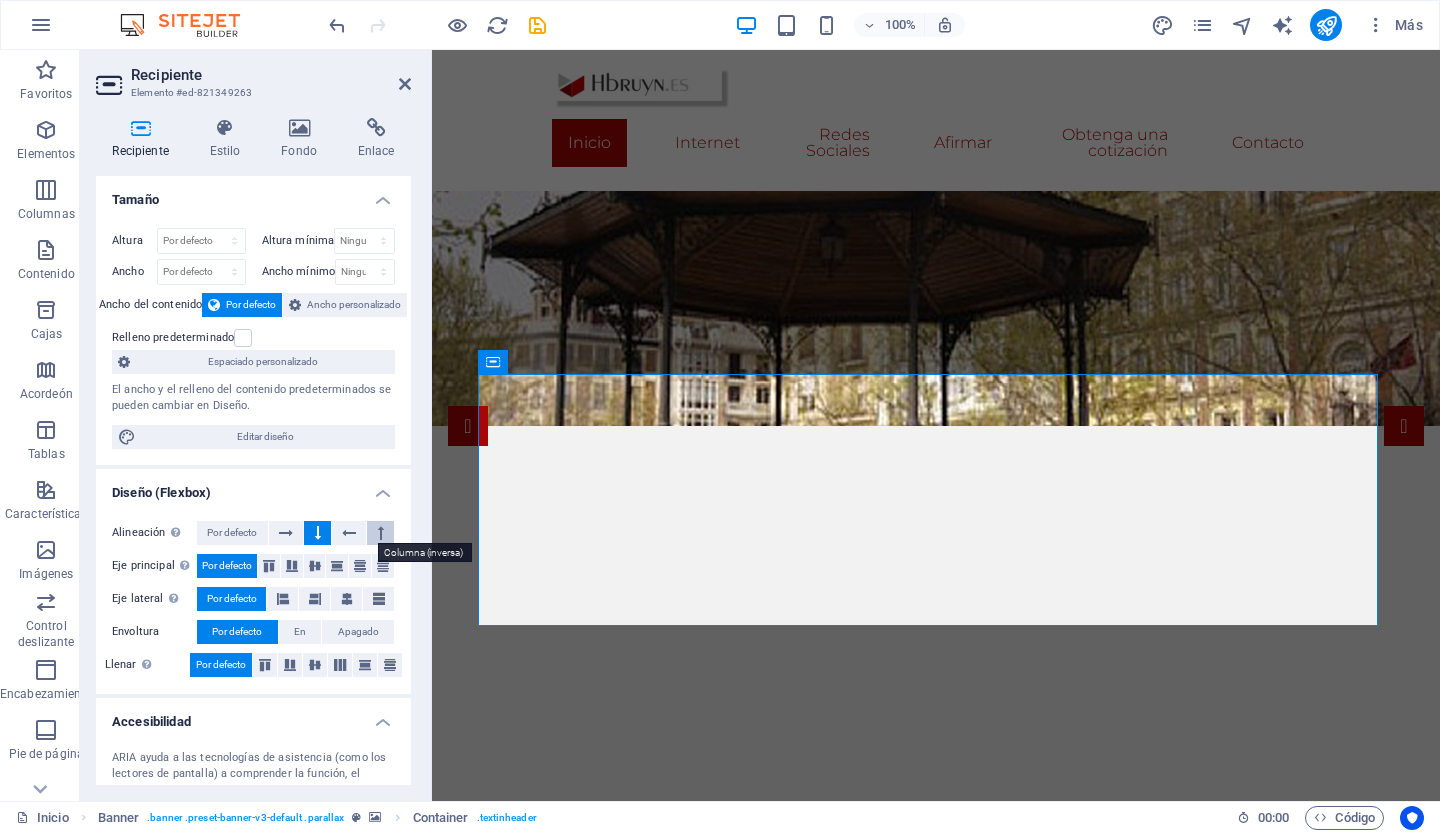 click at bounding box center (381, 533) 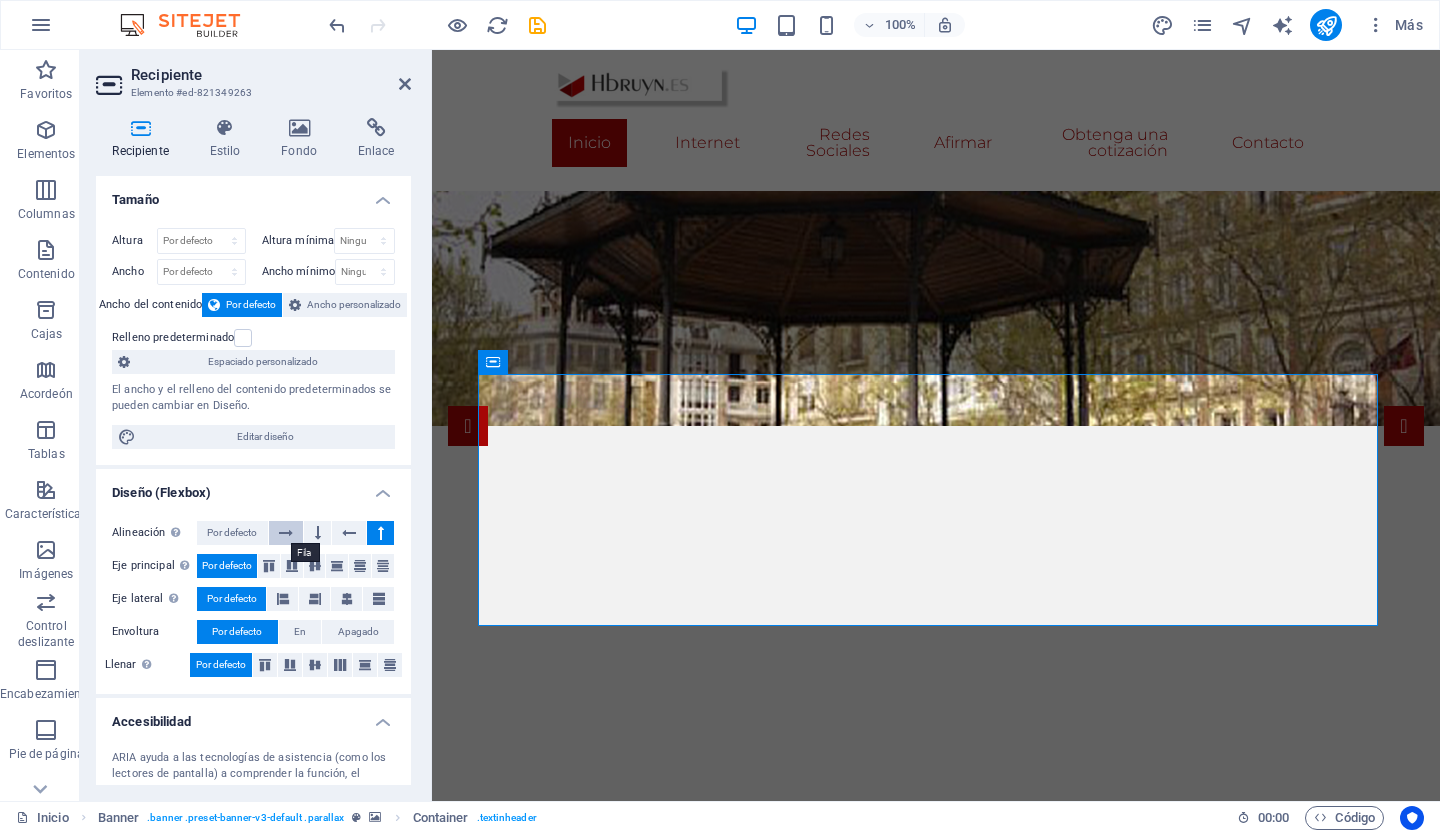 click at bounding box center (286, 533) 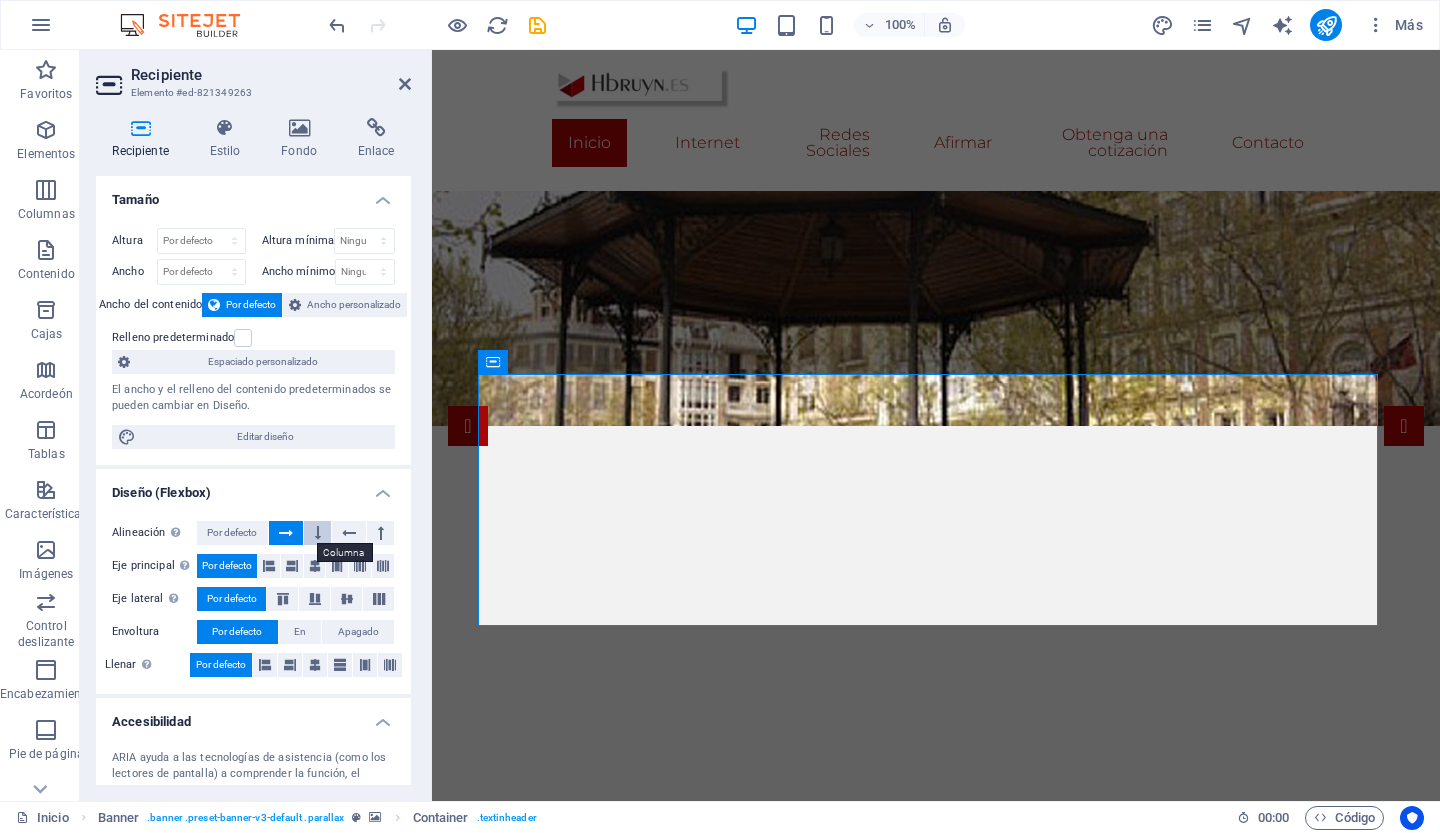 click at bounding box center (318, 533) 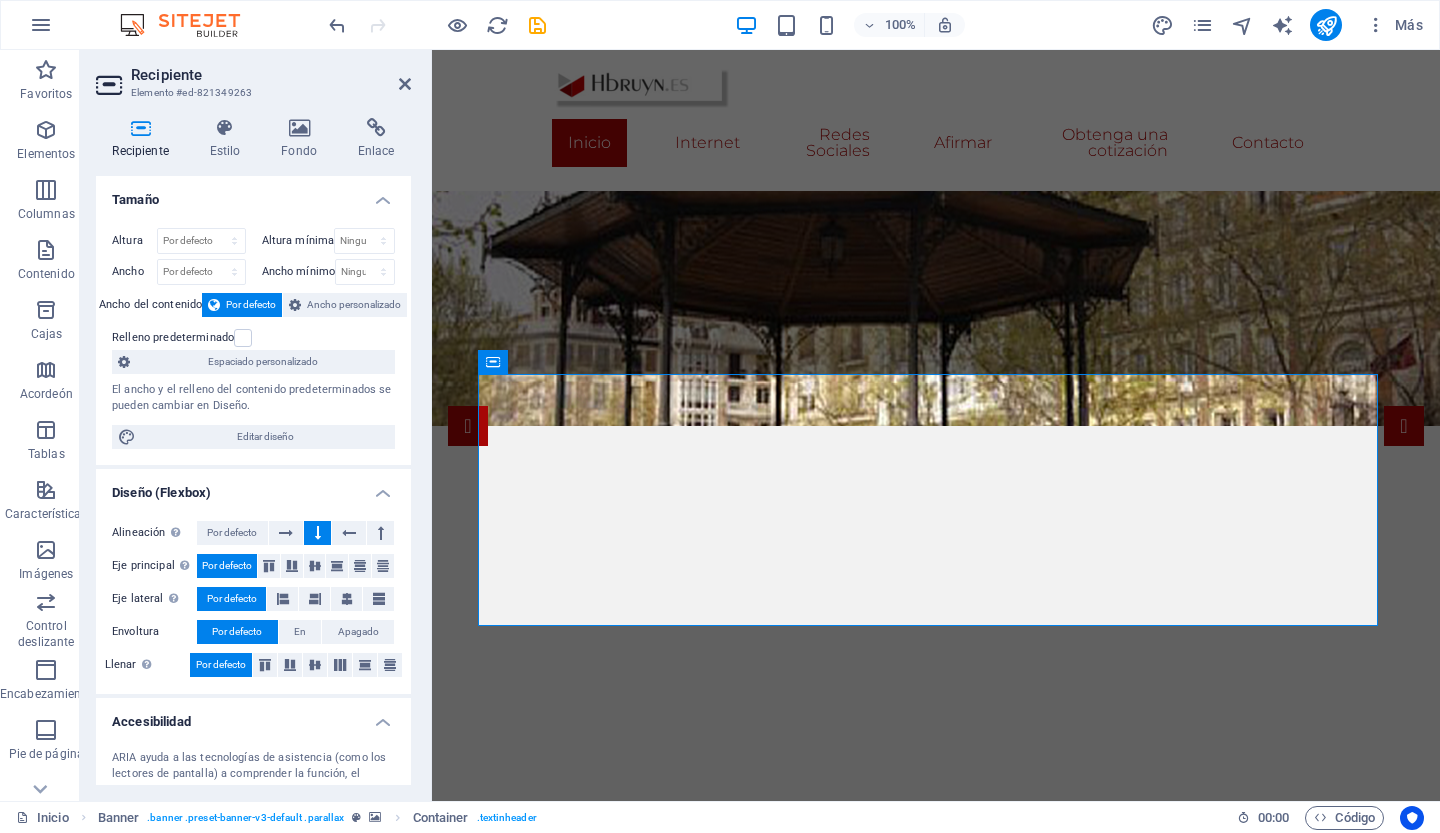 click at bounding box center [318, 533] 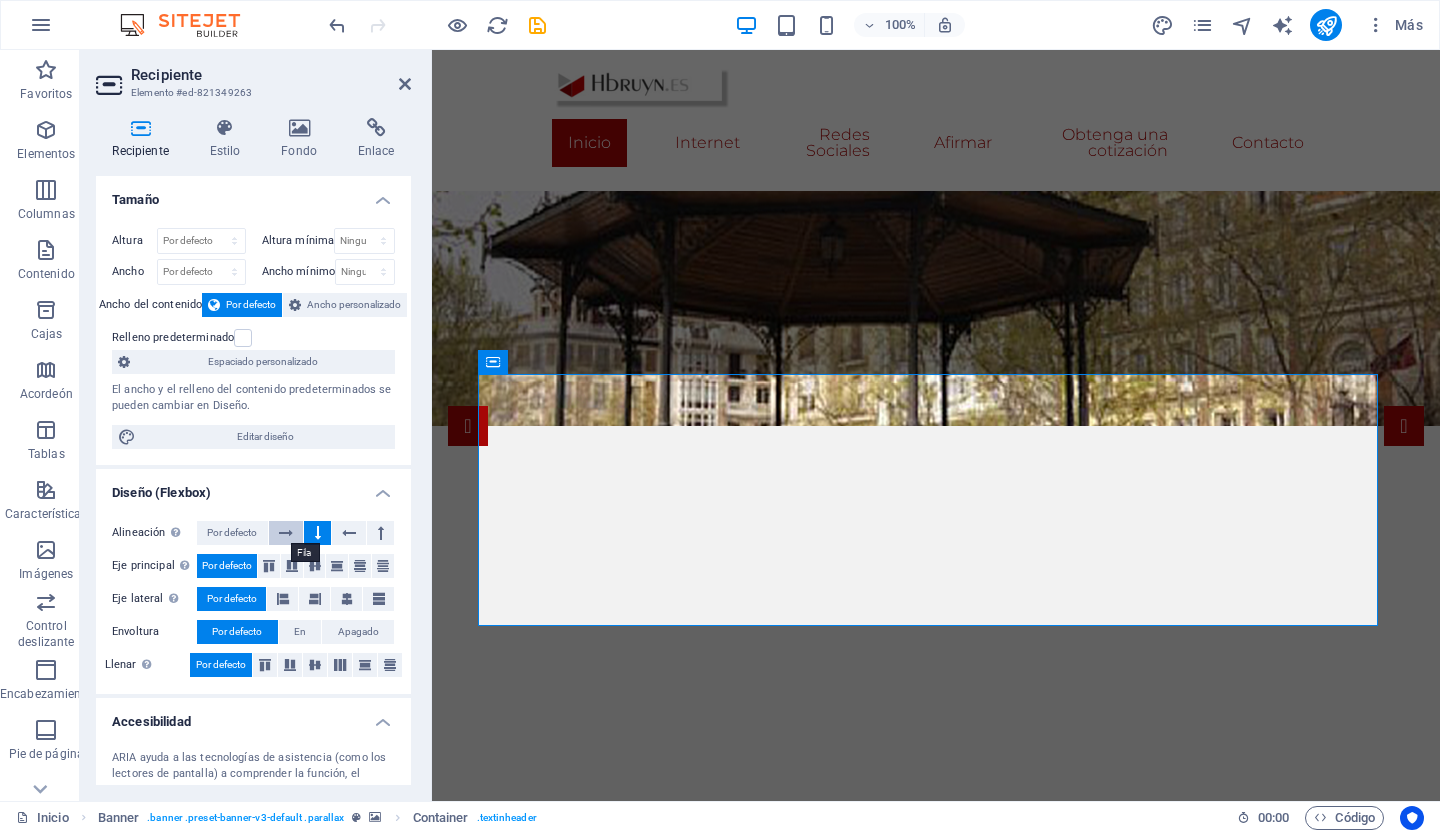 click at bounding box center (286, 533) 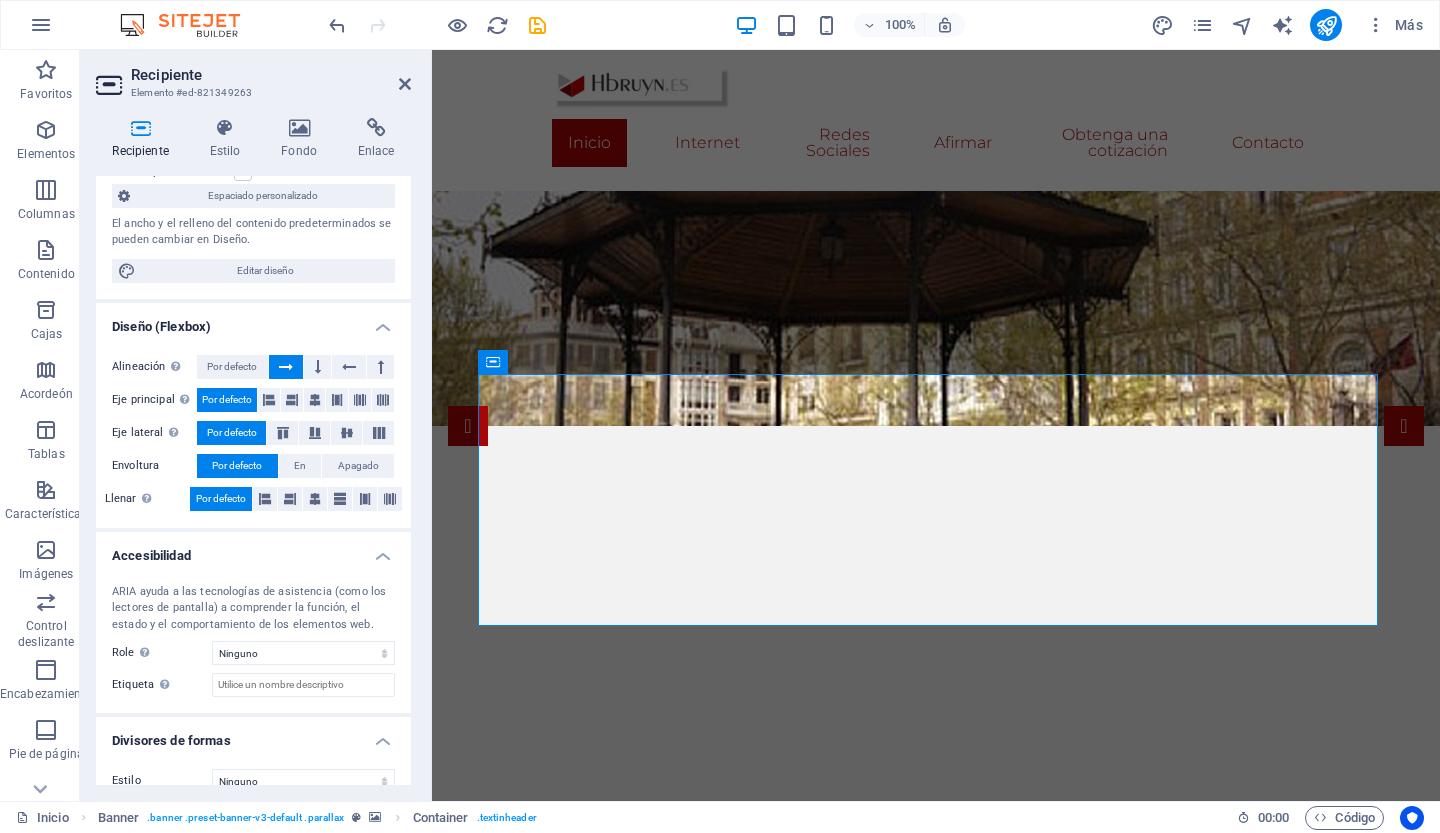 scroll, scrollTop: 188, scrollLeft: 0, axis: vertical 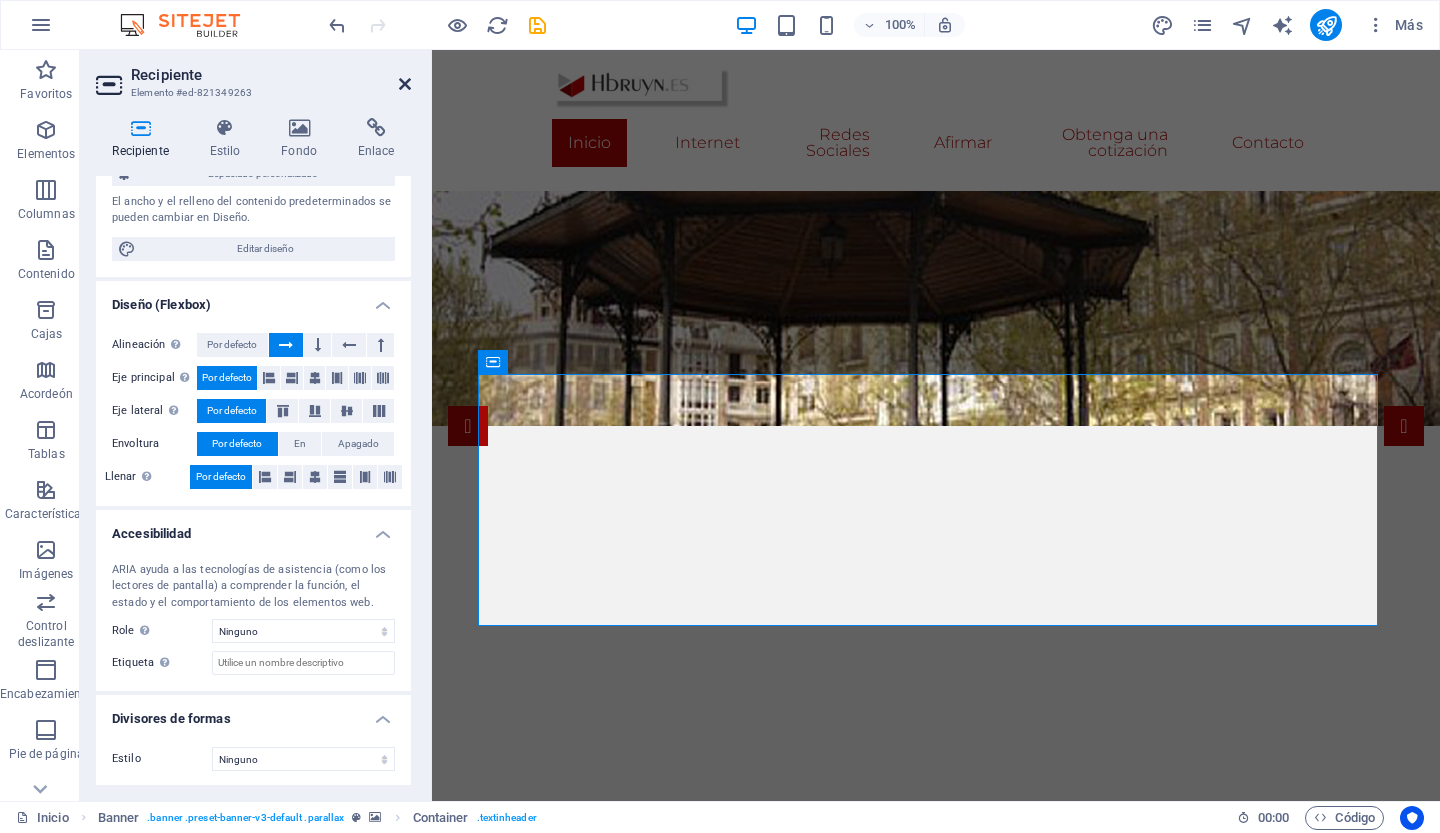 click at bounding box center [405, 84] 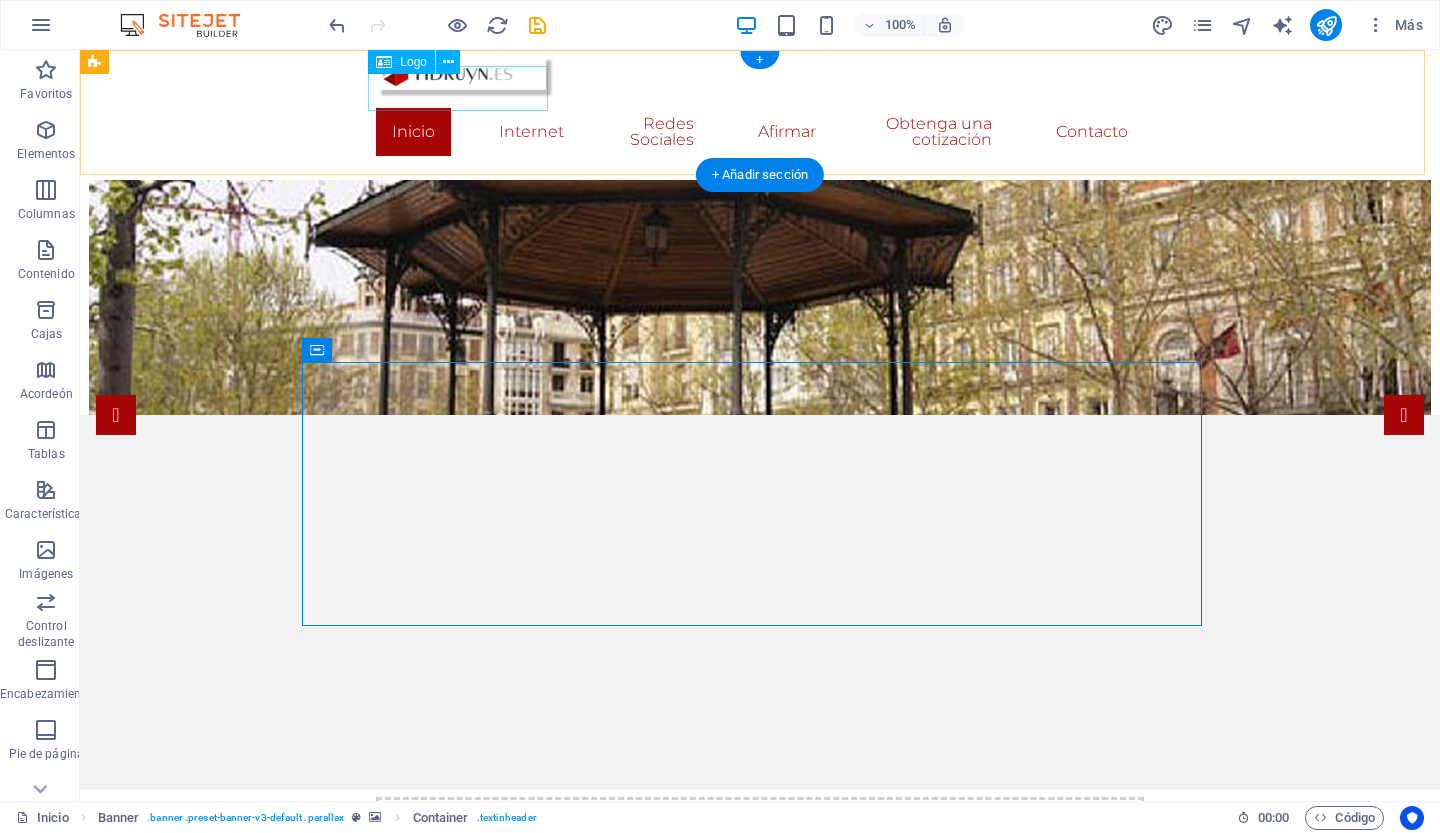 scroll, scrollTop: 0, scrollLeft: 0, axis: both 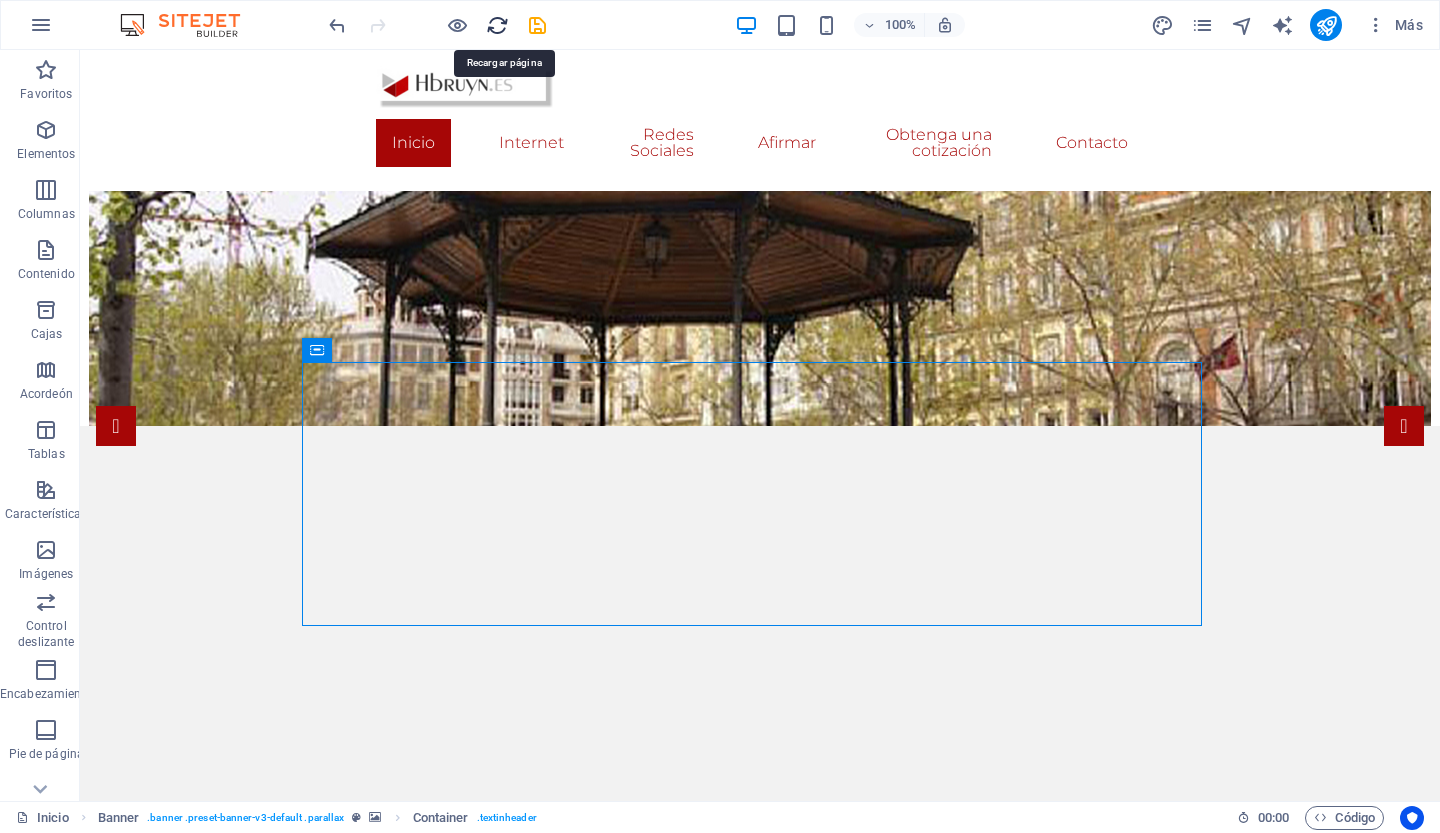 click at bounding box center [497, 25] 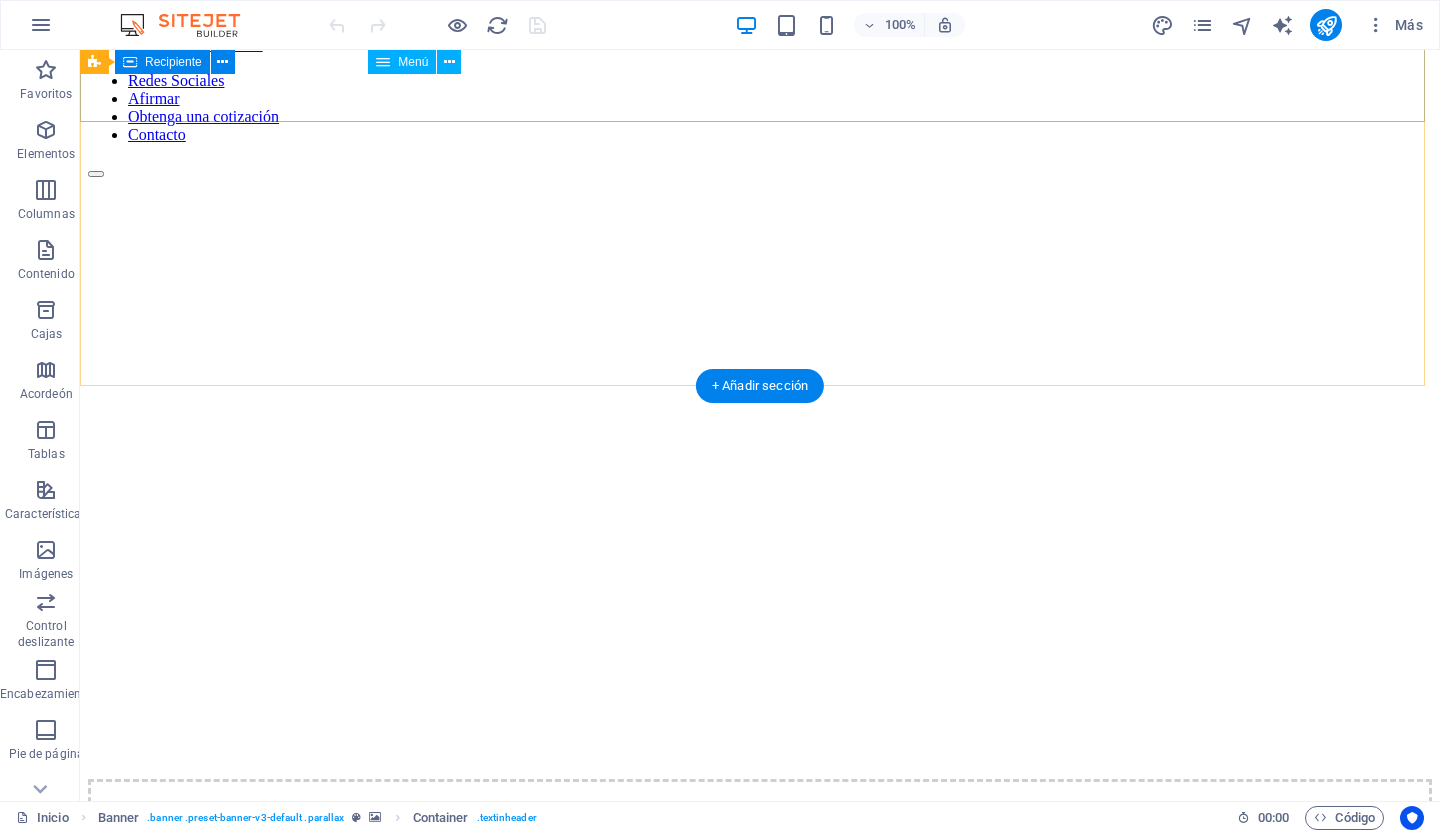 scroll, scrollTop: 174, scrollLeft: 0, axis: vertical 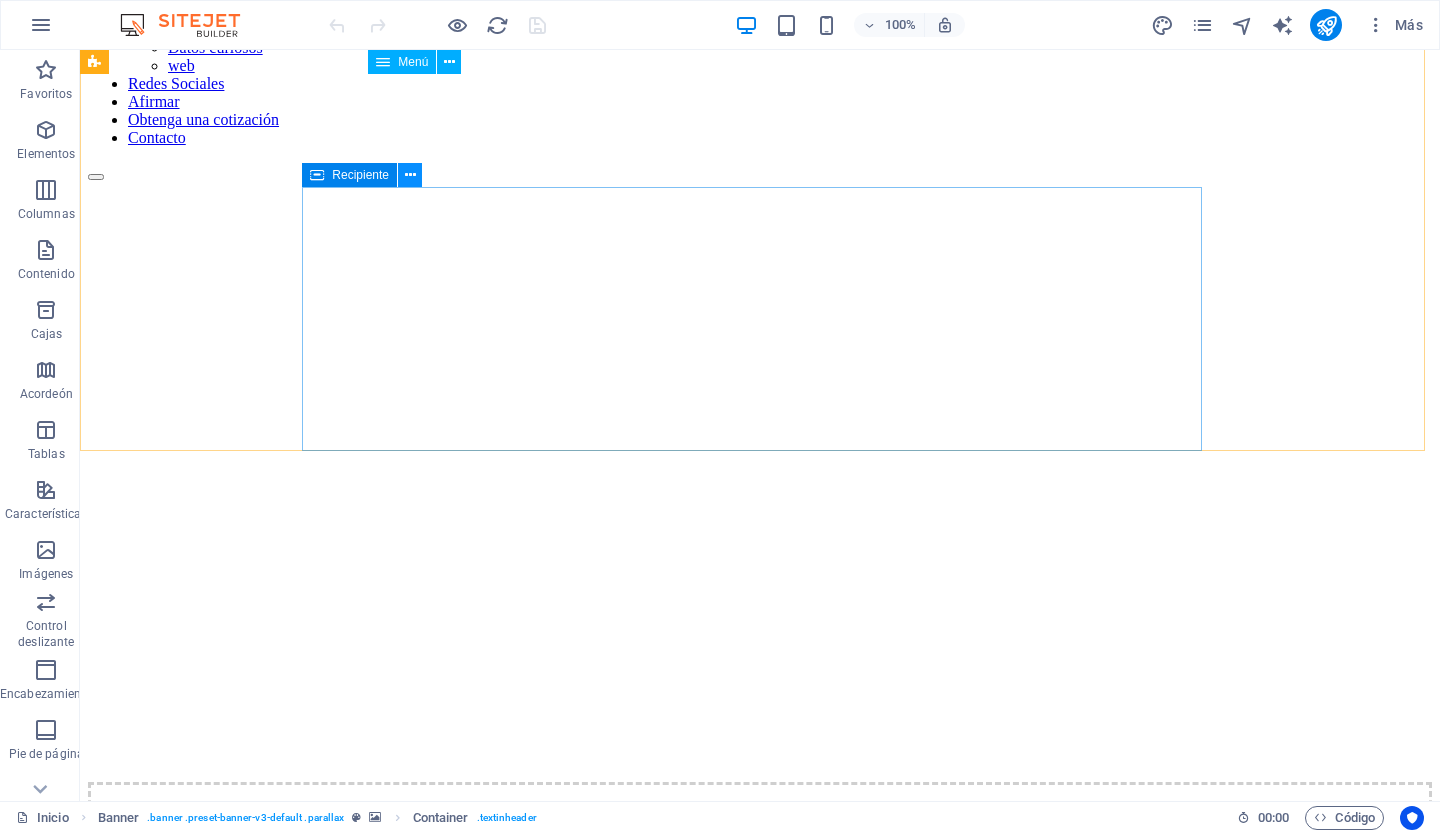 click at bounding box center (410, 175) 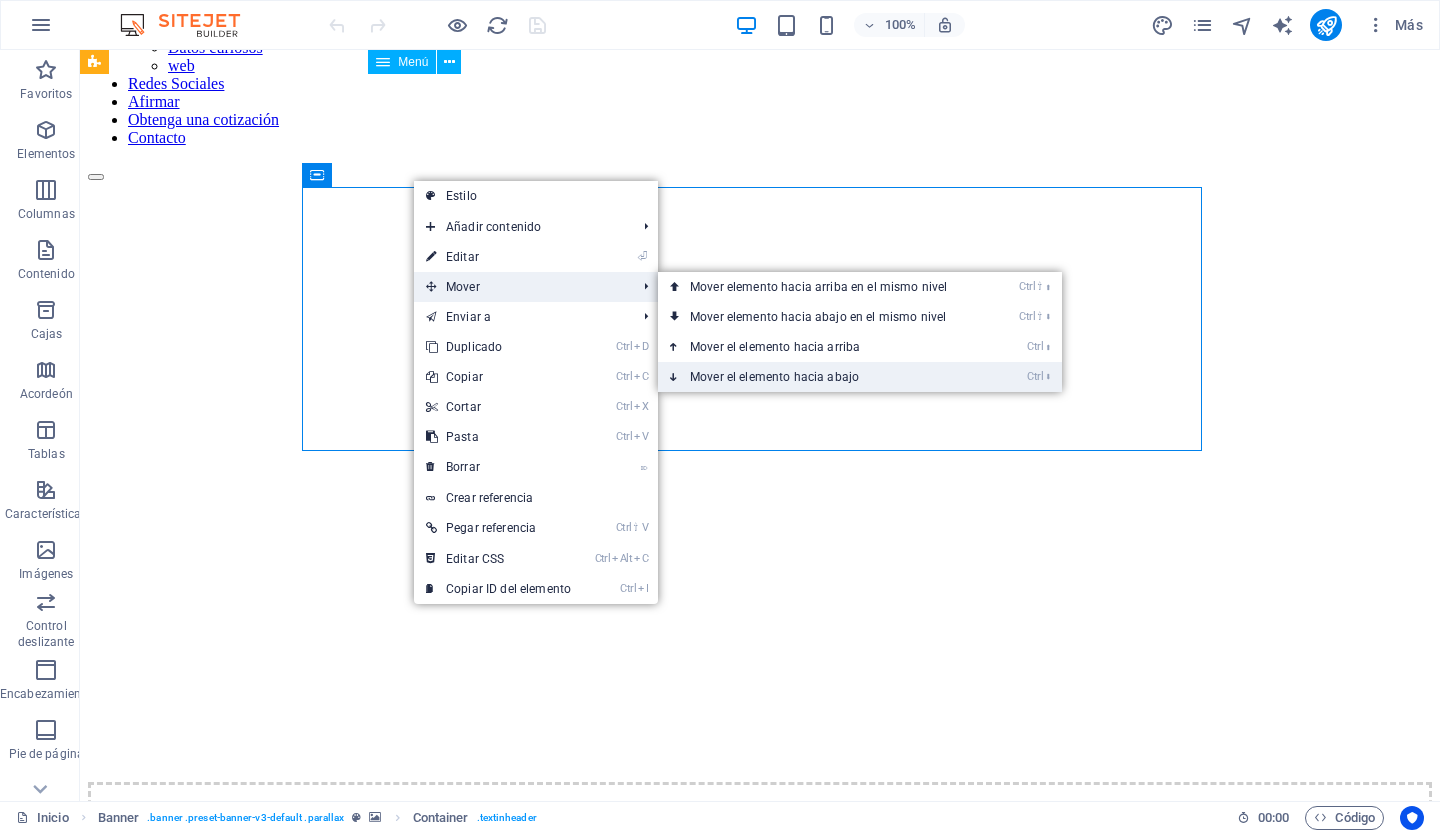 click on "Mover el elemento hacia abajo" at bounding box center [774, 377] 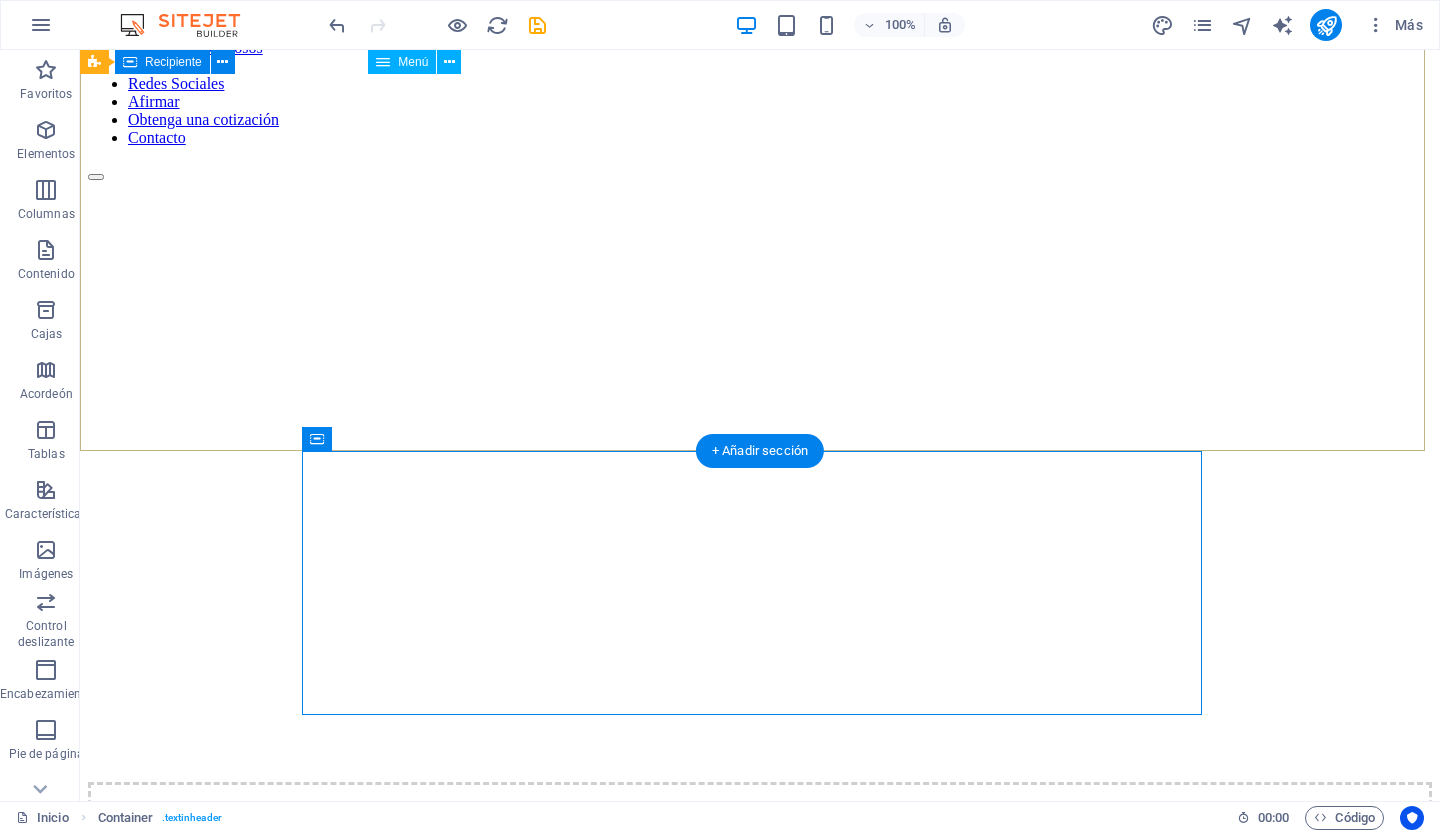 click on "Suelta el contenido aquí o  Añadir elementos  Pegar portapapeles" at bounding box center (760, 853) 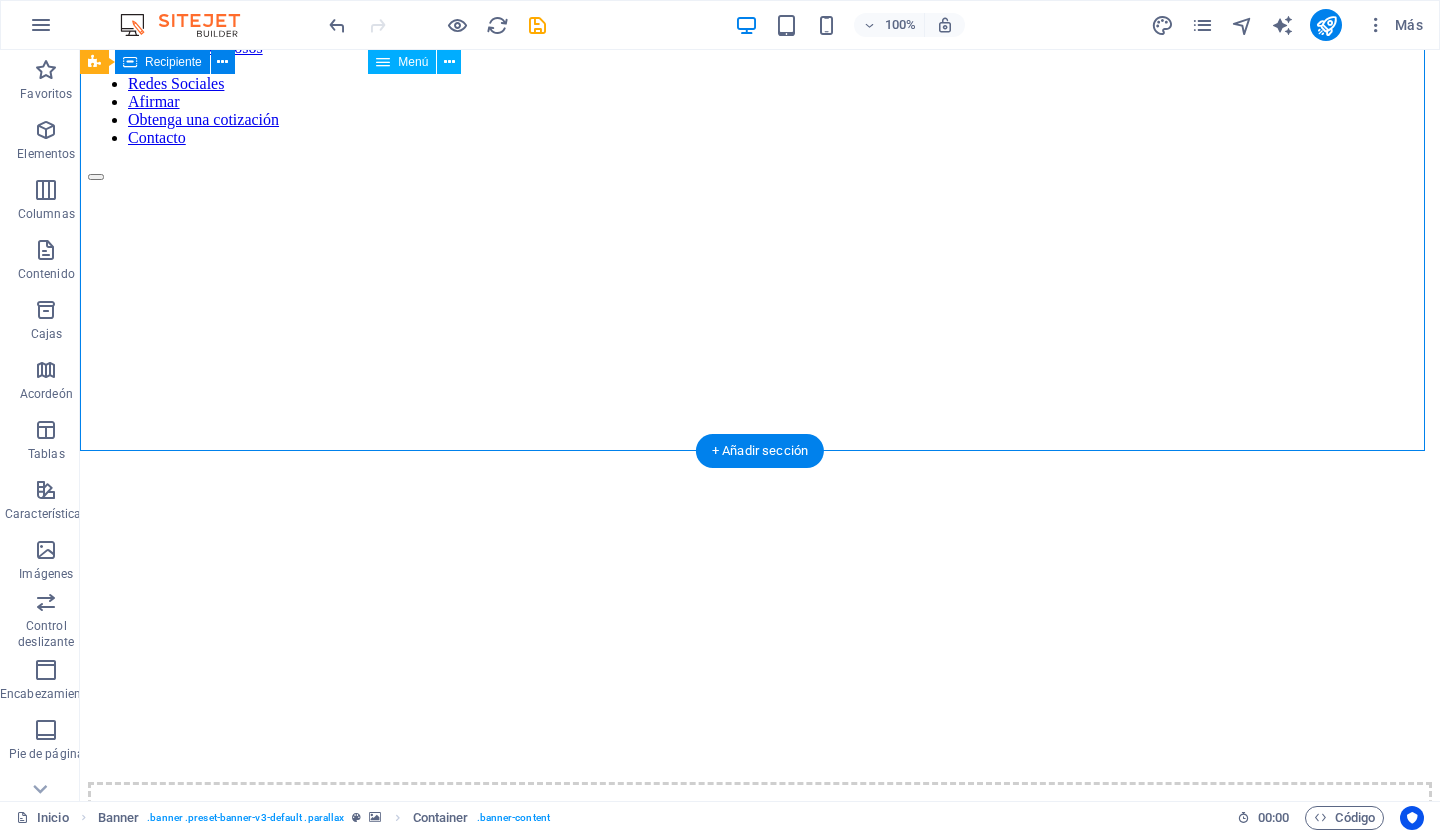 click on "Suelta el contenido aquí o  Añadir elementos  Pegar portapapeles" at bounding box center (760, 853) 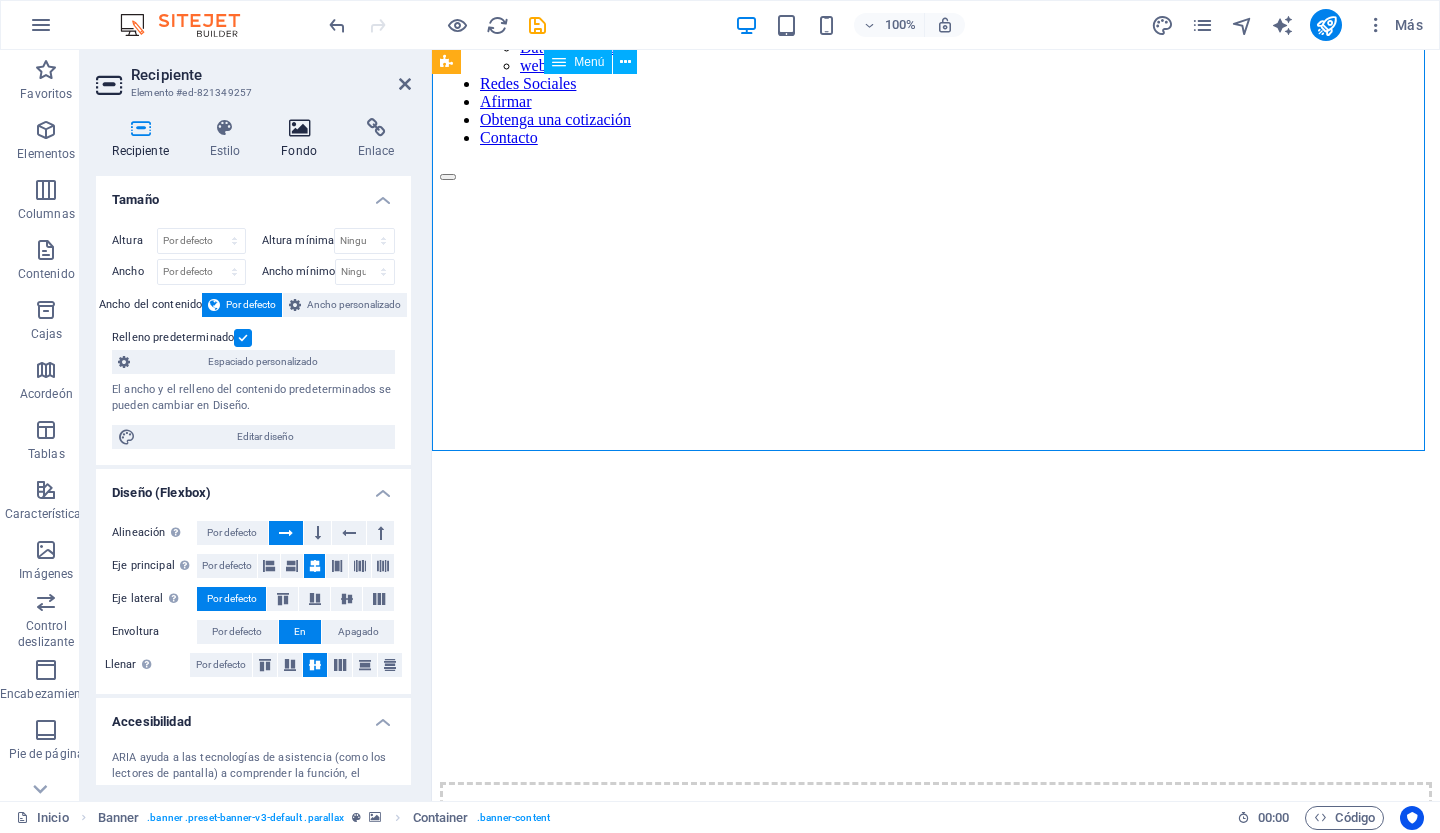 click at bounding box center [299, 128] 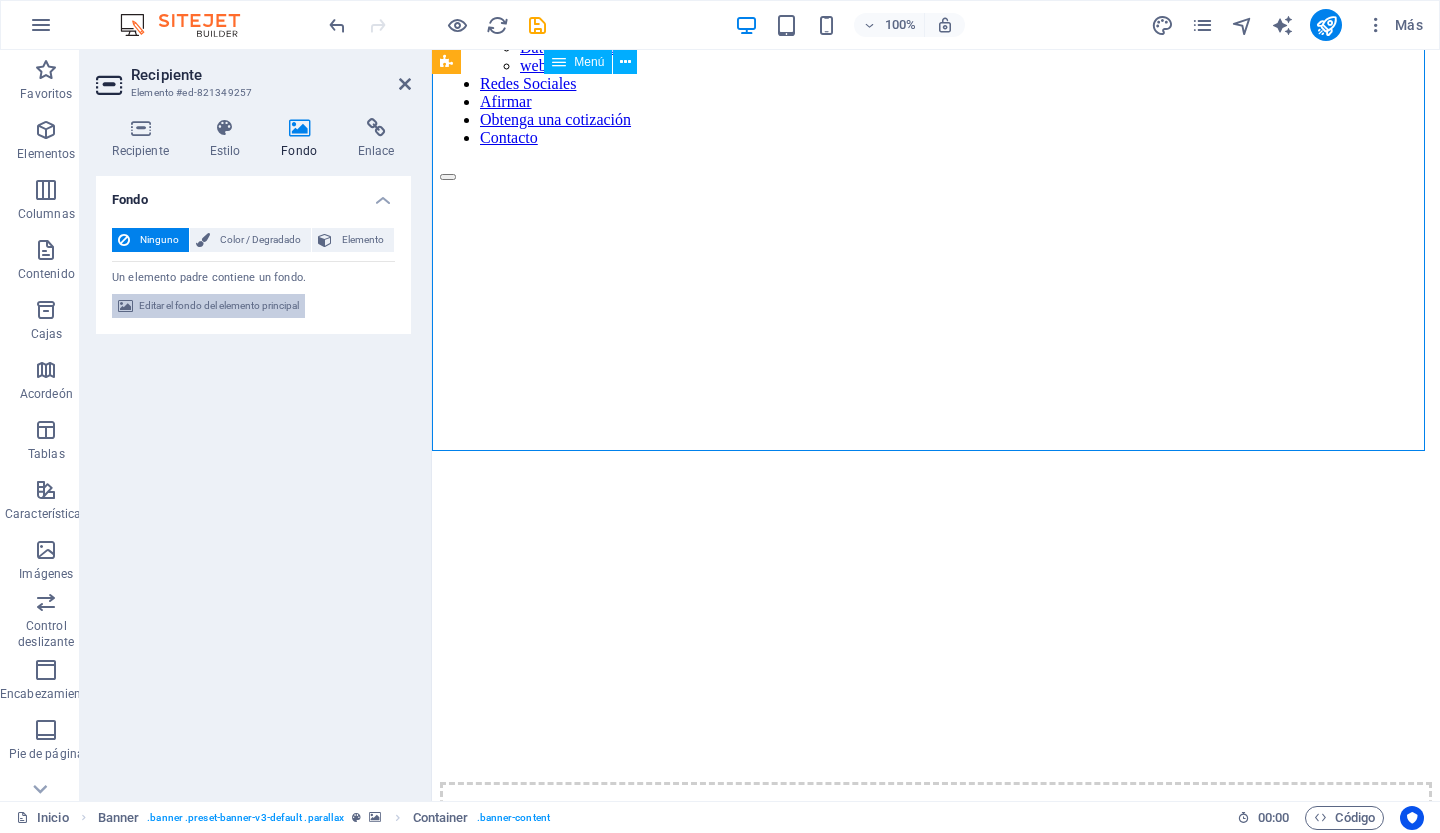 click on "Editar el fondo del elemento principal" at bounding box center [219, 306] 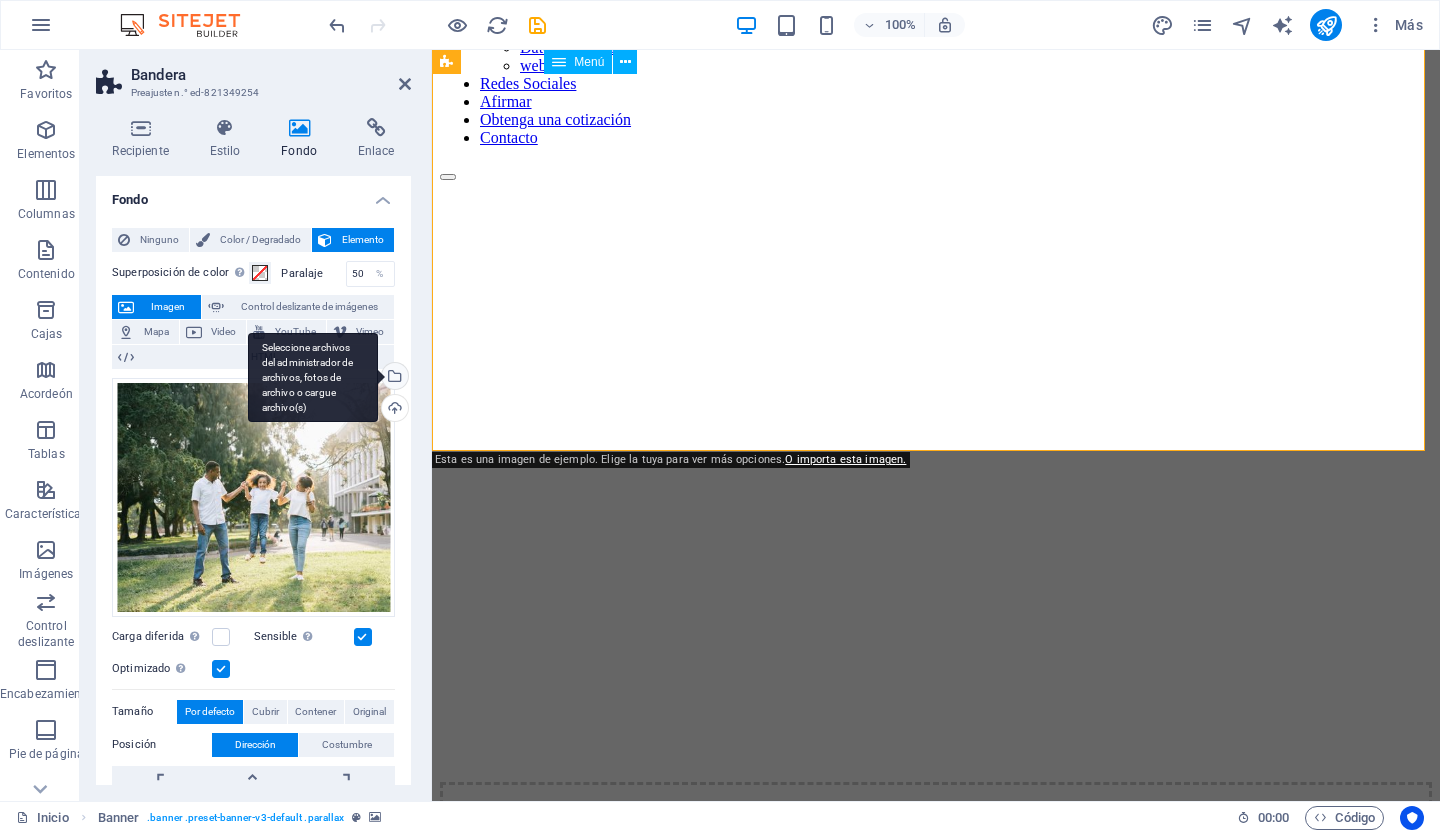 click on "Seleccione archivos del administrador de archivos, fotos de archivo o cargue archivo(s)" at bounding box center [393, 378] 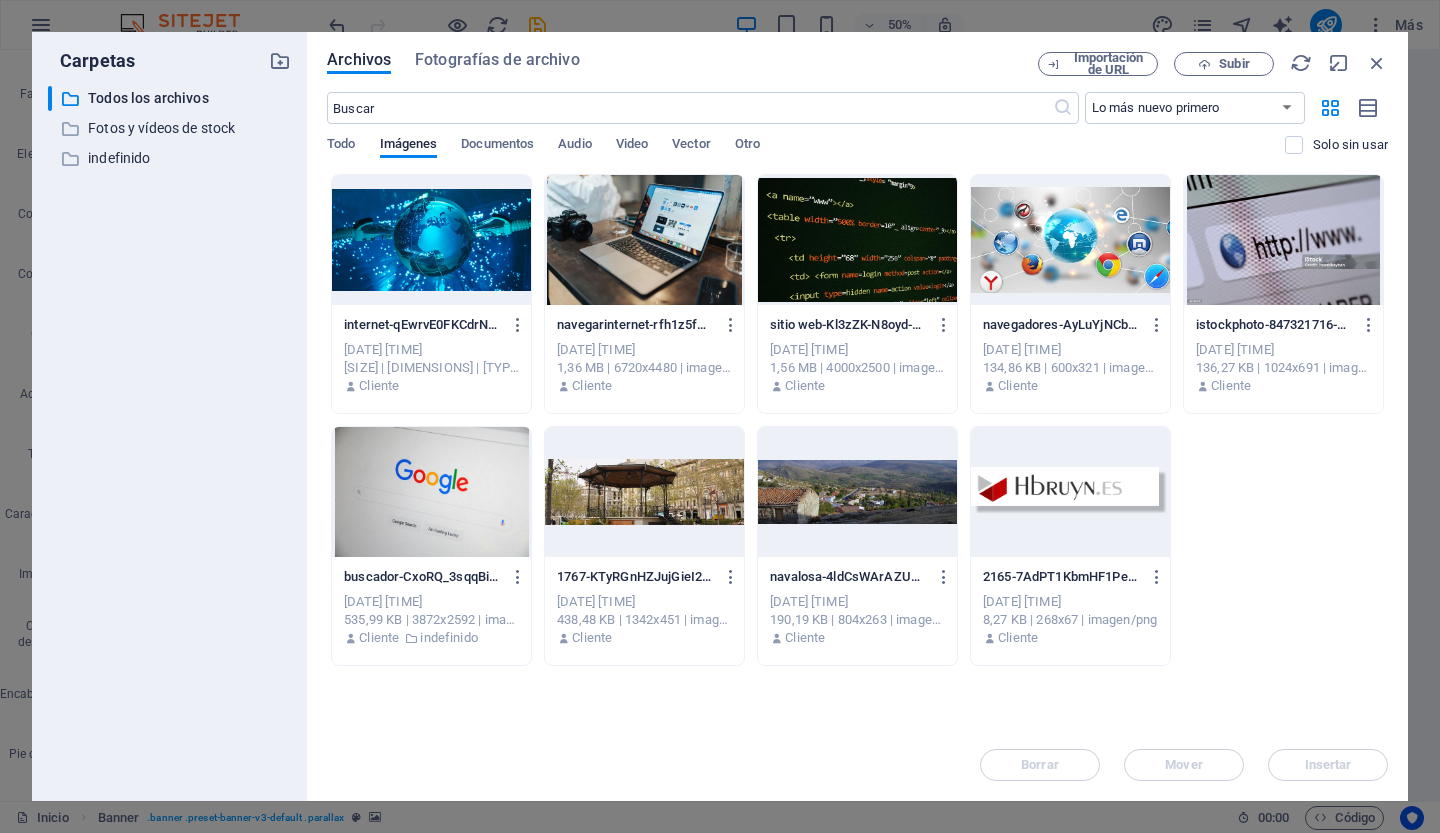 click at bounding box center [644, 492] 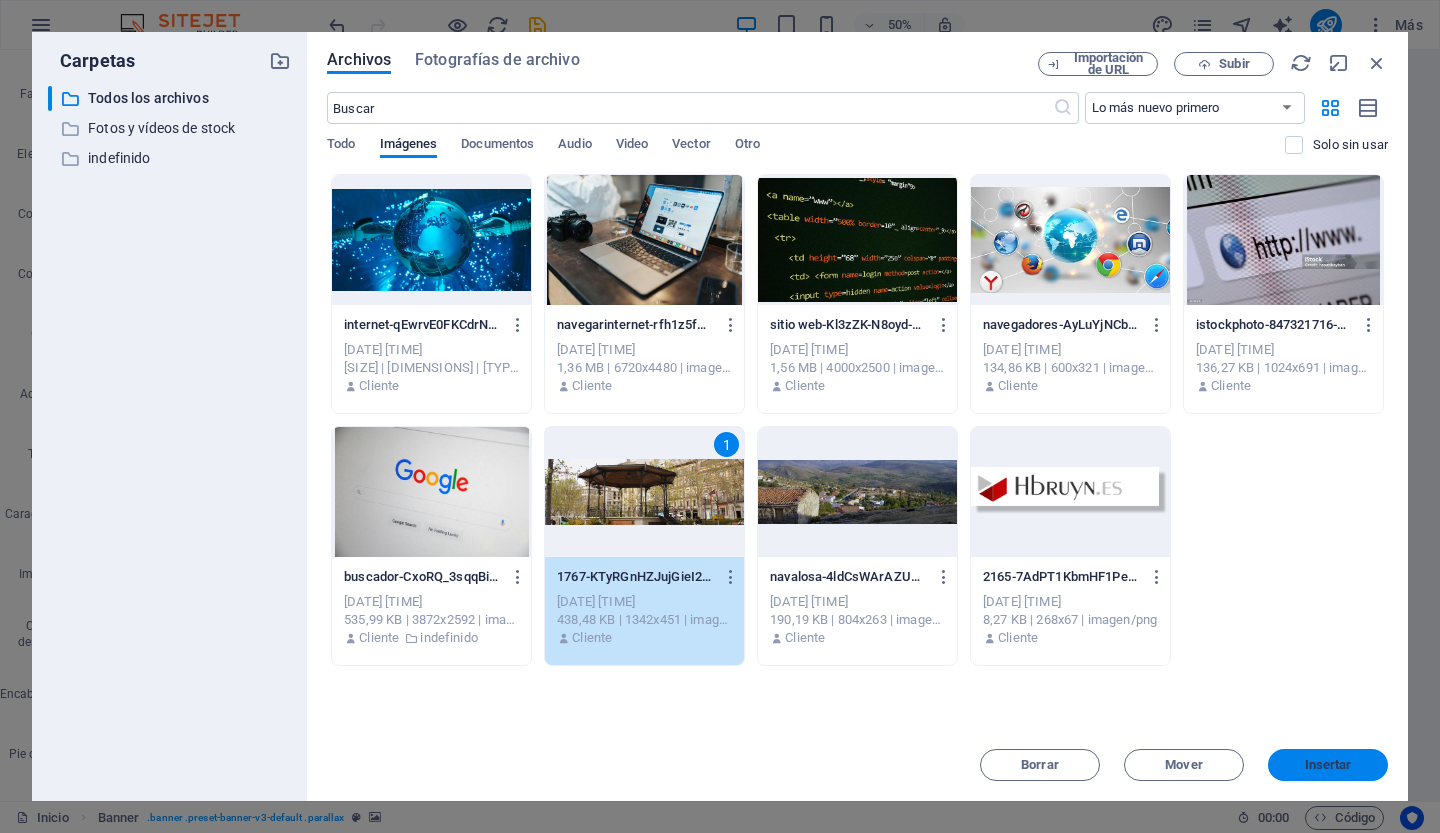 click on "Insertar" at bounding box center (1328, 765) 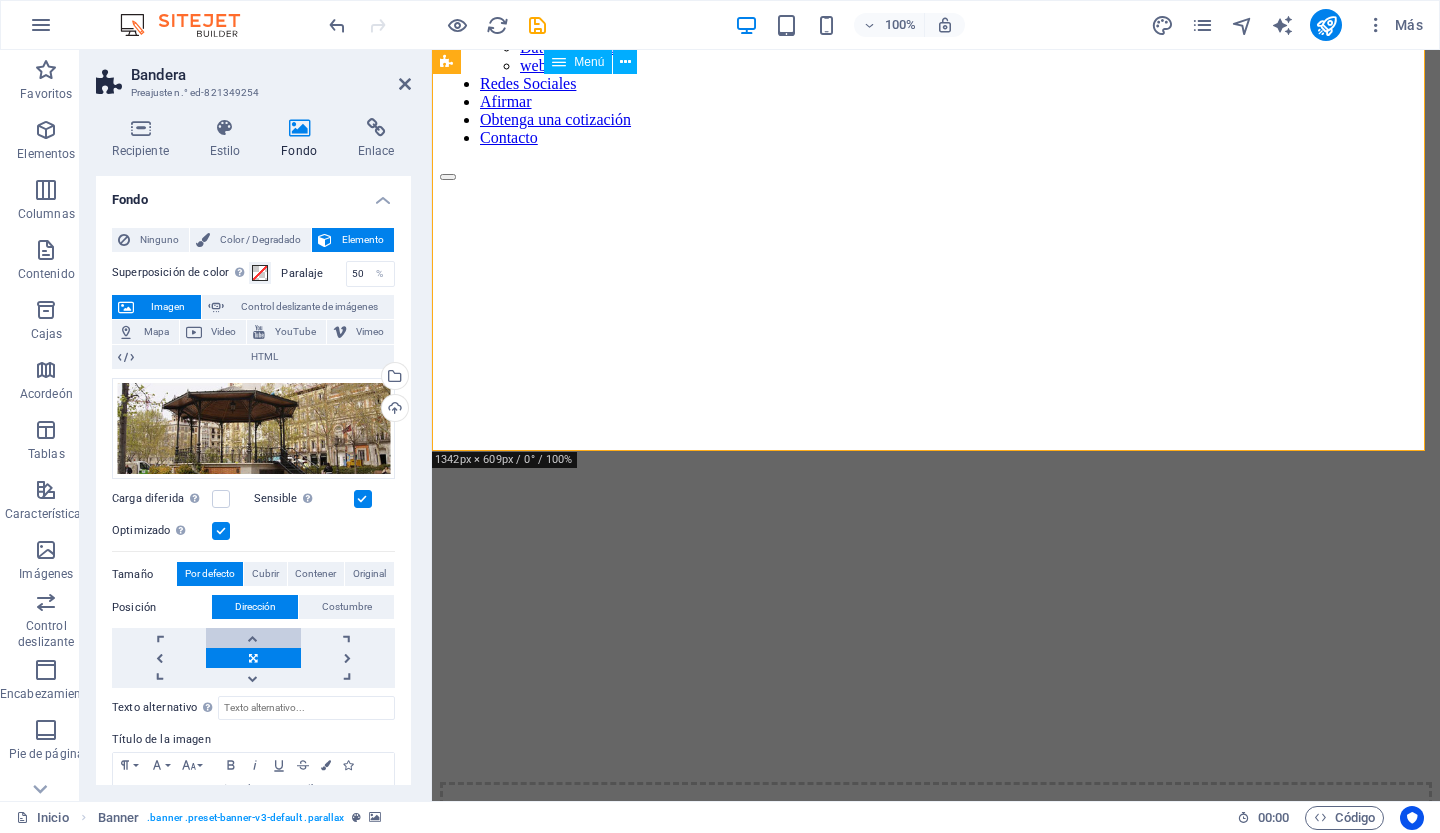 click at bounding box center [253, 638] 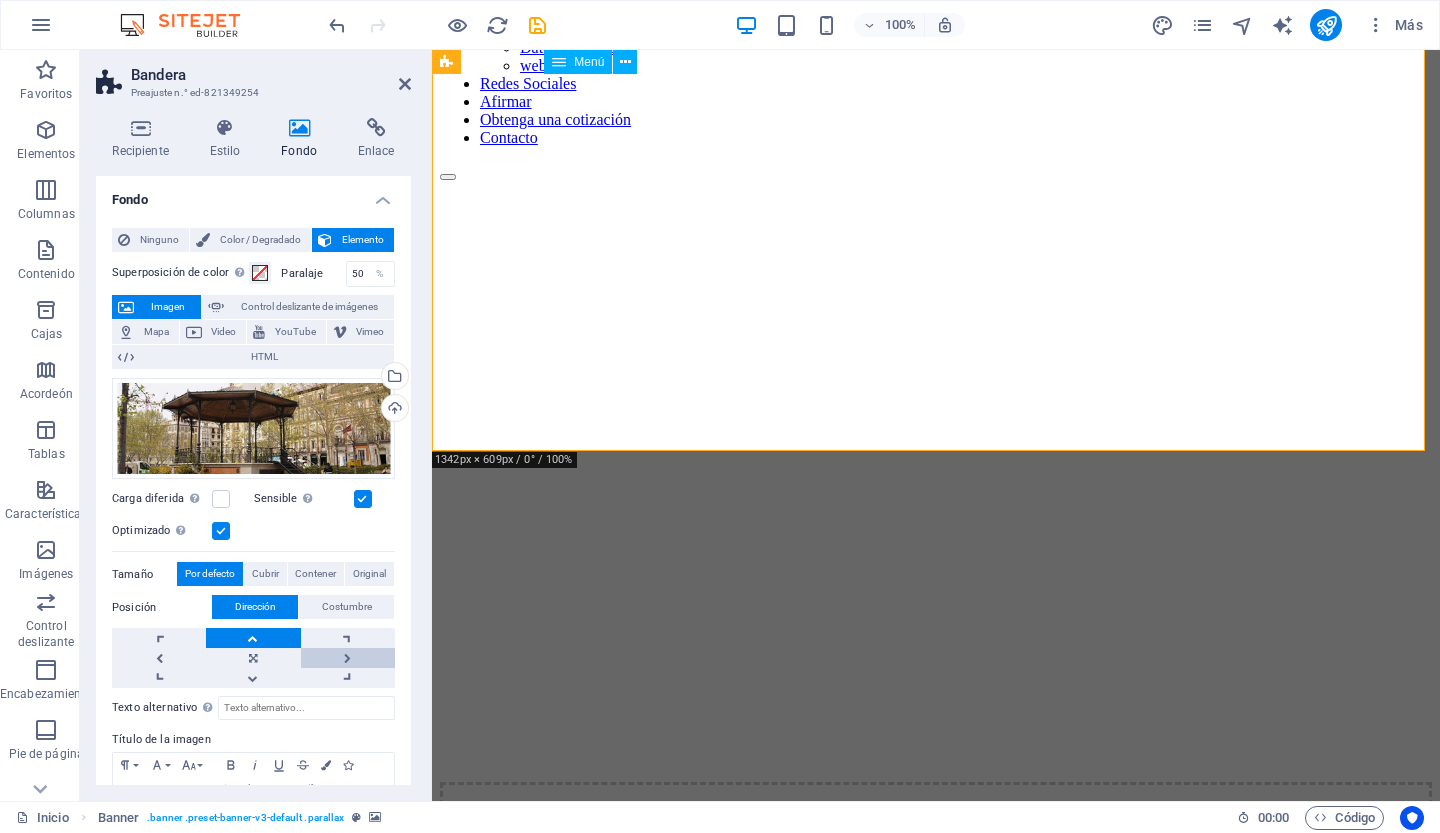 click at bounding box center (348, 658) 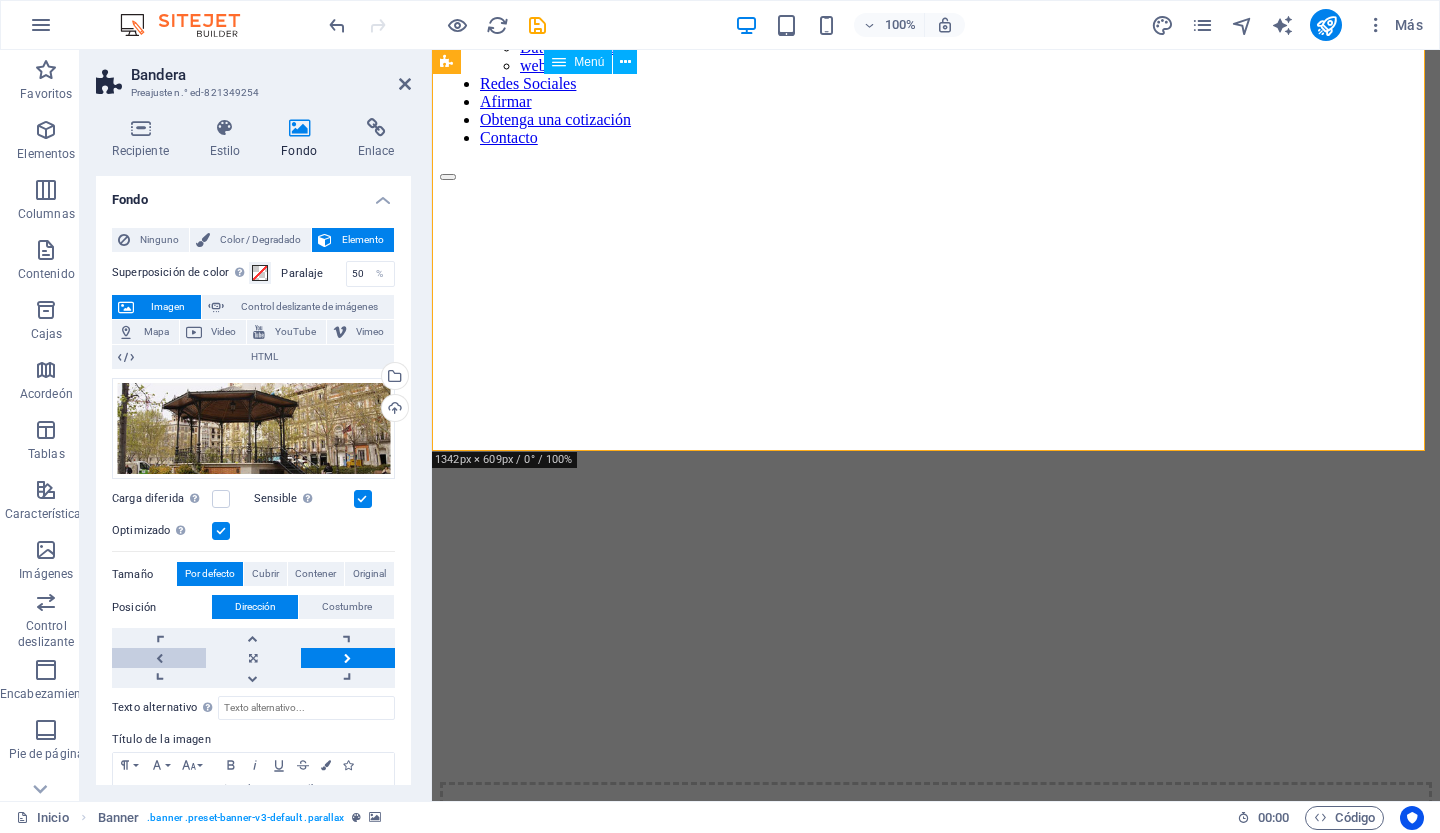 click at bounding box center (159, 658) 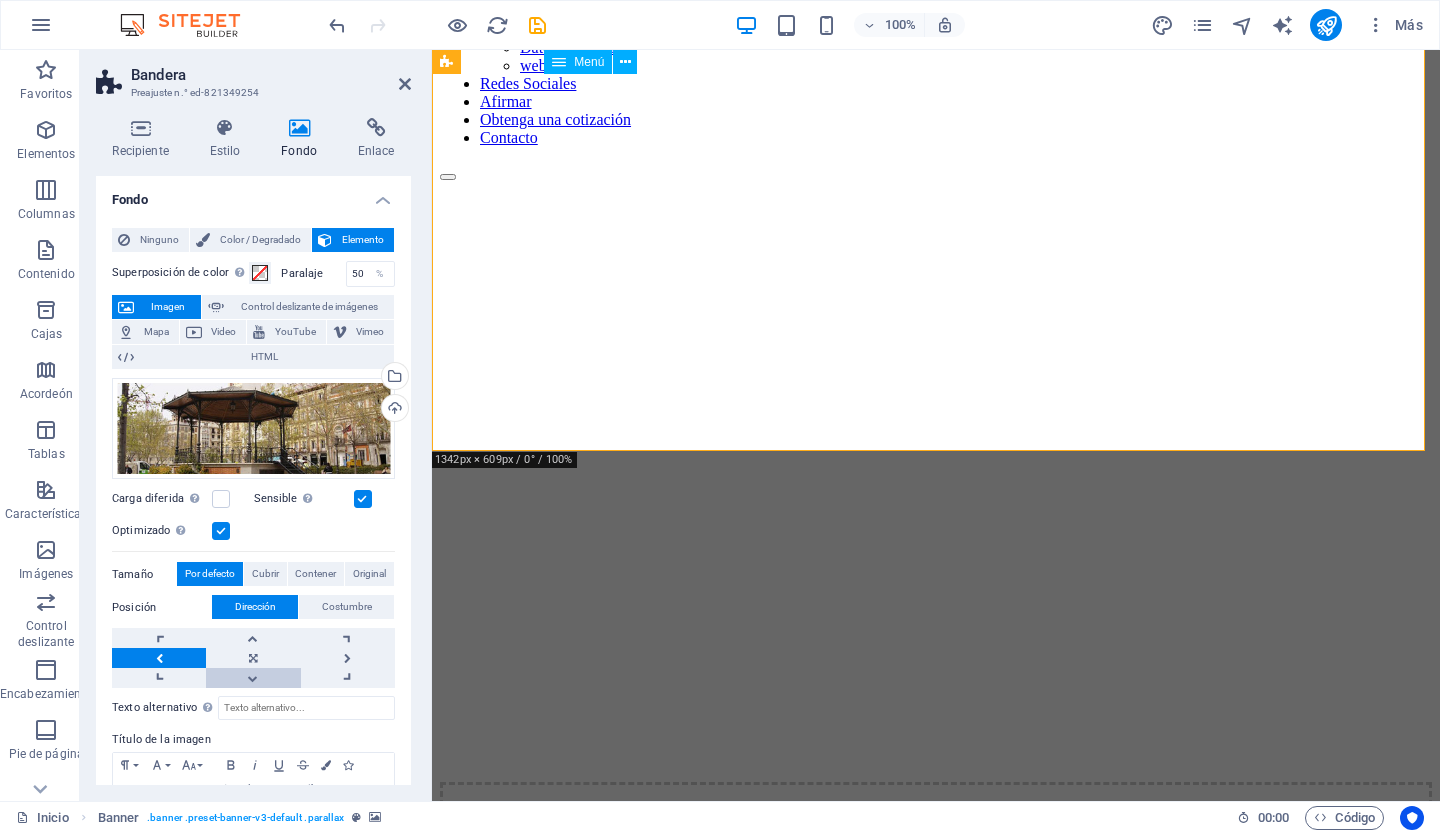 click at bounding box center (253, 678) 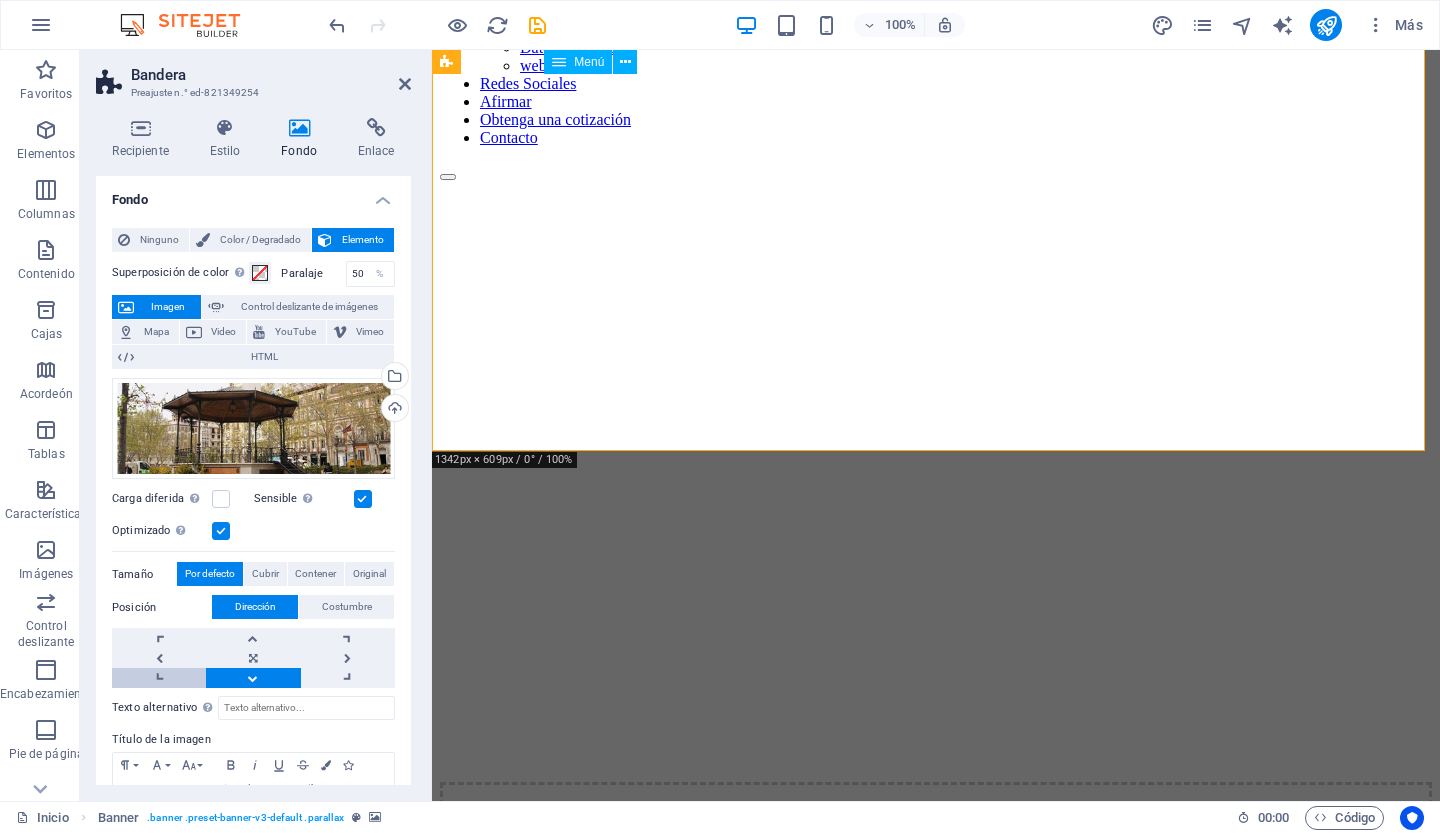 click at bounding box center (159, 678) 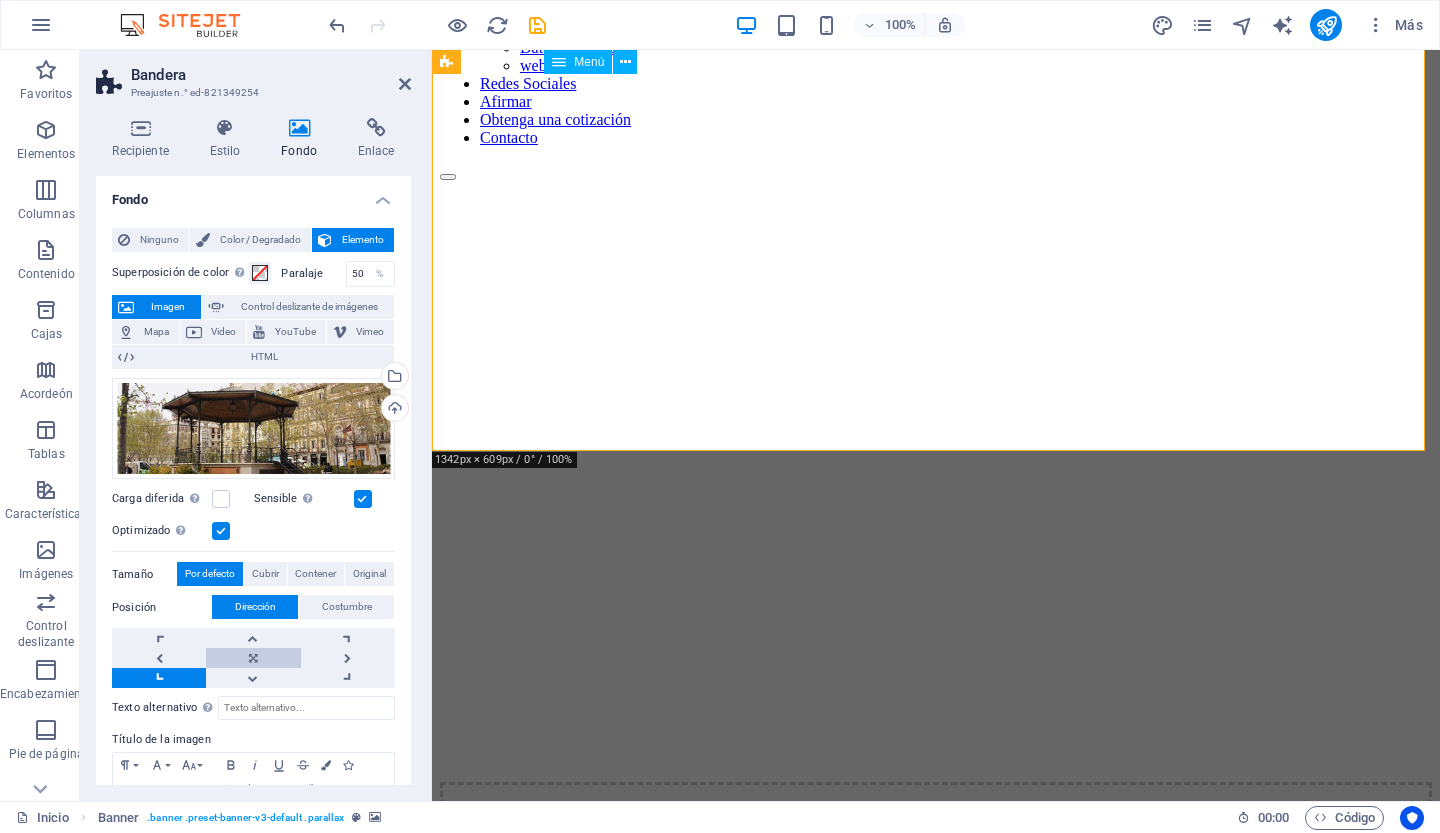 click at bounding box center [253, 658] 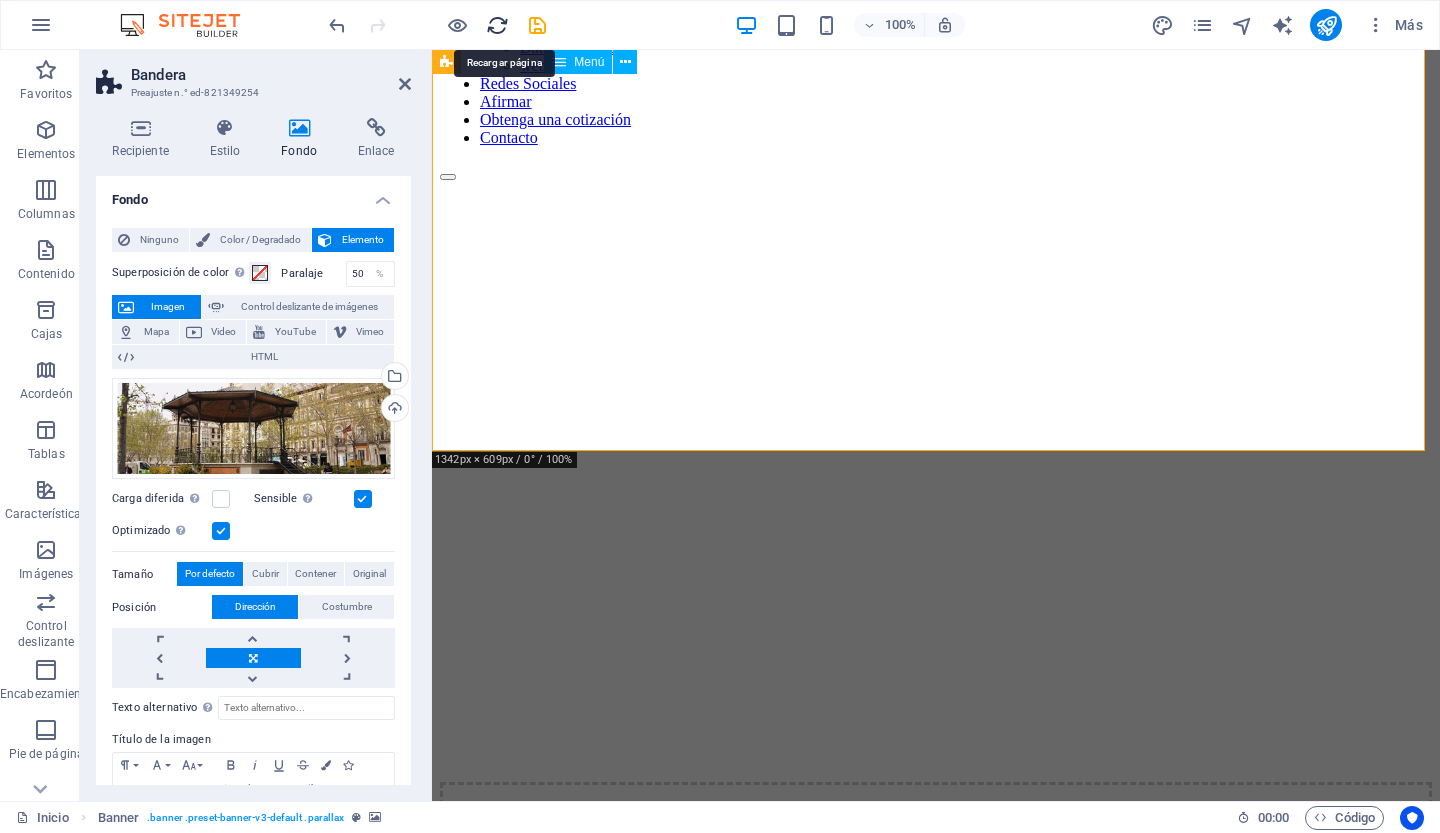 drag, startPoint x: 496, startPoint y: 26, endPoint x: 692, endPoint y: 47, distance: 197.1218 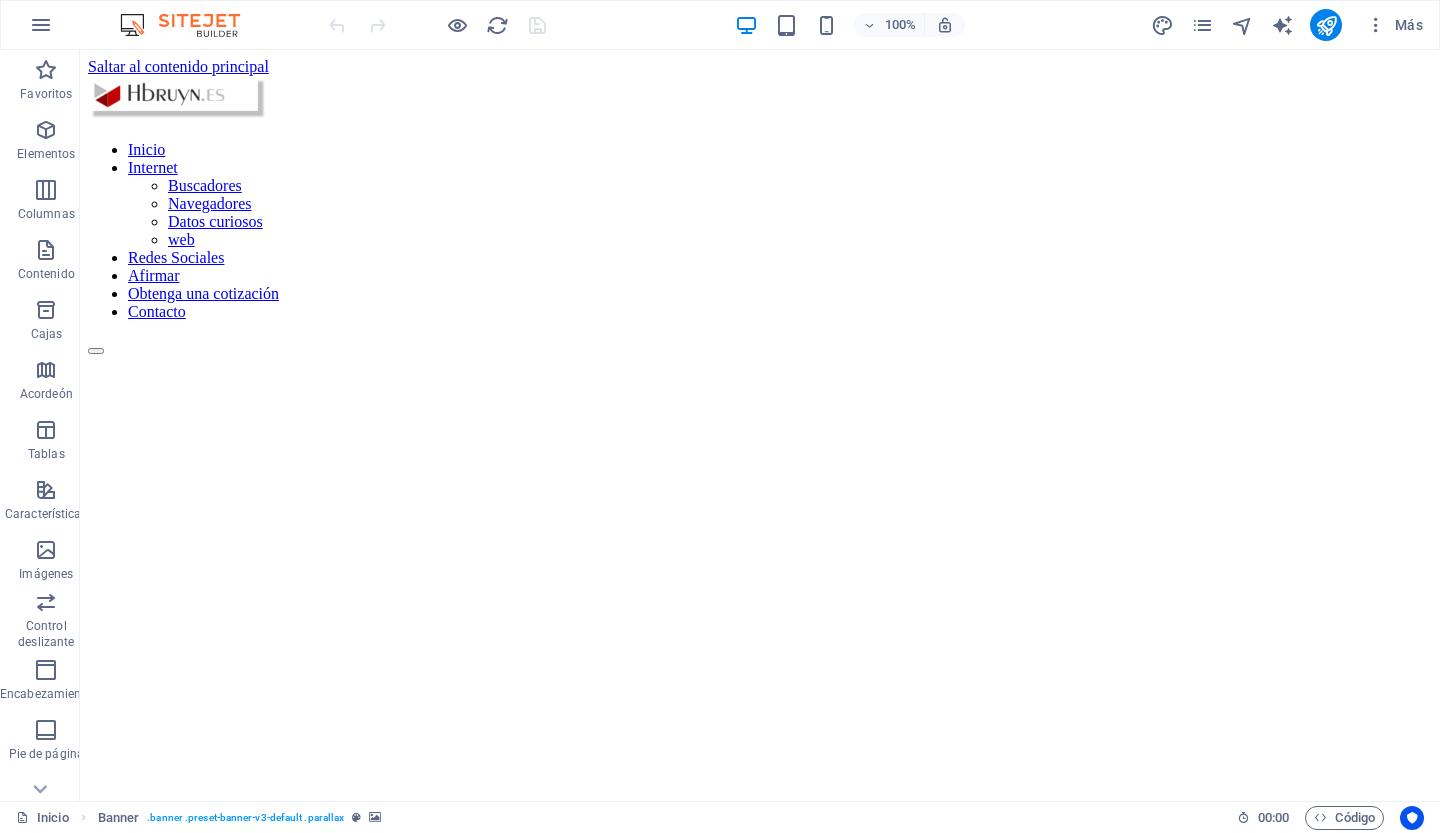 scroll, scrollTop: 0, scrollLeft: 0, axis: both 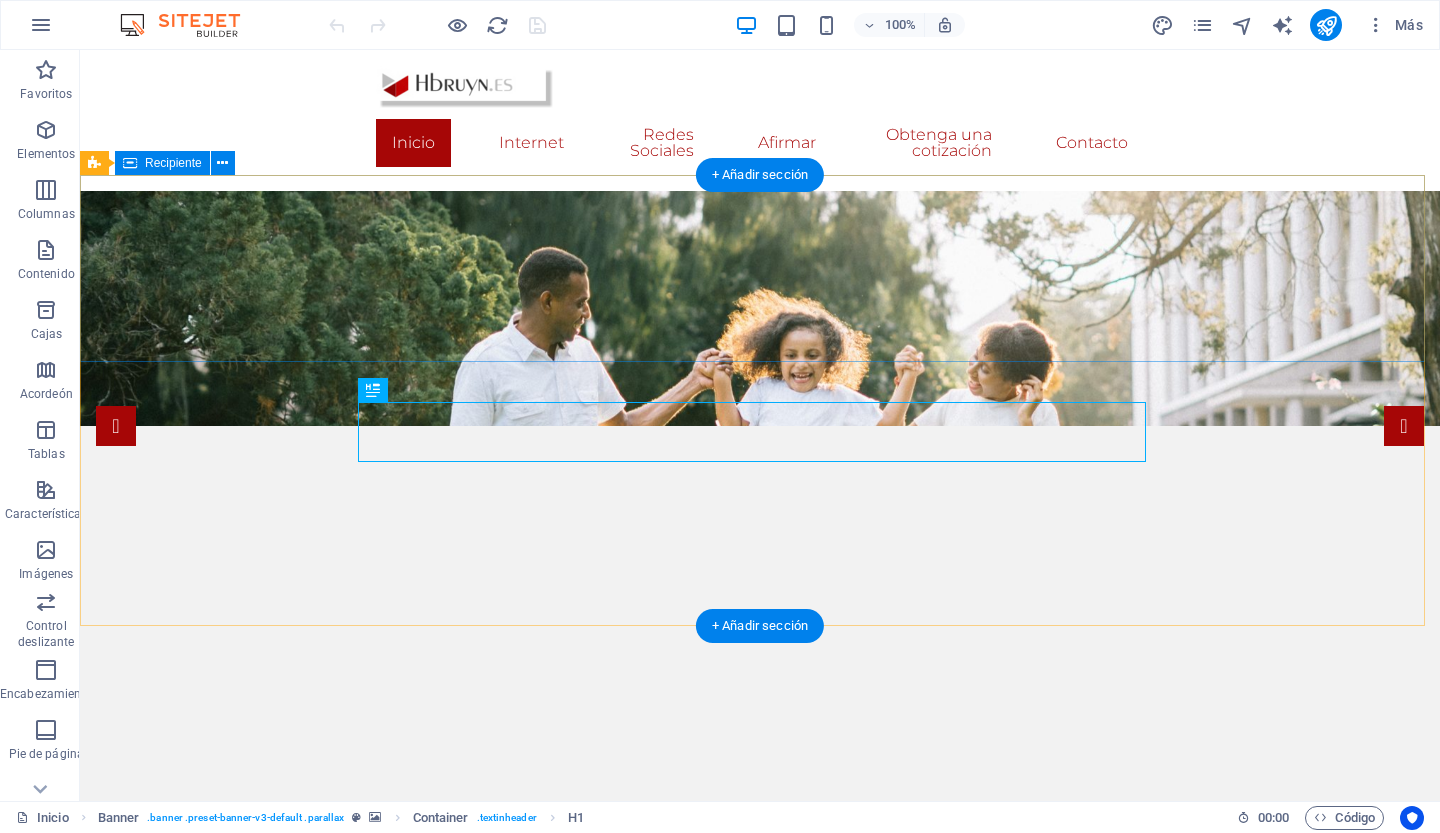 click on "Suelta el contenido aquí o  Añadir elementos  Pegar portapapeles" at bounding box center [760, 879] 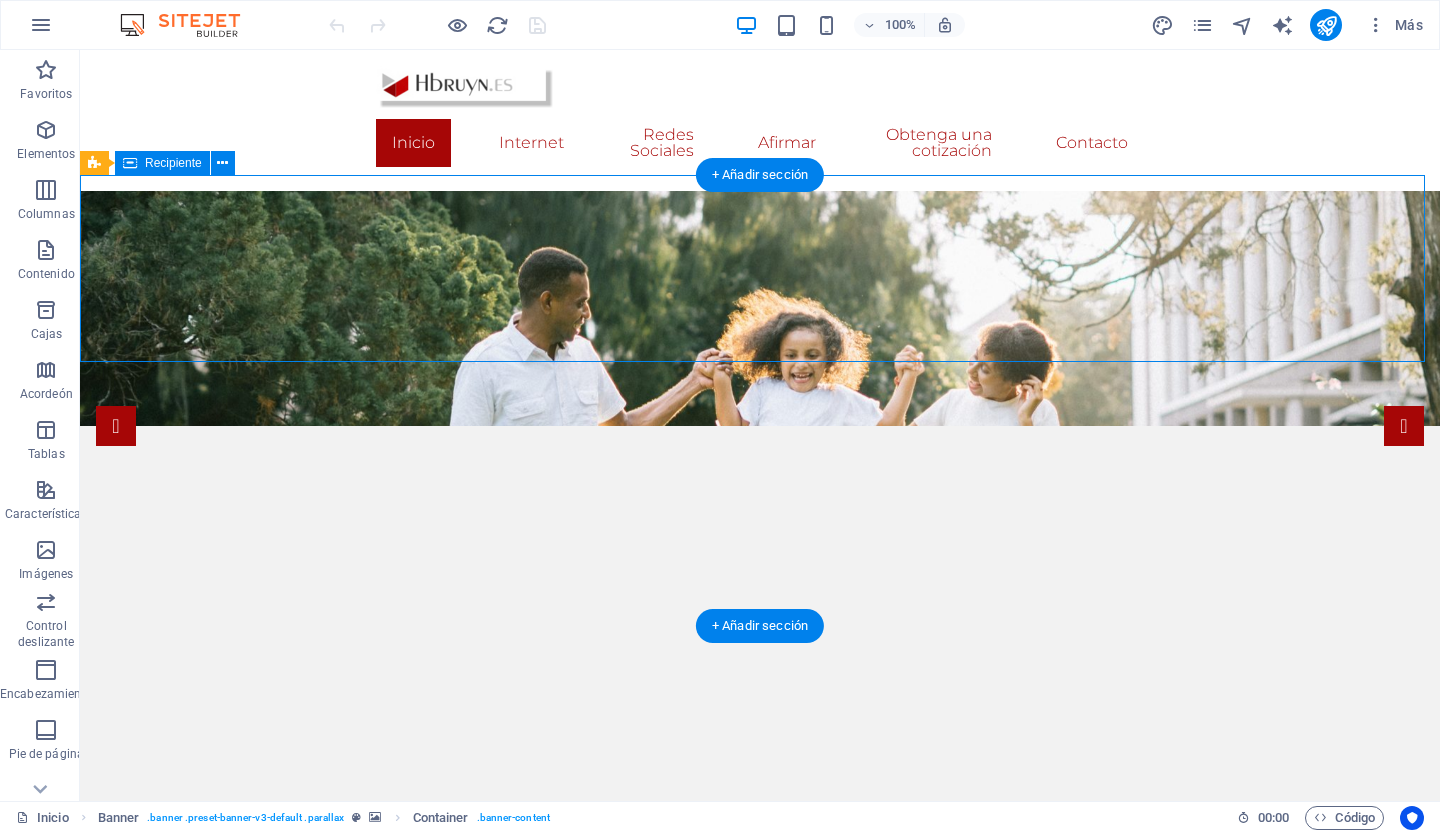 click on "Suelta el contenido aquí o  Añadir elementos  Pegar portapapeles" at bounding box center (760, 879) 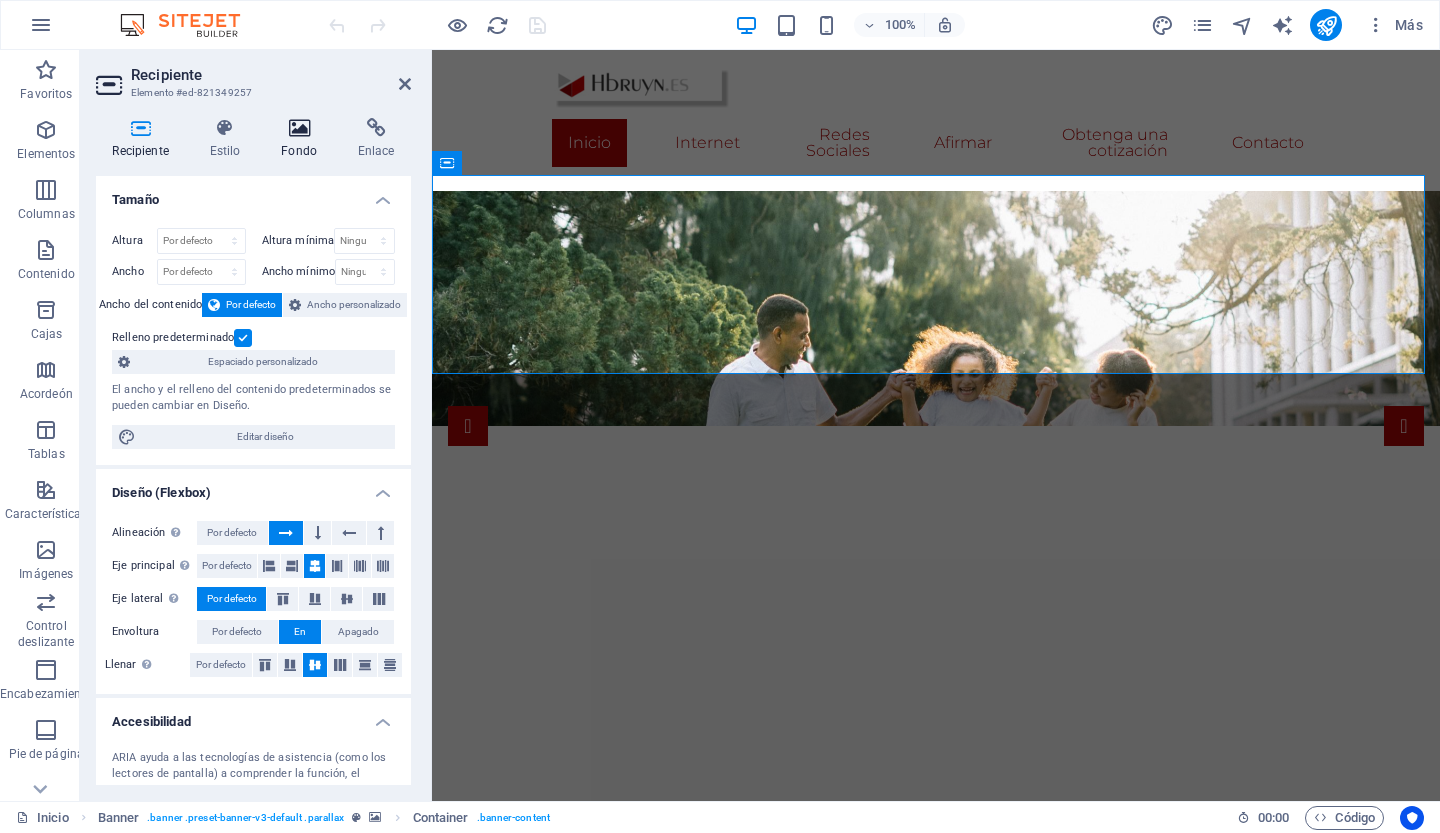 click at bounding box center [299, 128] 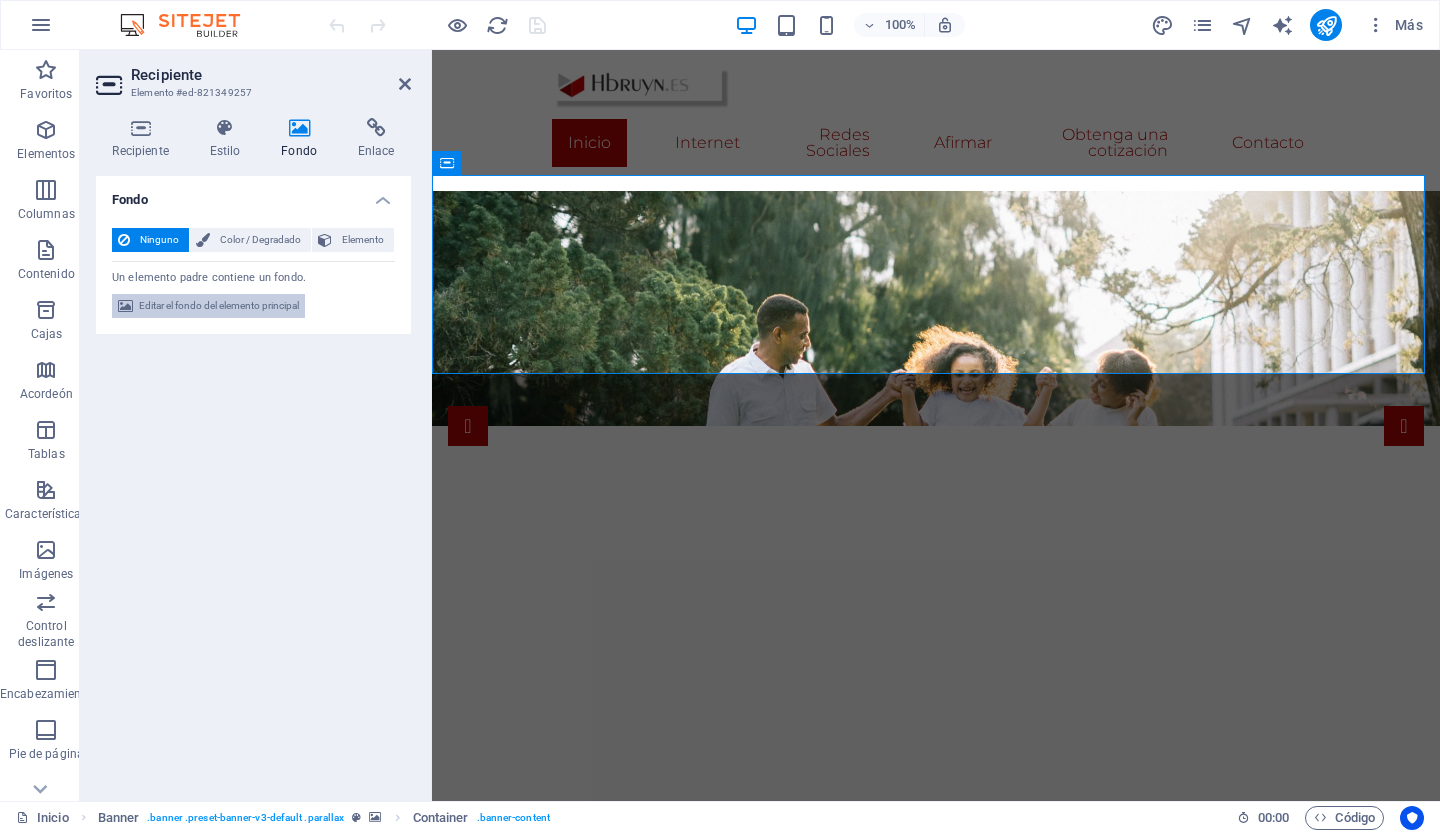 click on "Editar el fondo del elemento principal" at bounding box center [219, 305] 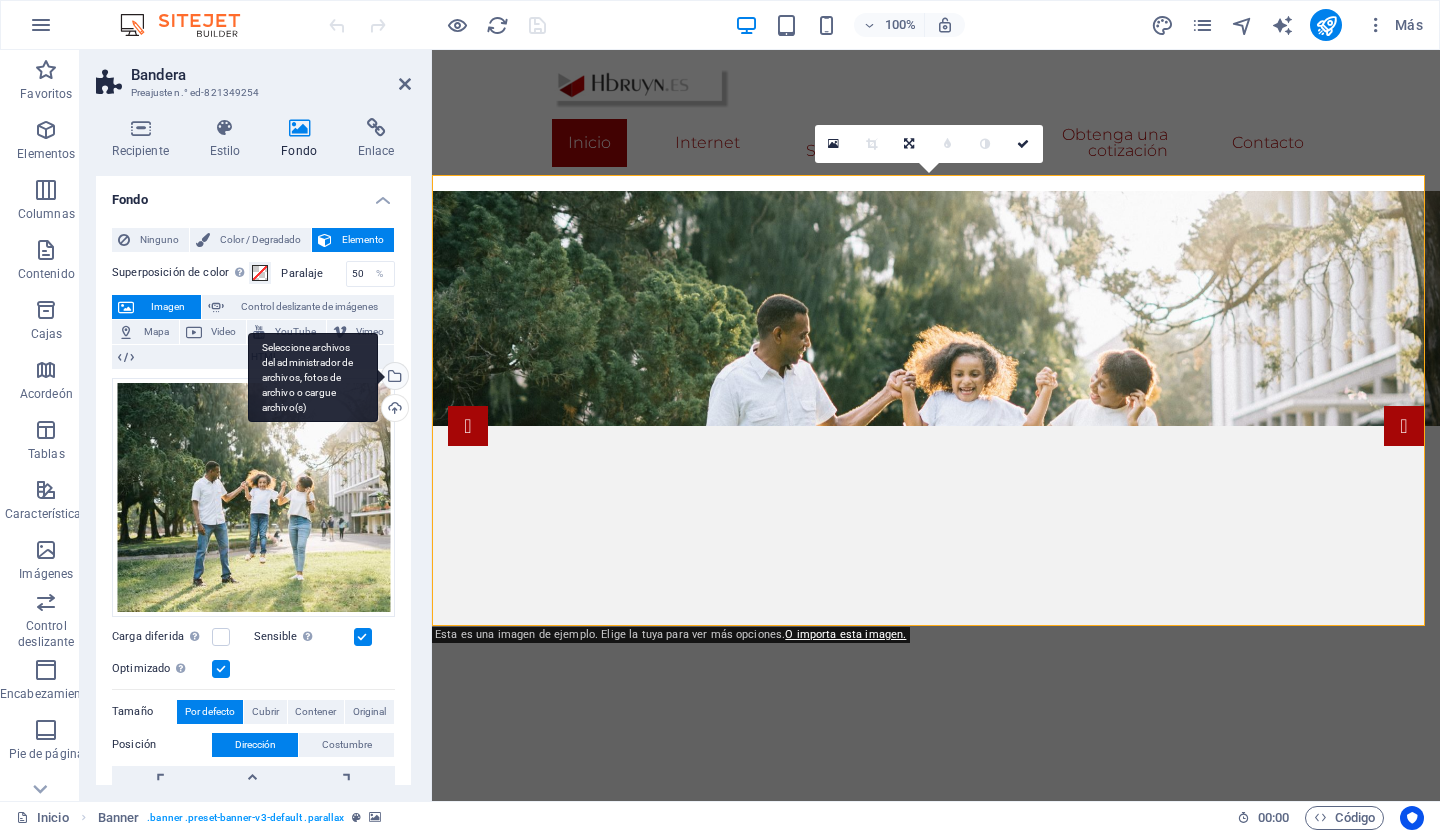 click on "Seleccione archivos del administrador de archivos, fotos de archivo o cargue archivo(s)" at bounding box center [393, 378] 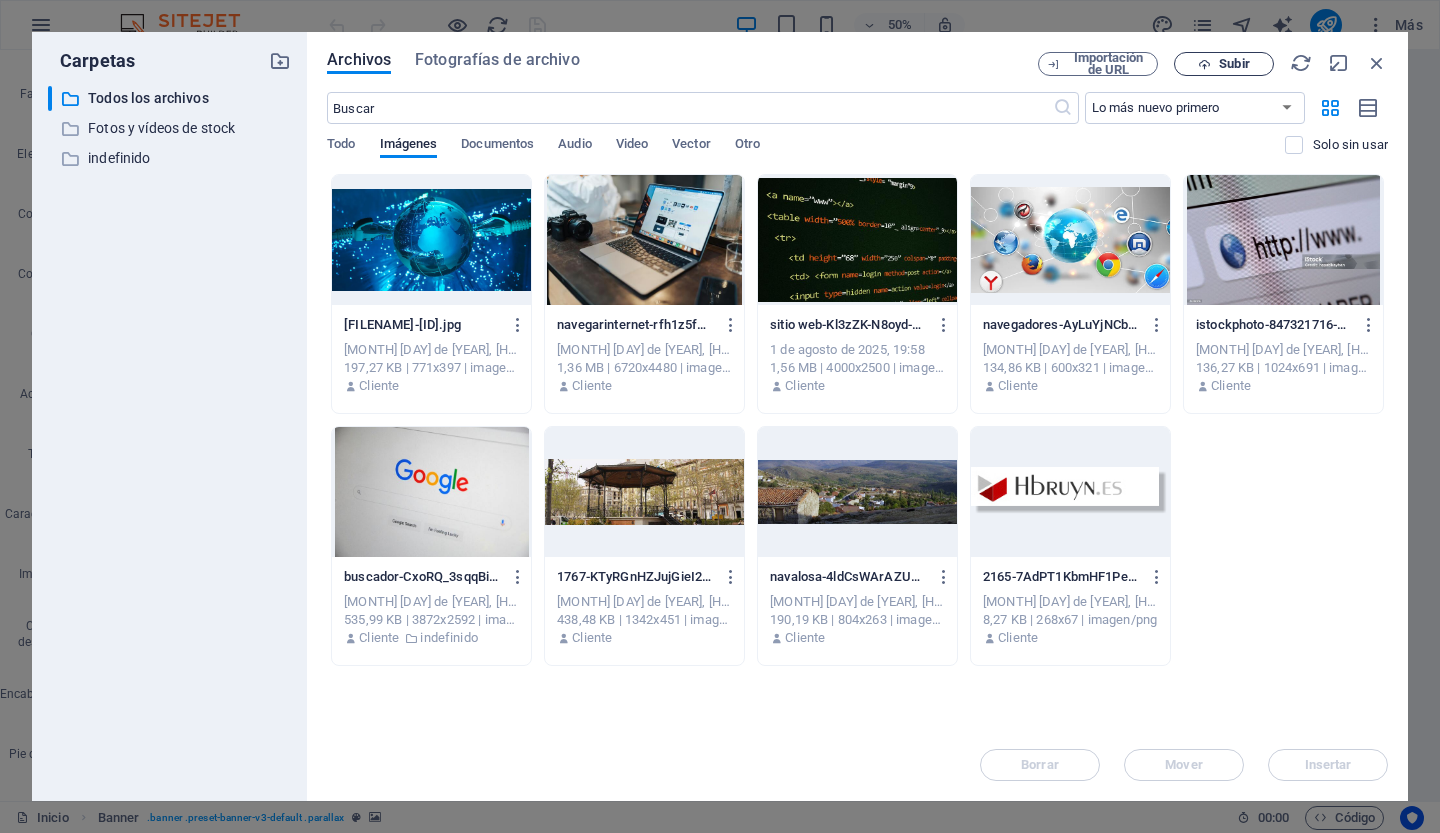 click on "Subir" at bounding box center (1224, 64) 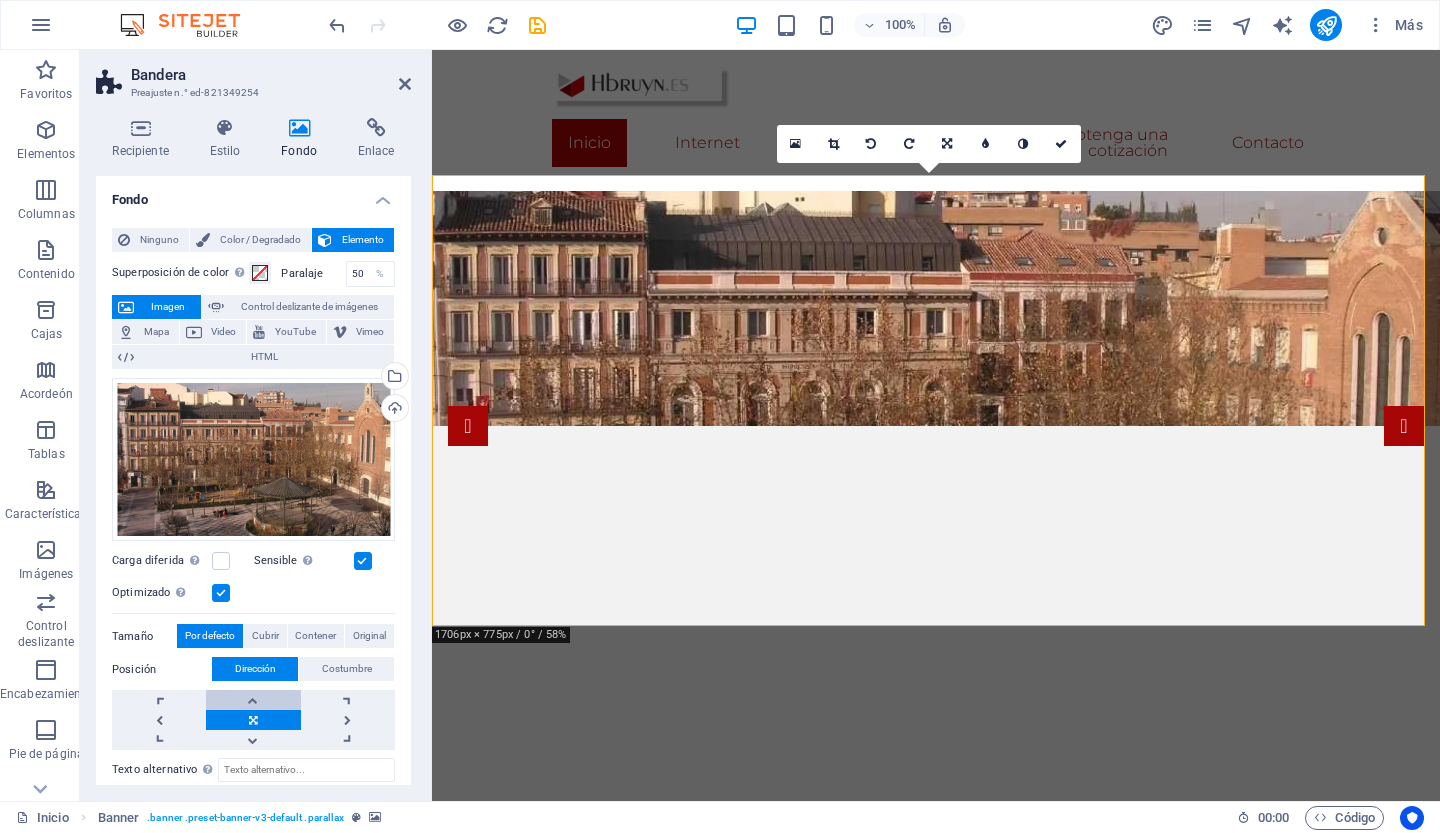 click at bounding box center (253, 700) 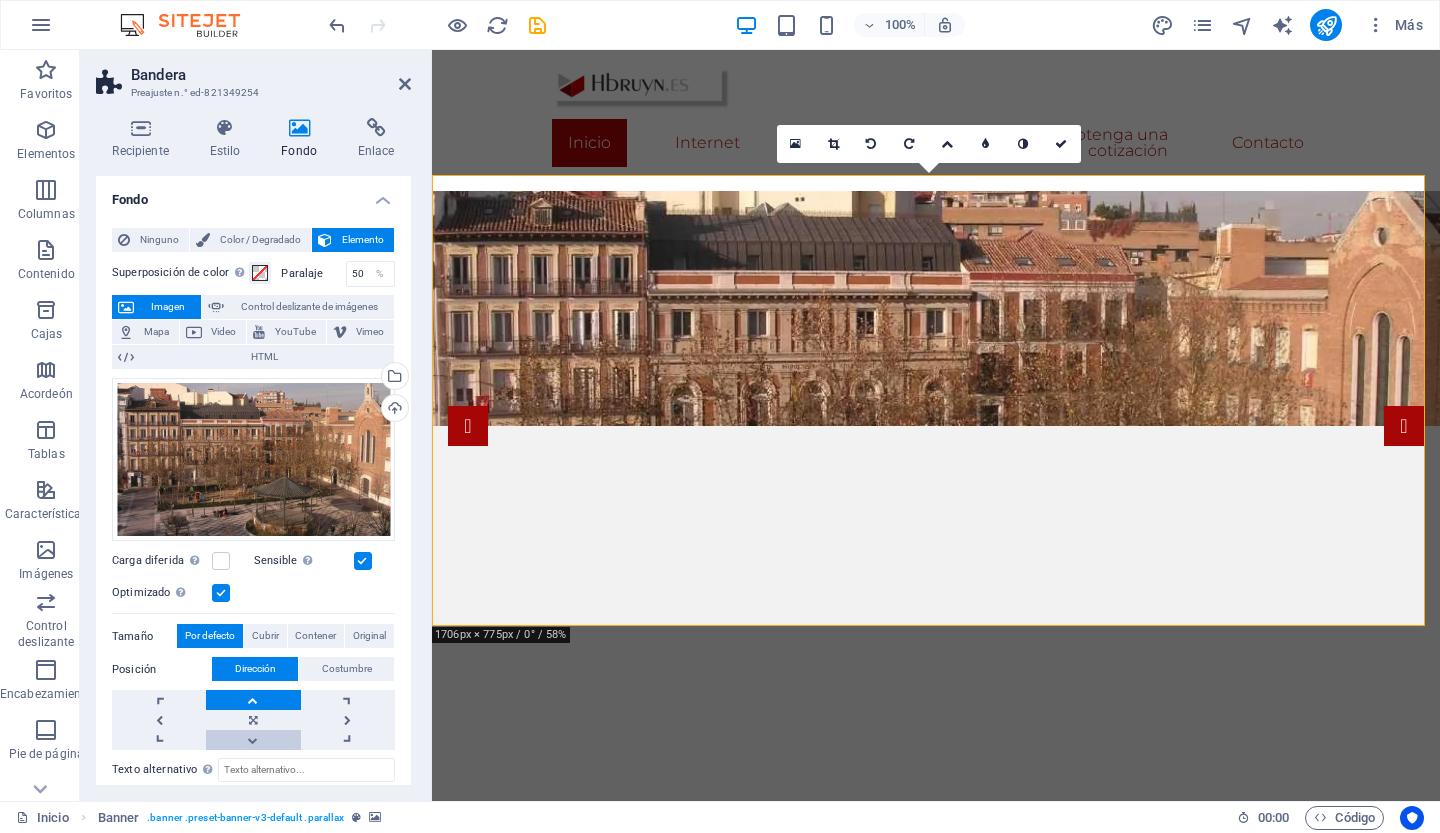 click at bounding box center (253, 740) 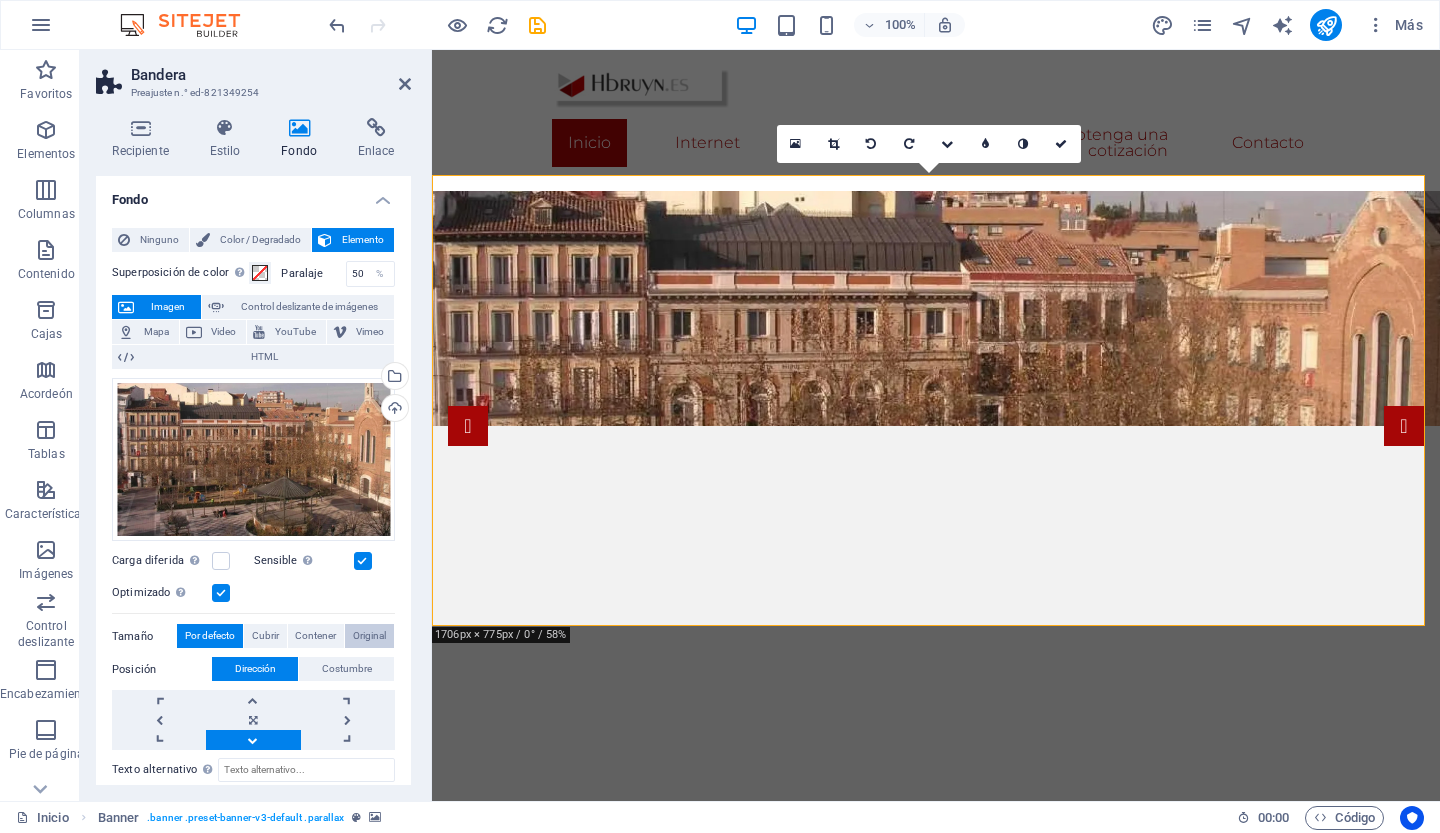 click on "Original" at bounding box center [369, 635] 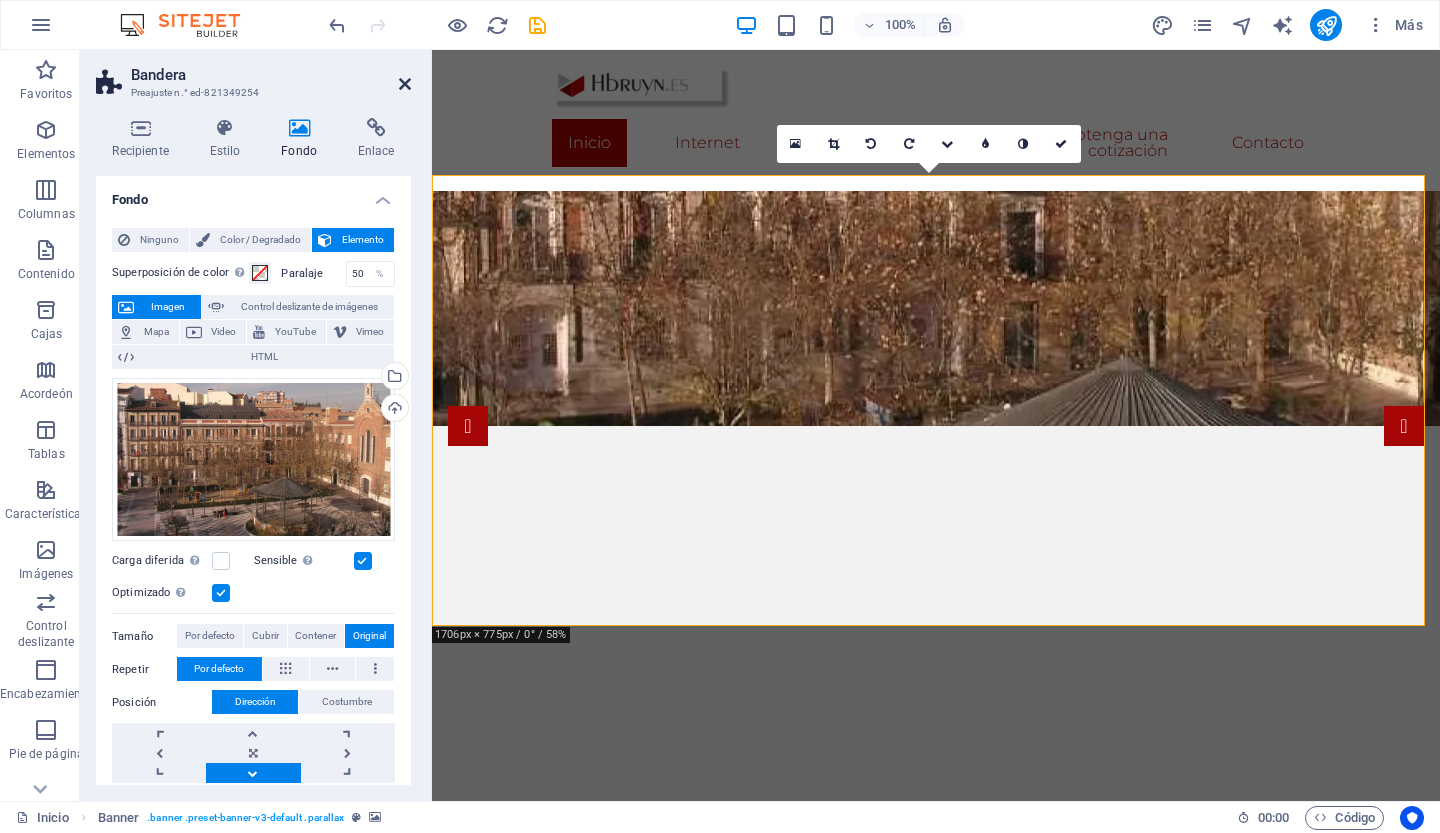 click at bounding box center [405, 84] 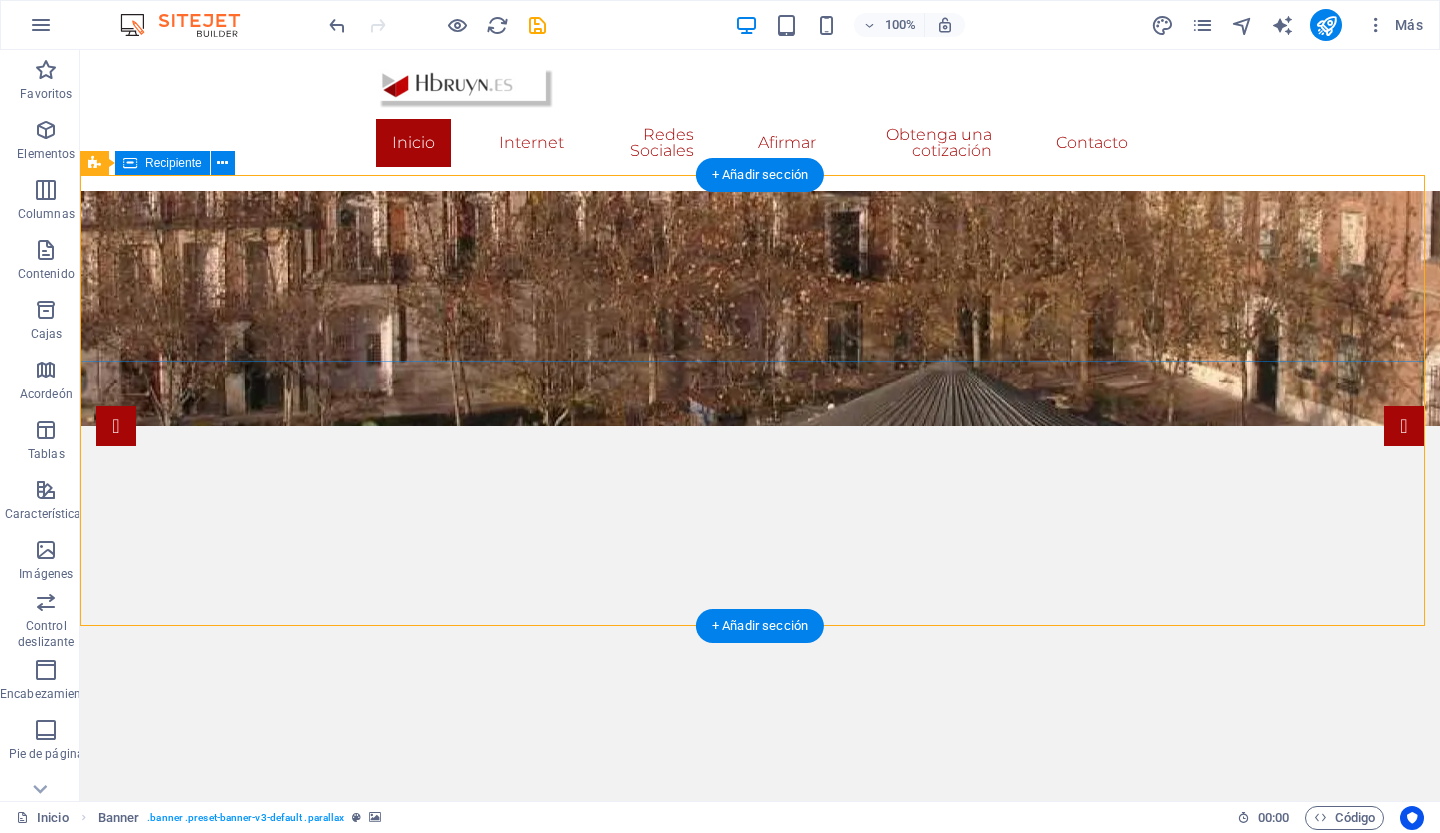 click on "Suelta el contenido aquí o  Añadir elementos  Pegar portapapeles" at bounding box center [760, 879] 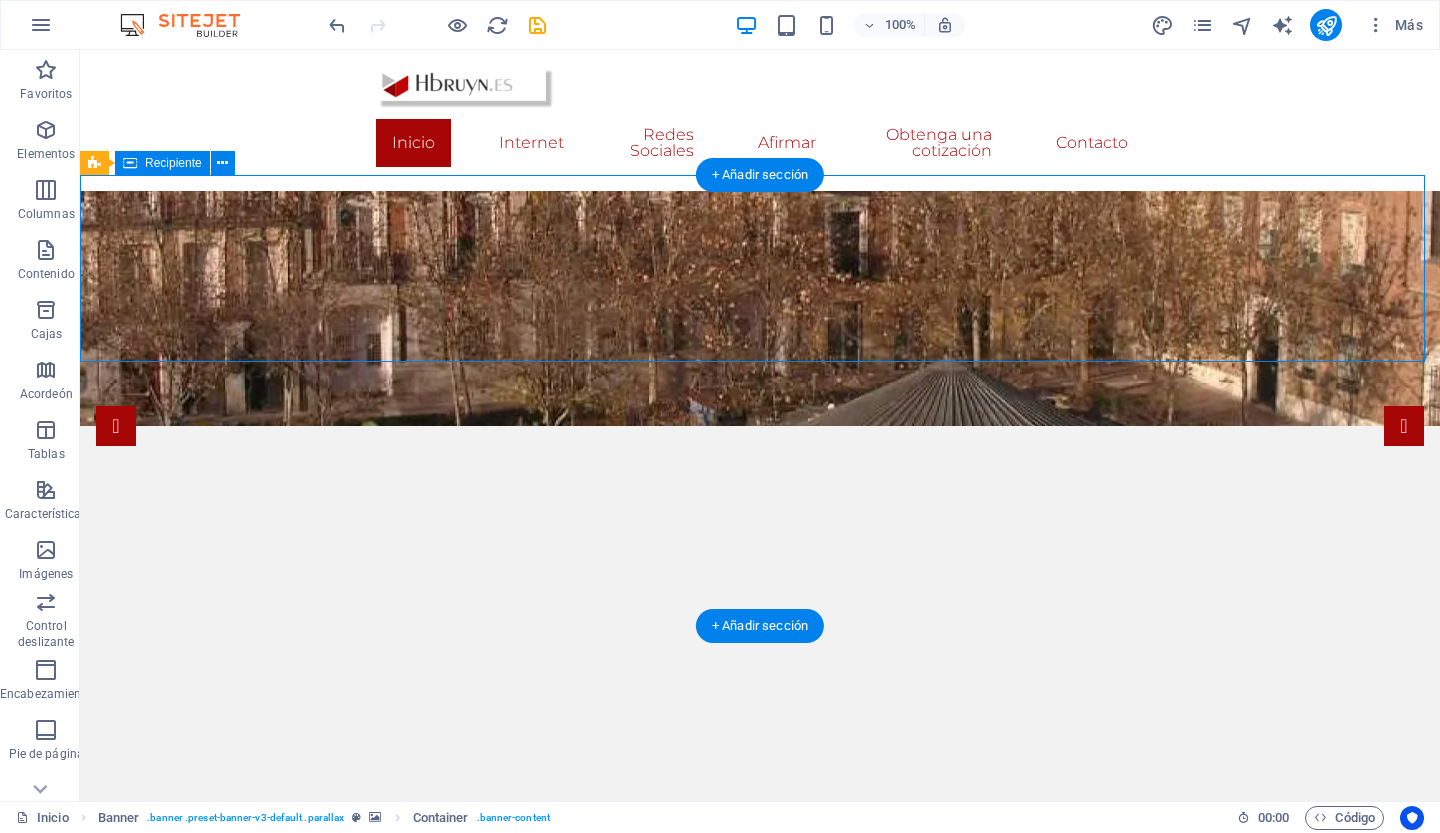 click on "Suelta el contenido aquí o  Añadir elementos  Pegar portapapeles" at bounding box center (760, 879) 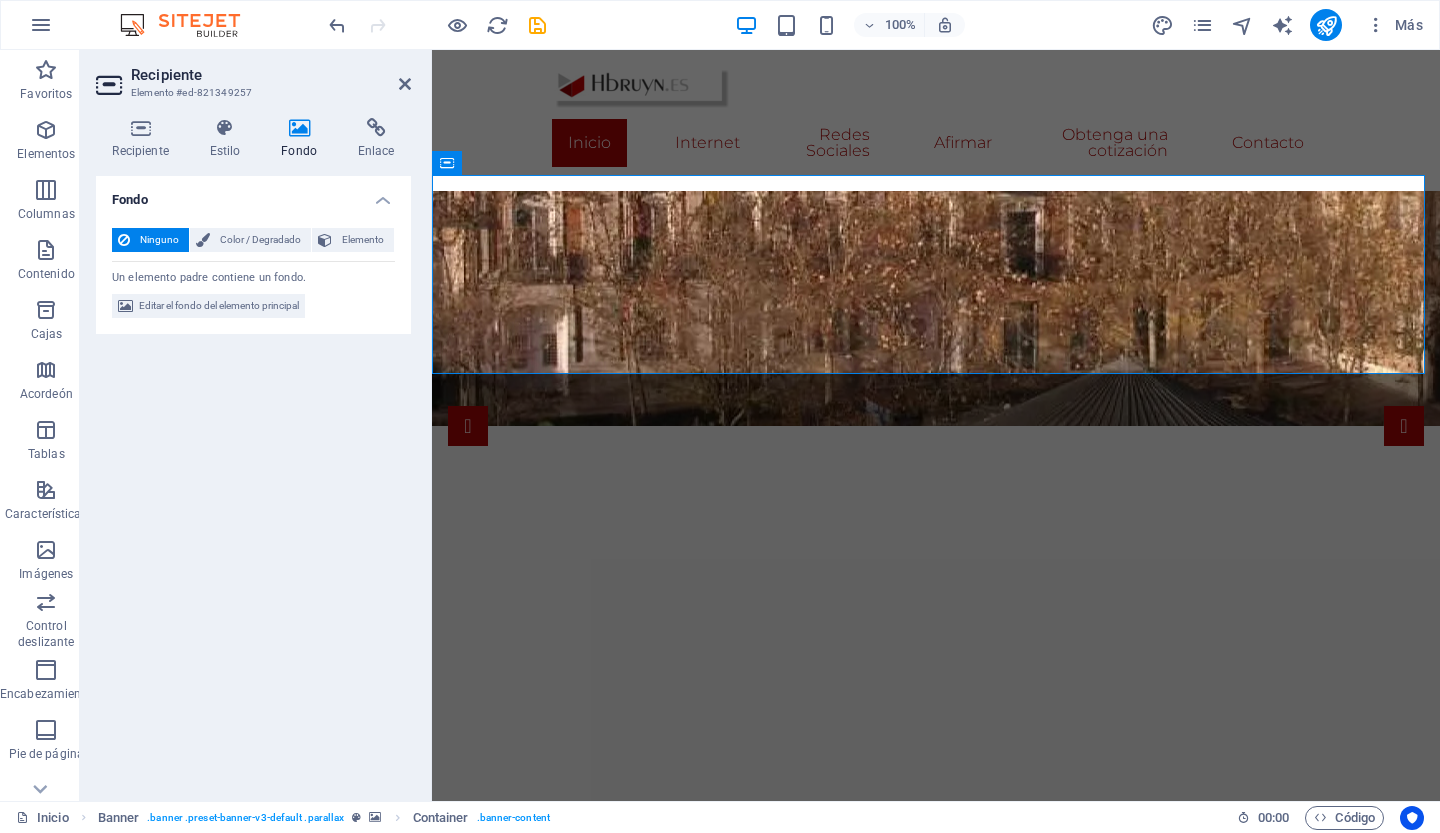 click at bounding box center [299, 128] 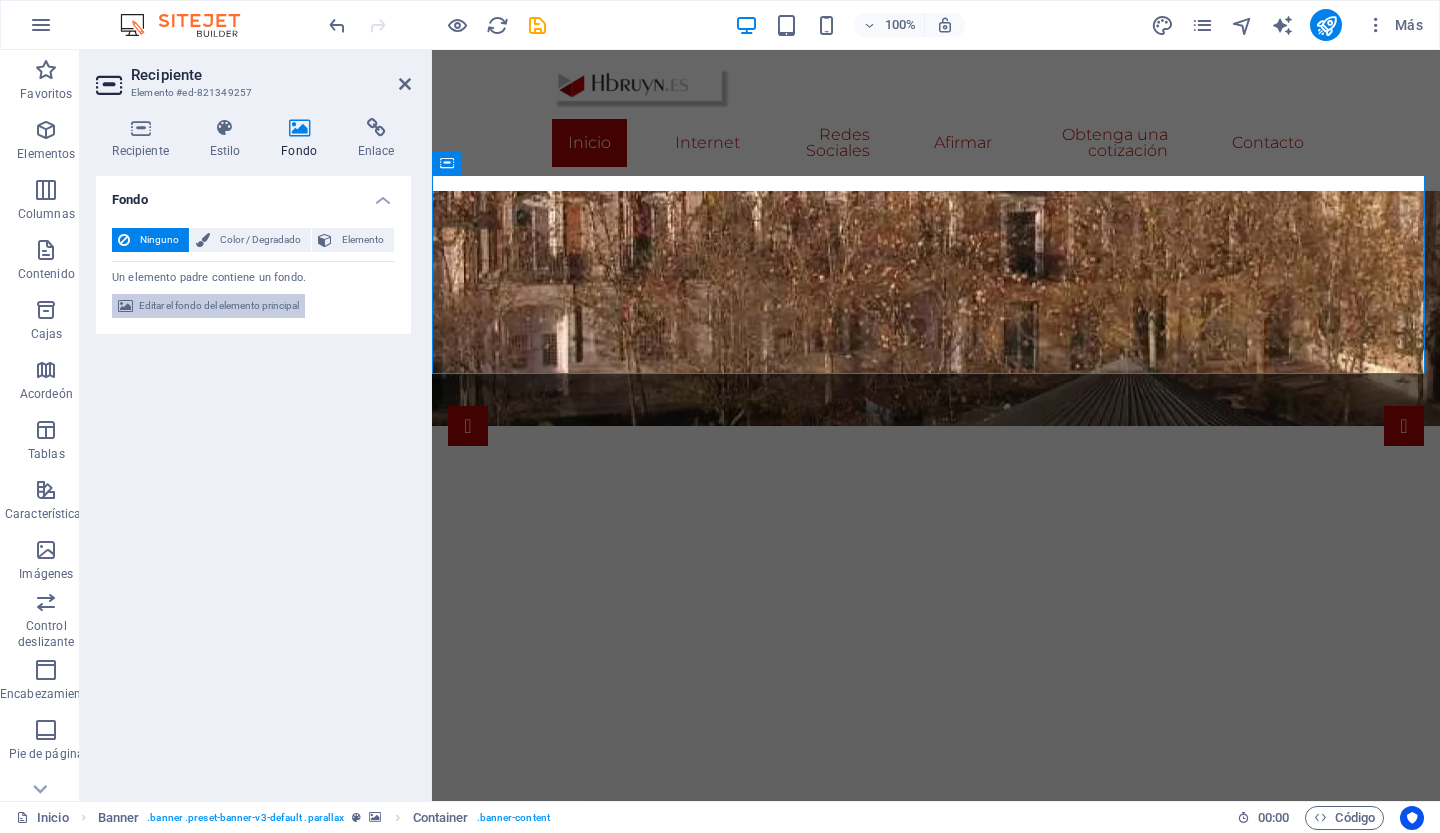 click on "Editar el fondo del elemento principal" at bounding box center [219, 305] 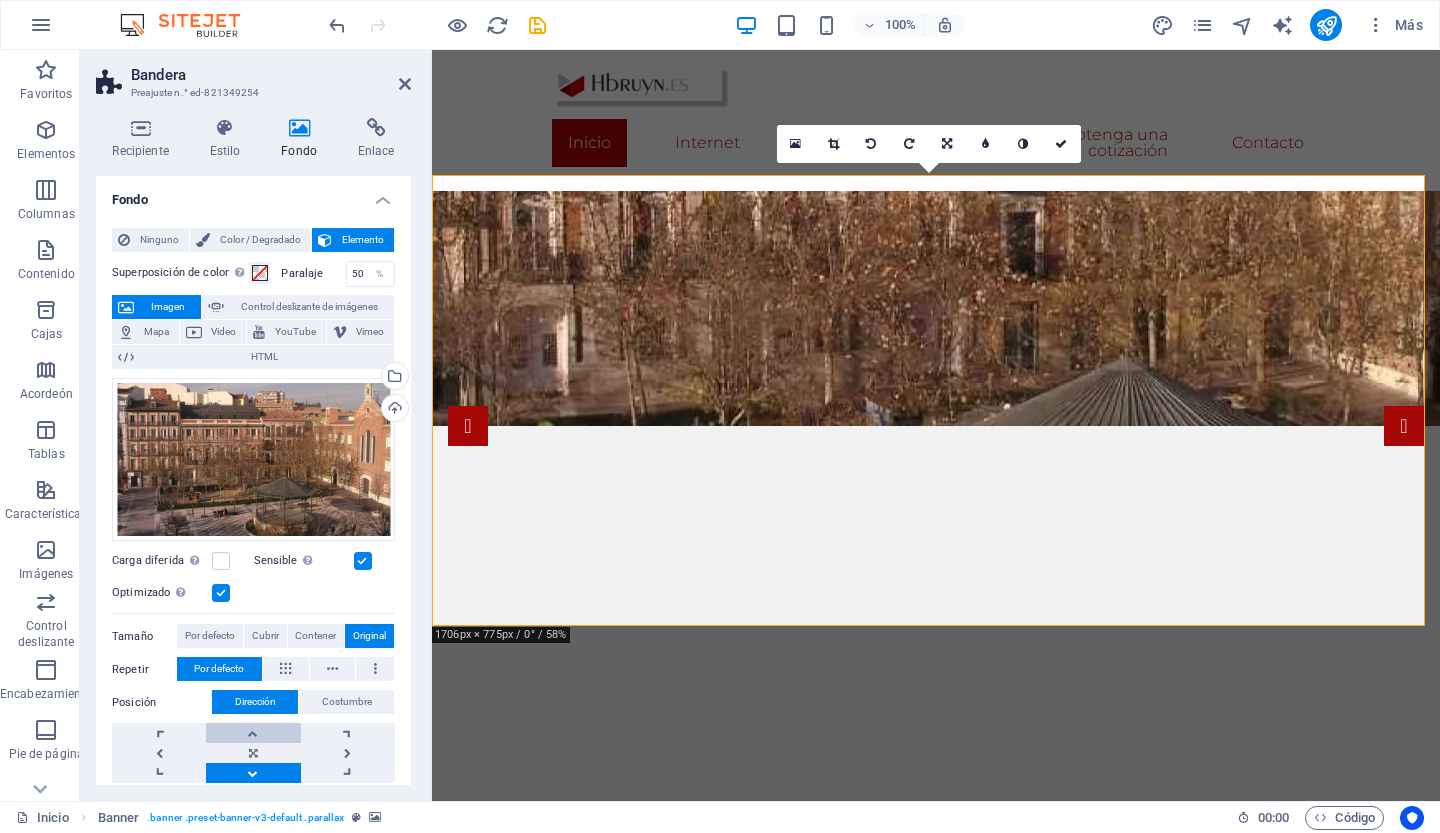 click at bounding box center [253, 733] 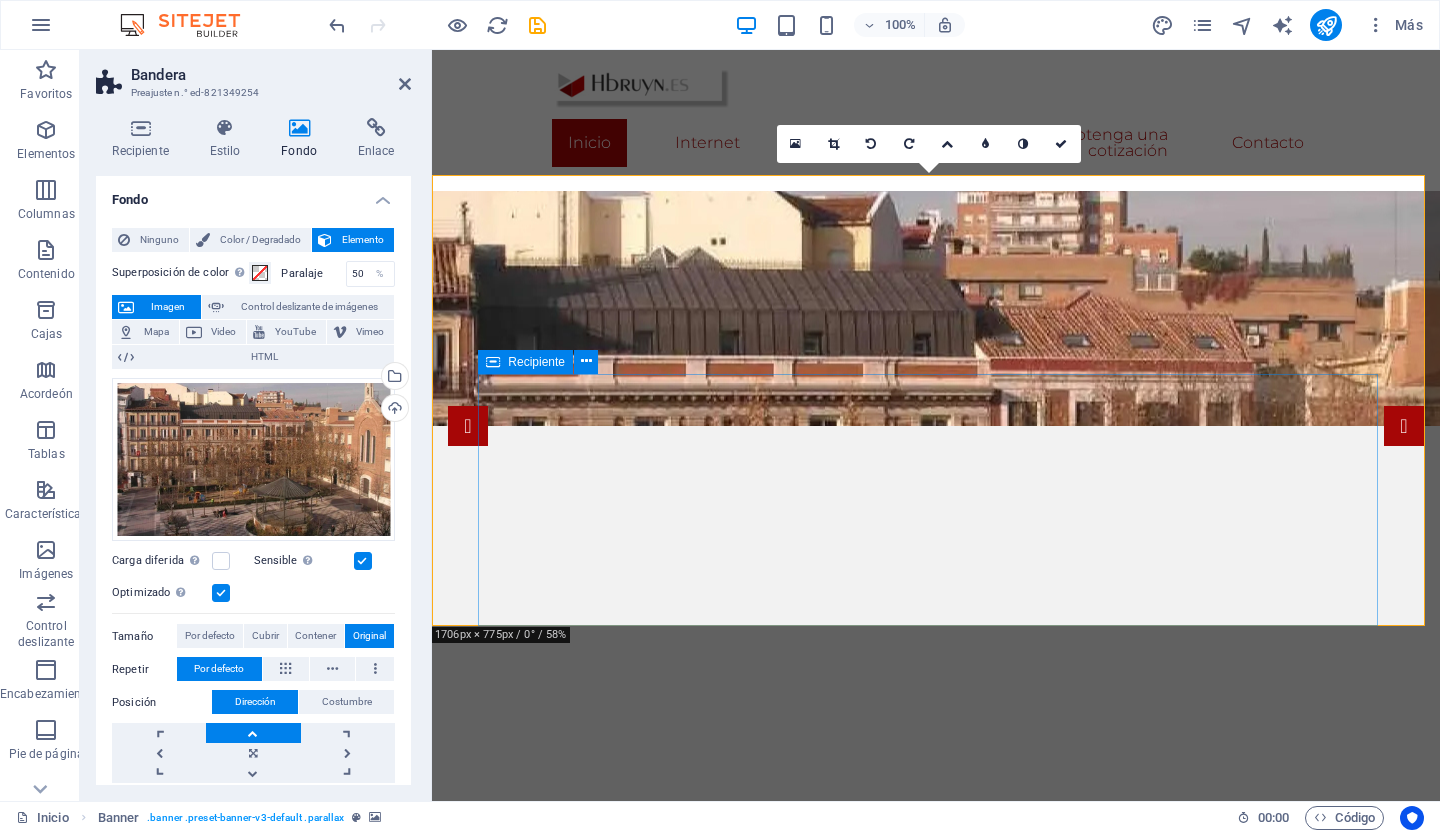 click on "[PERSON] [WEBSITE].com [WEBSITE_NAME], [WEBSITE_NAME], [WEBSITE_NAME], [WEBSITE_NAME], [WEBSITE_NAME]. [WEBSITE_NAME] [WEBSITE_NAME] [WEBSITE_NAME]. [WEBSITE_NAME]!" at bounding box center [936, 1092] 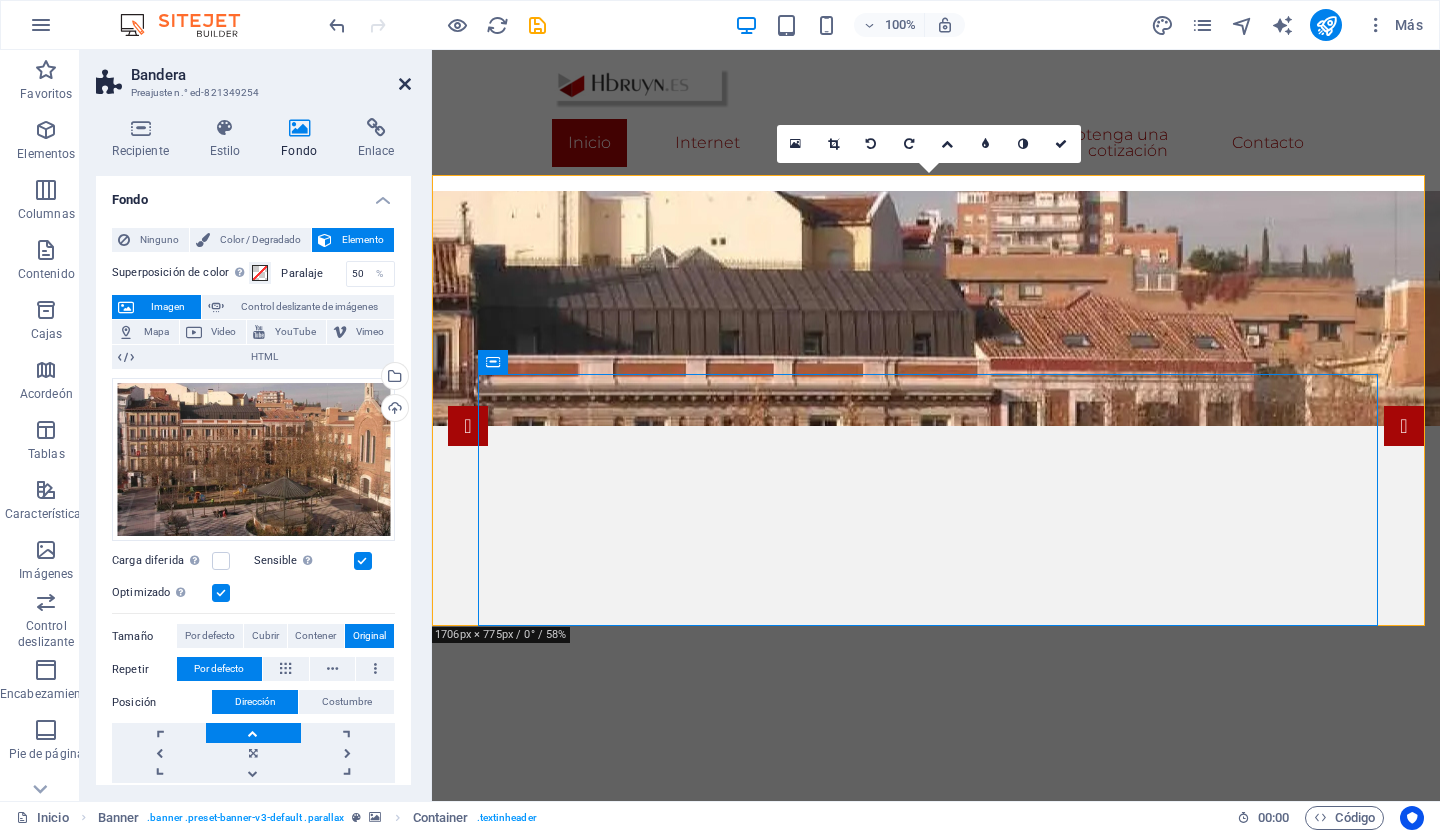 click at bounding box center (405, 84) 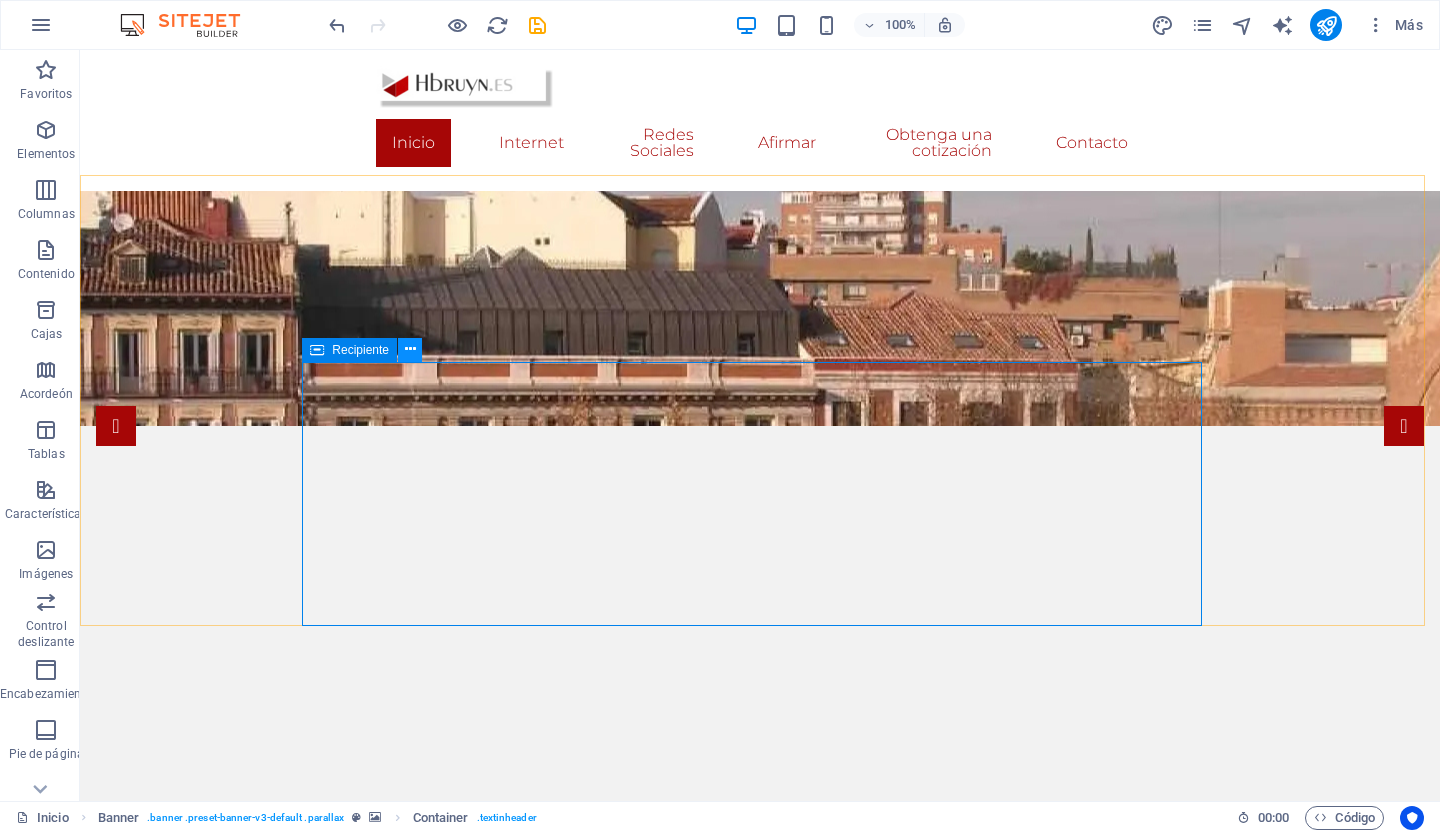 click at bounding box center [410, 349] 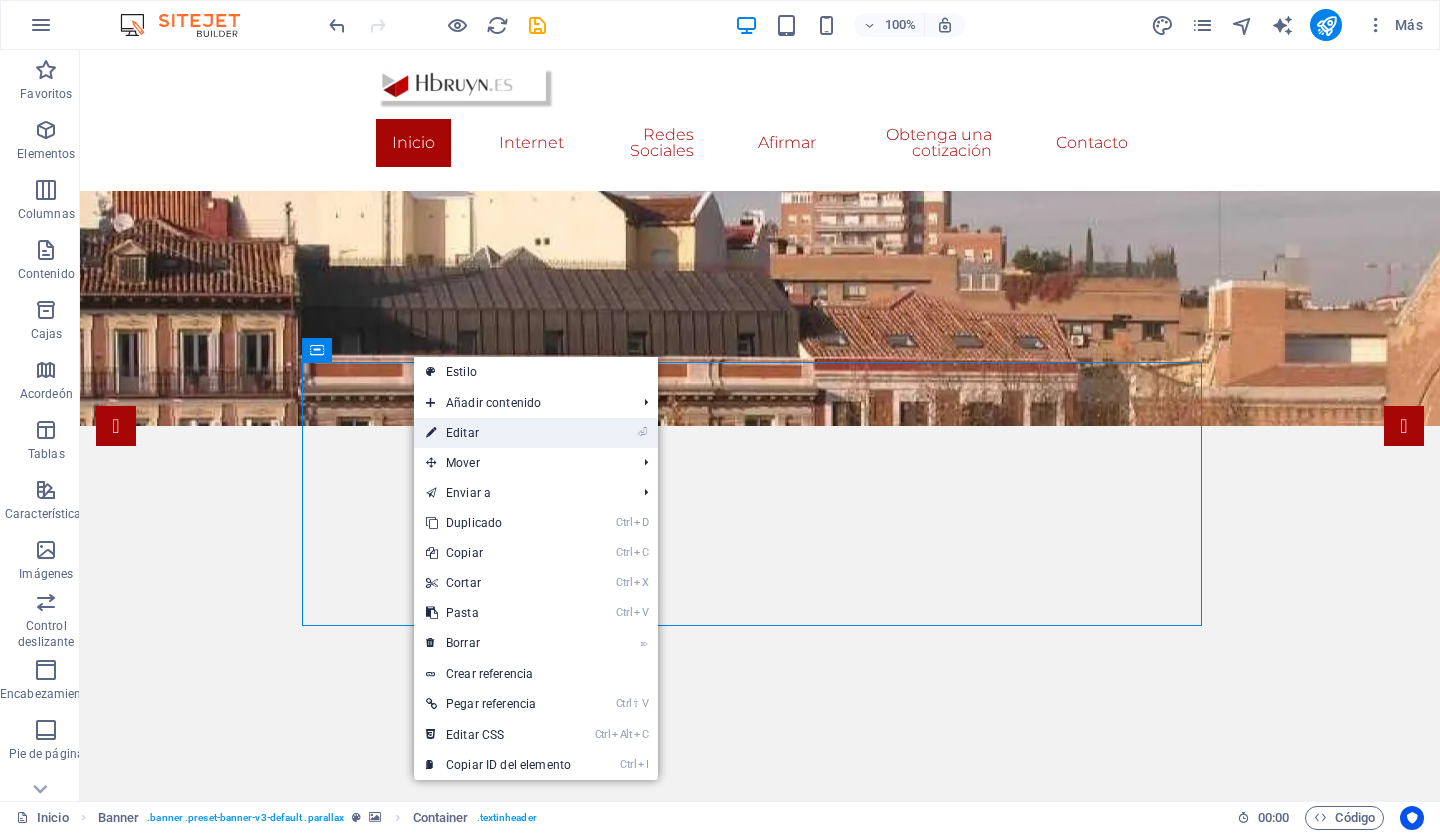 click on "Editar" at bounding box center (462, 433) 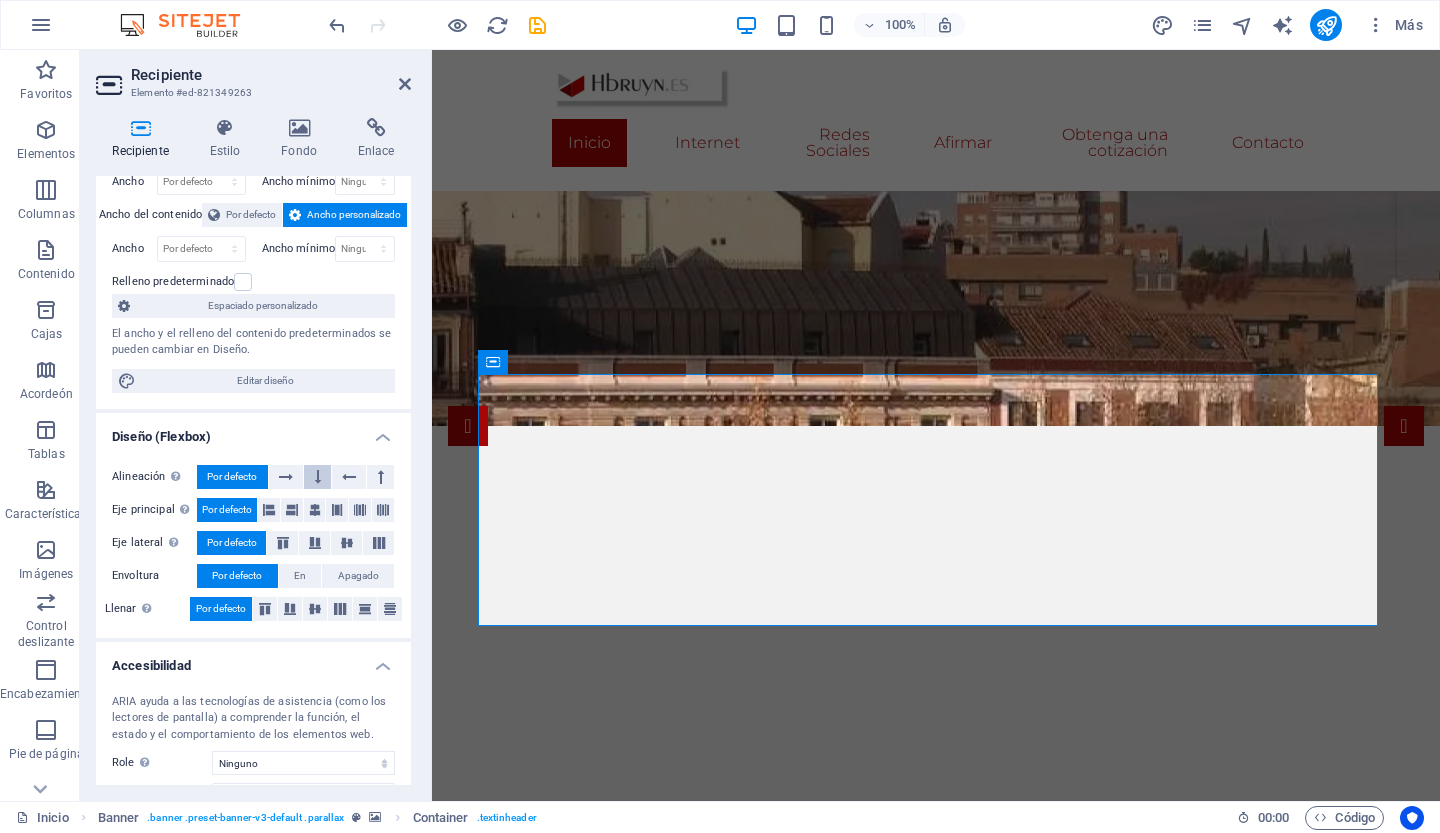 scroll, scrollTop: 92, scrollLeft: 0, axis: vertical 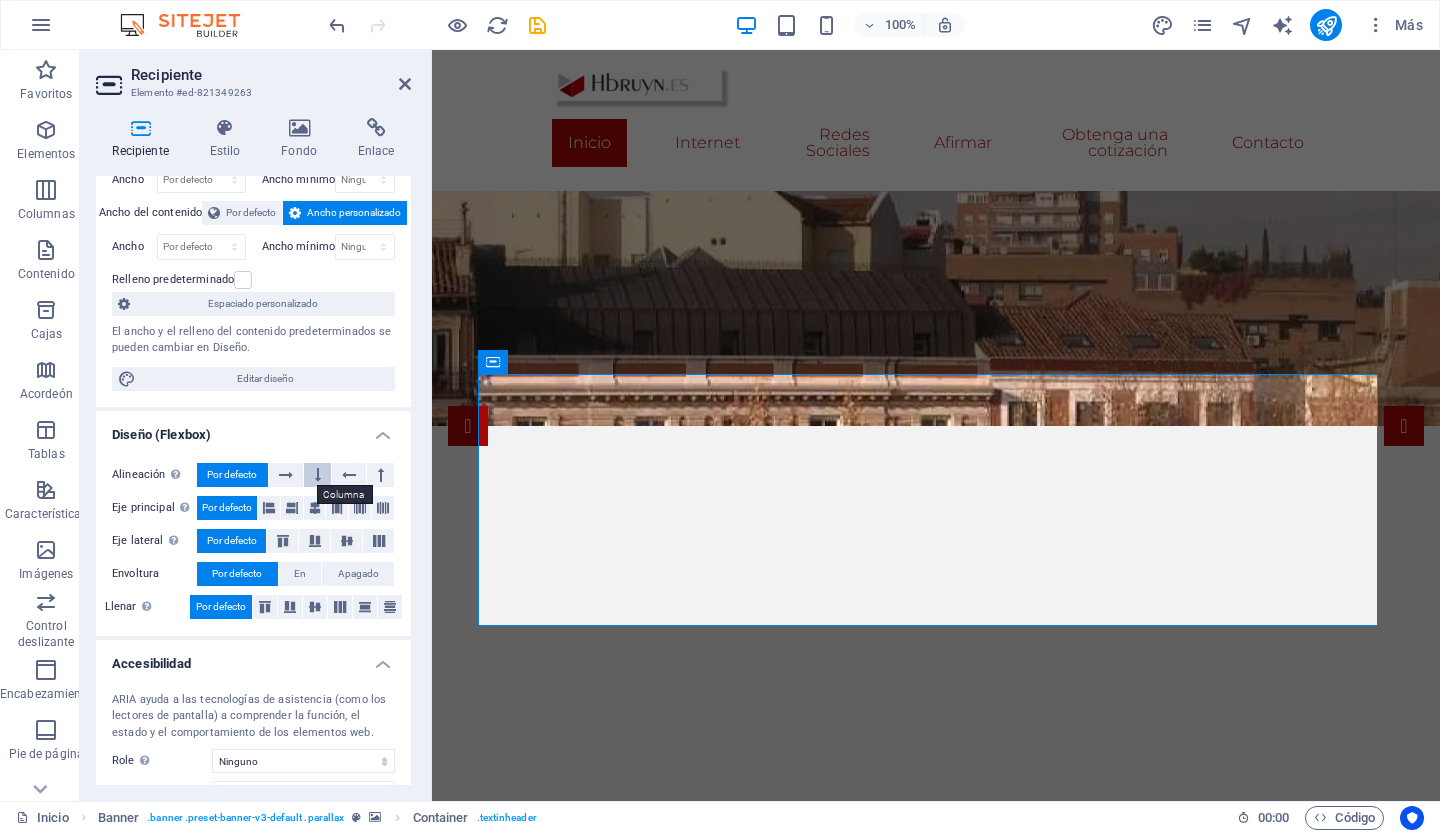 click at bounding box center (317, 475) 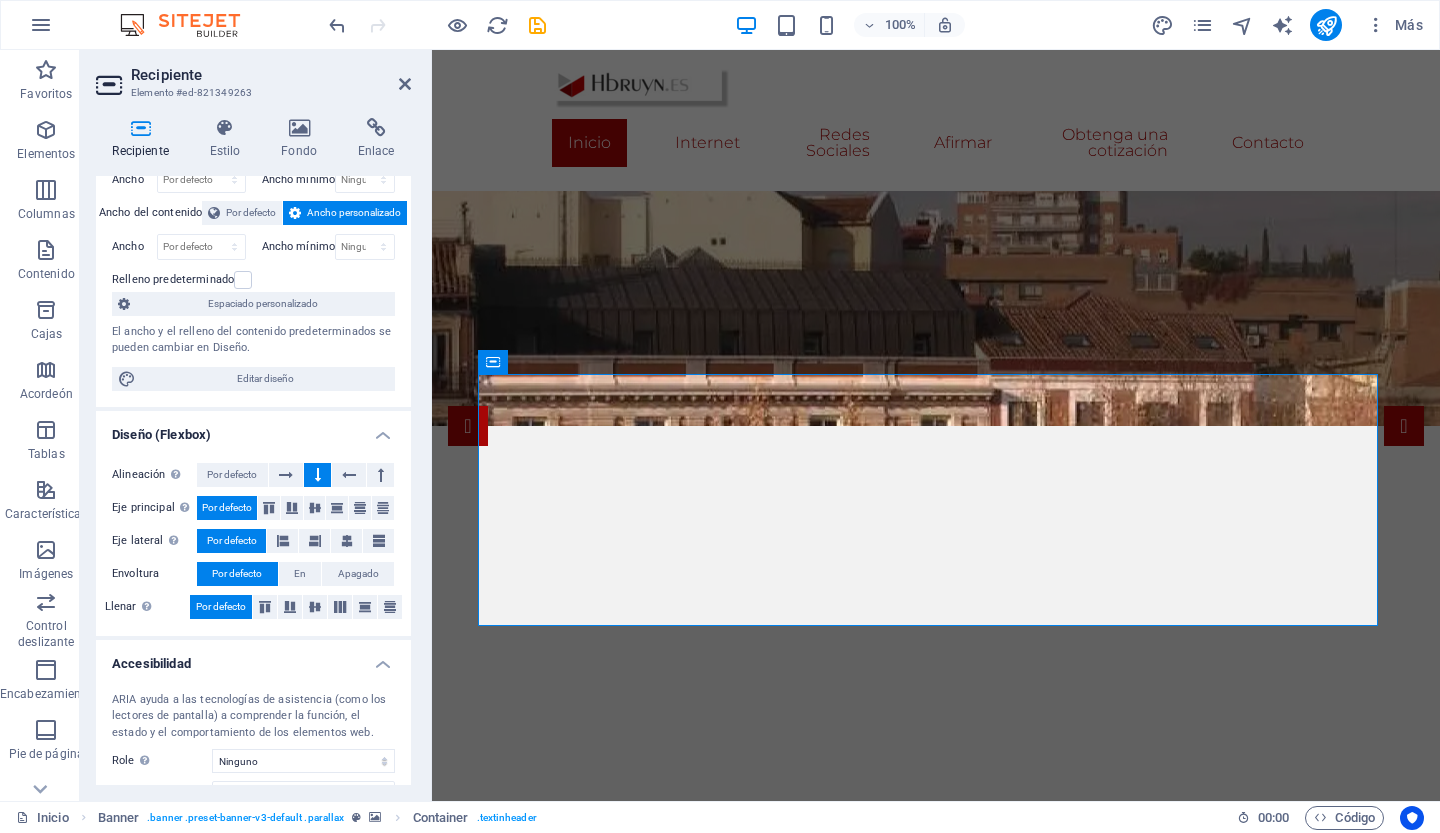 click at bounding box center [317, 475] 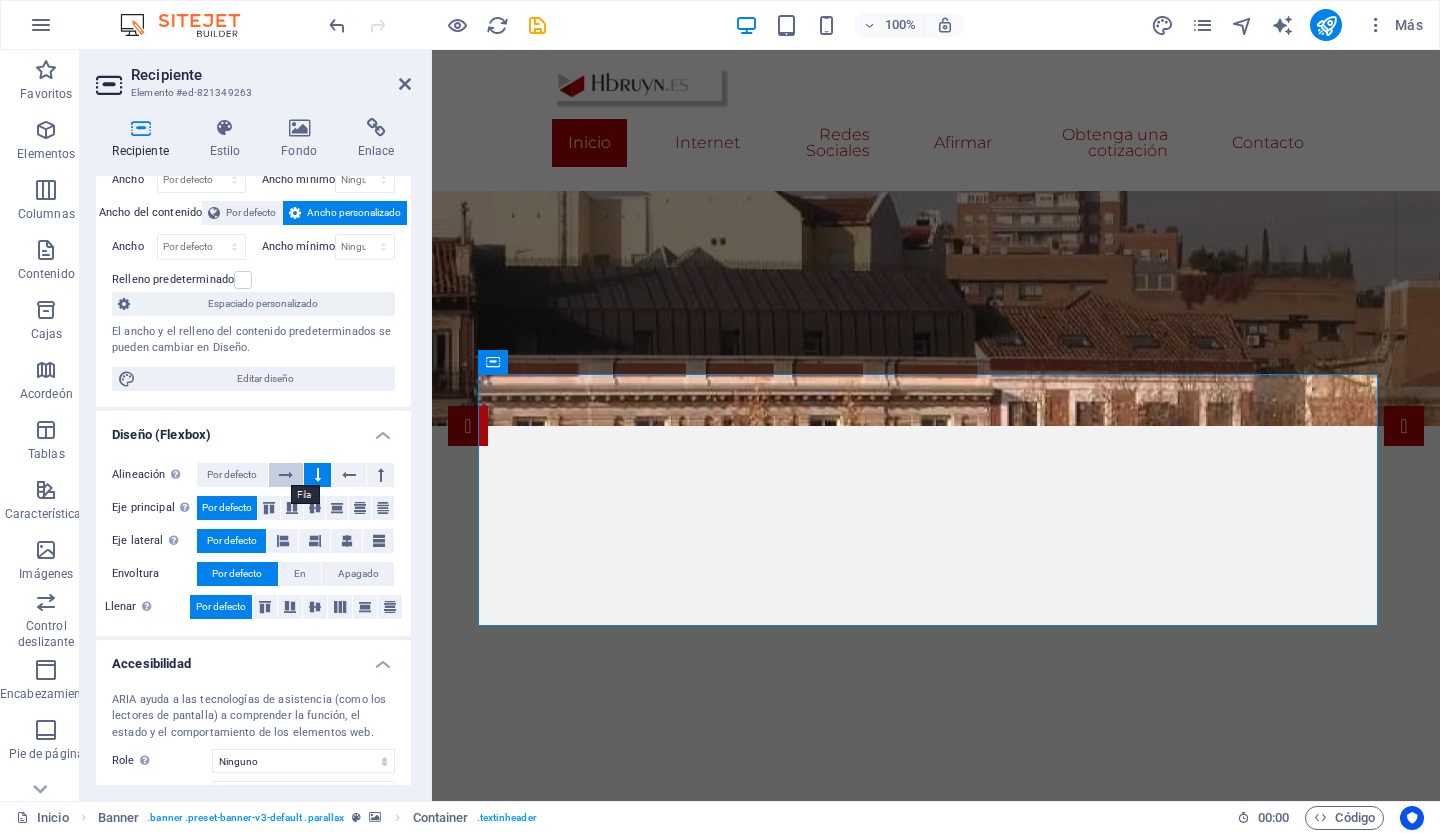 click at bounding box center [286, 475] 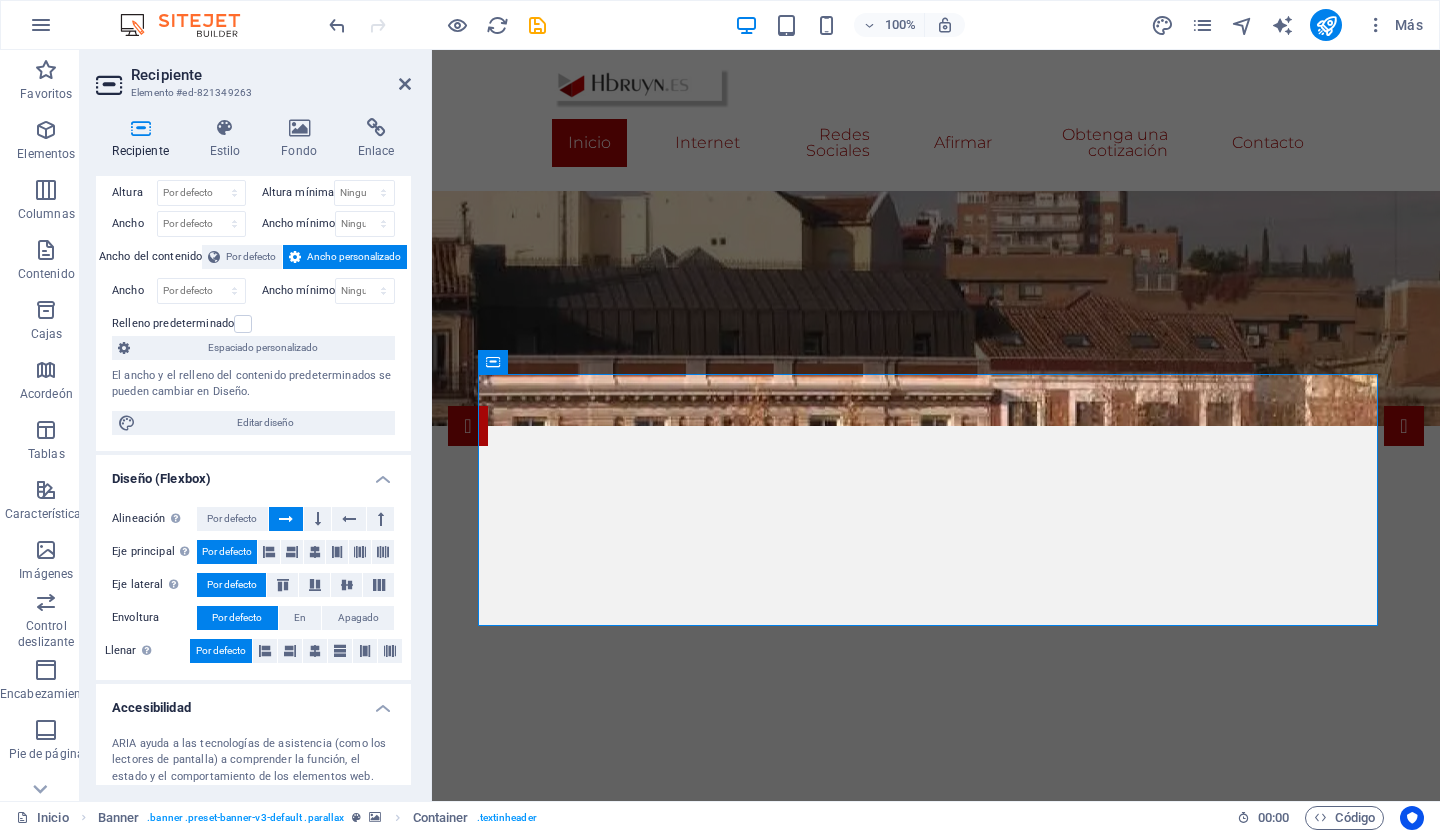scroll, scrollTop: 0, scrollLeft: 0, axis: both 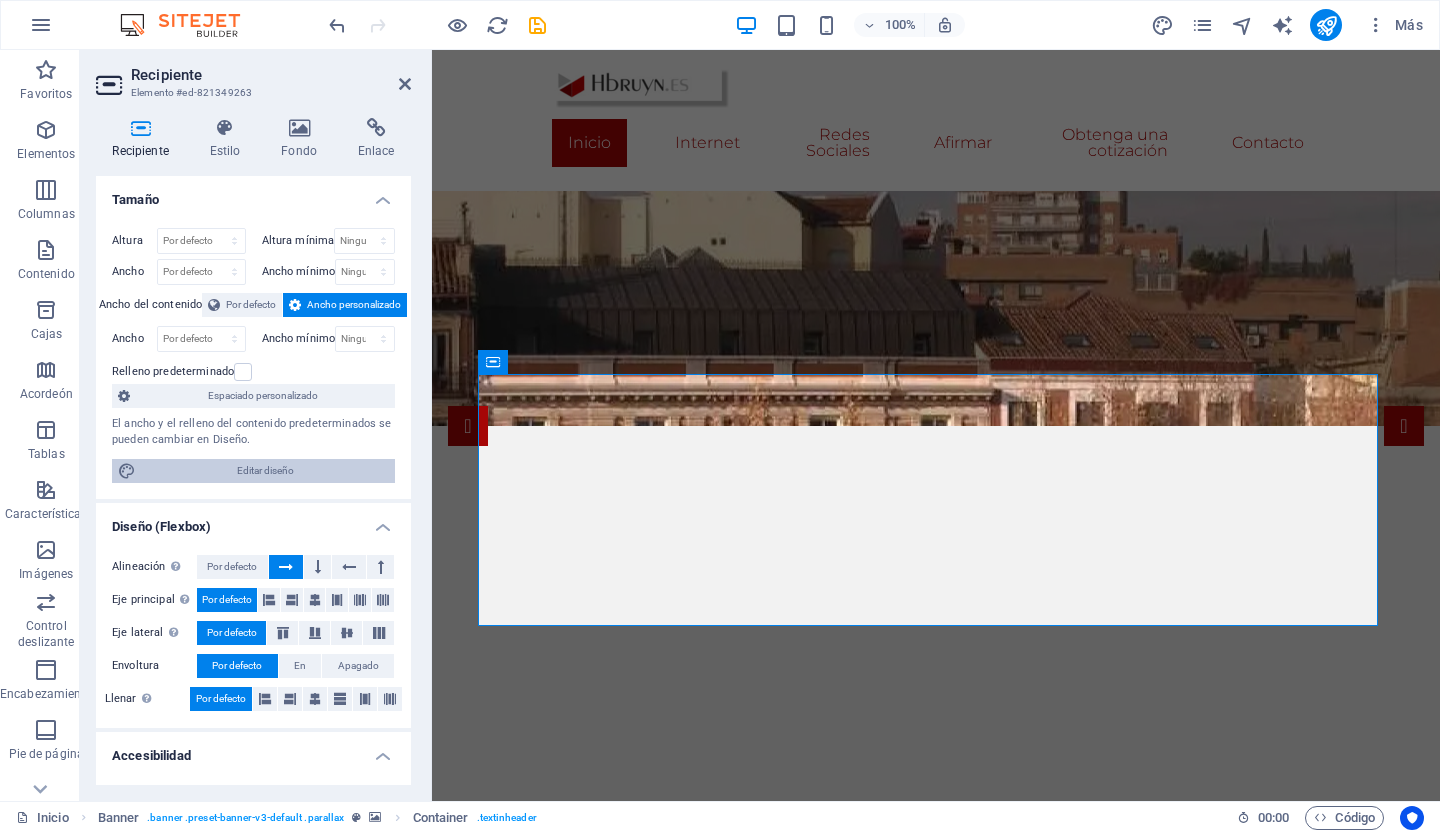 click on "Editar diseño" at bounding box center [265, 470] 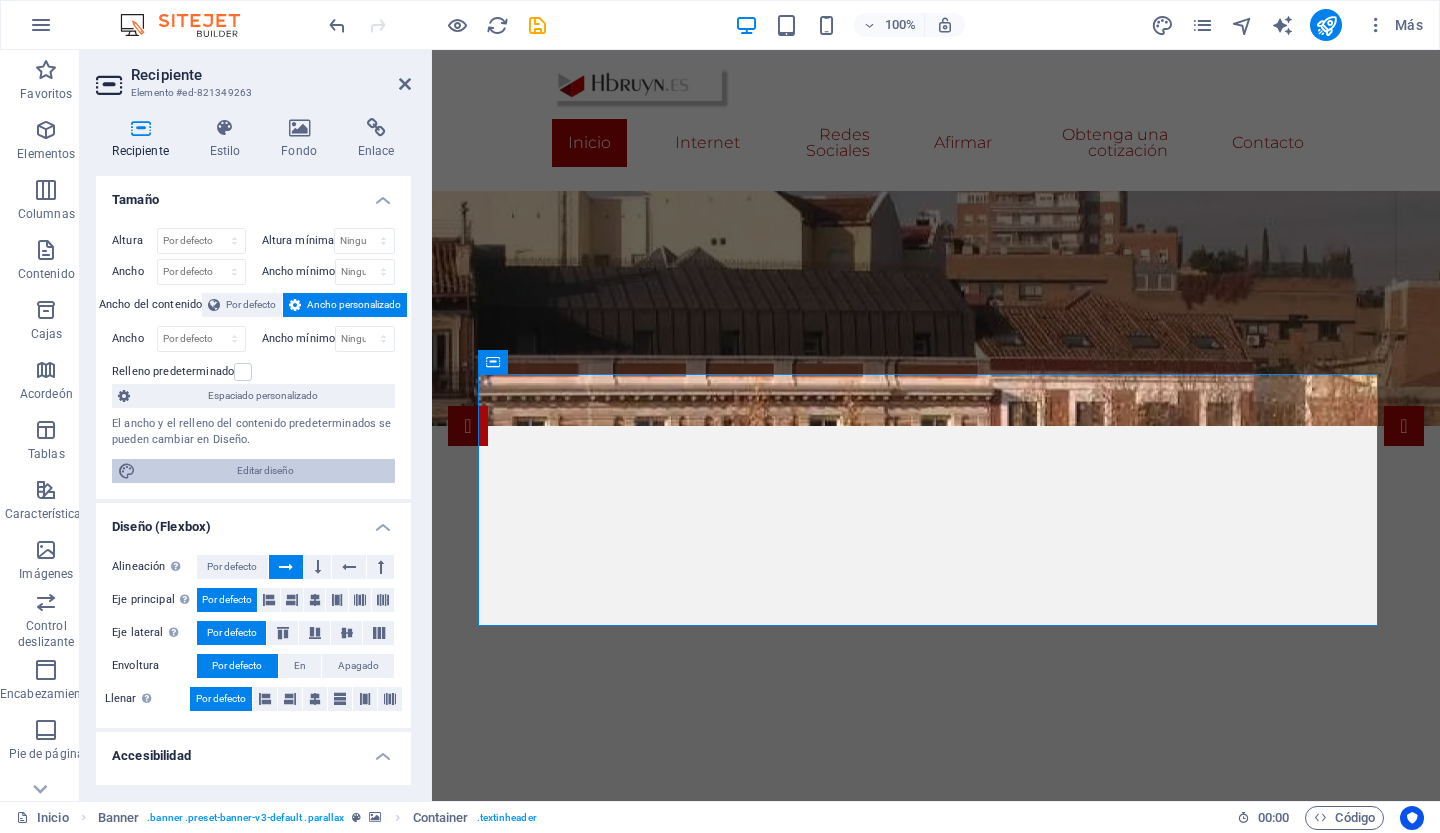 select on "rem" 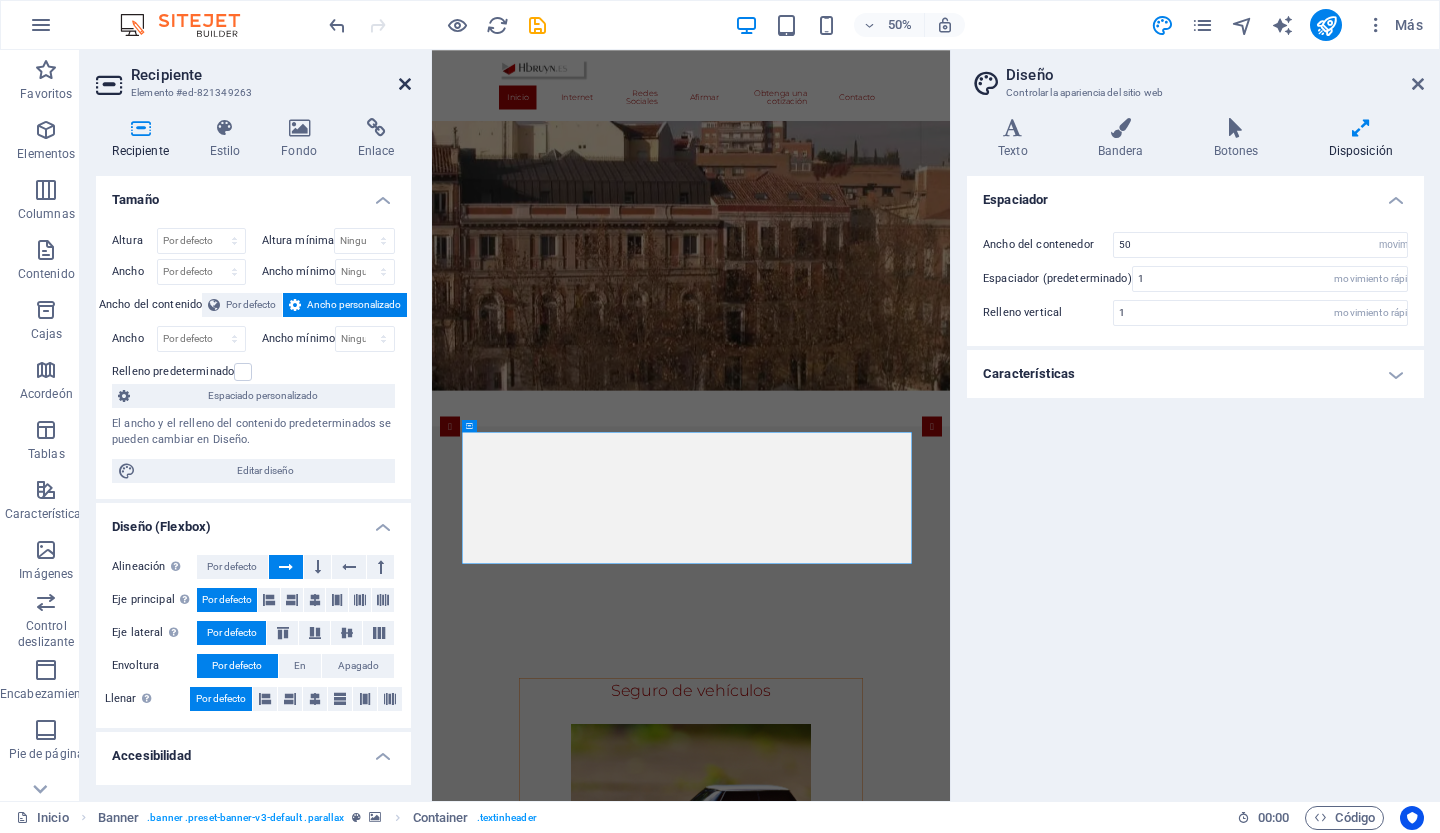 click at bounding box center (405, 84) 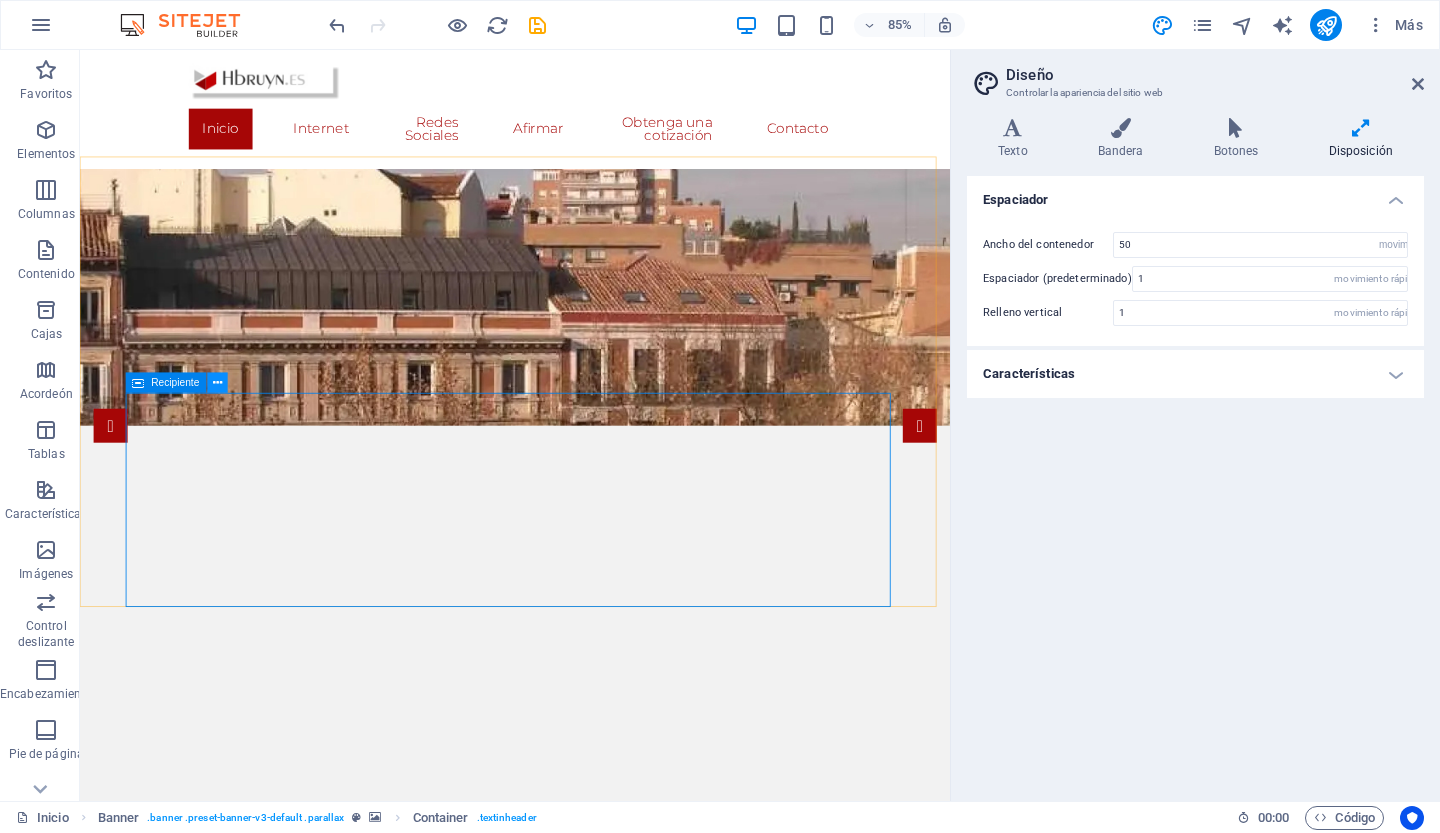 click at bounding box center [217, 382] 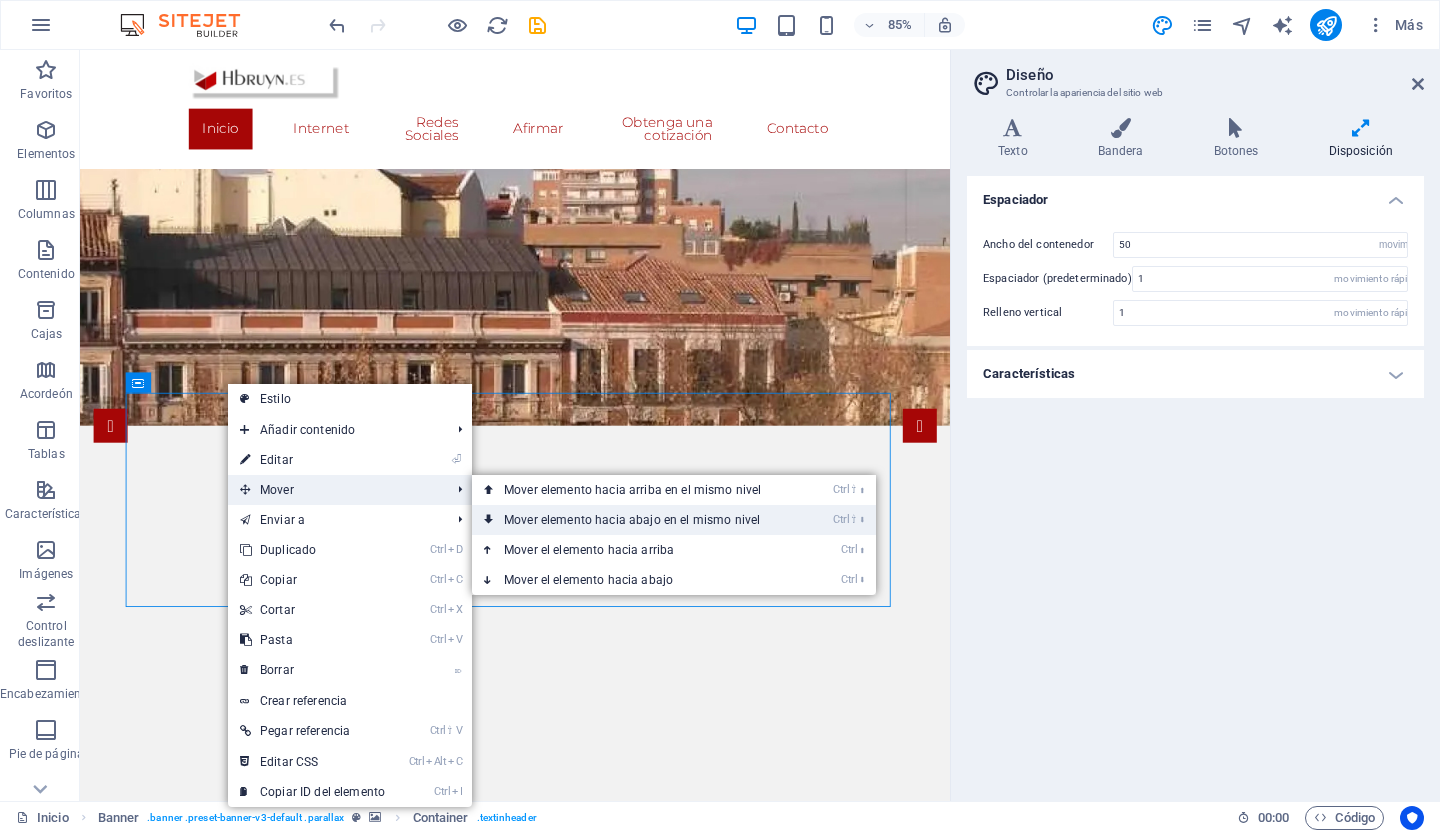 click on "Mover elemento hacia abajo en el mismo nivel" at bounding box center (632, 520) 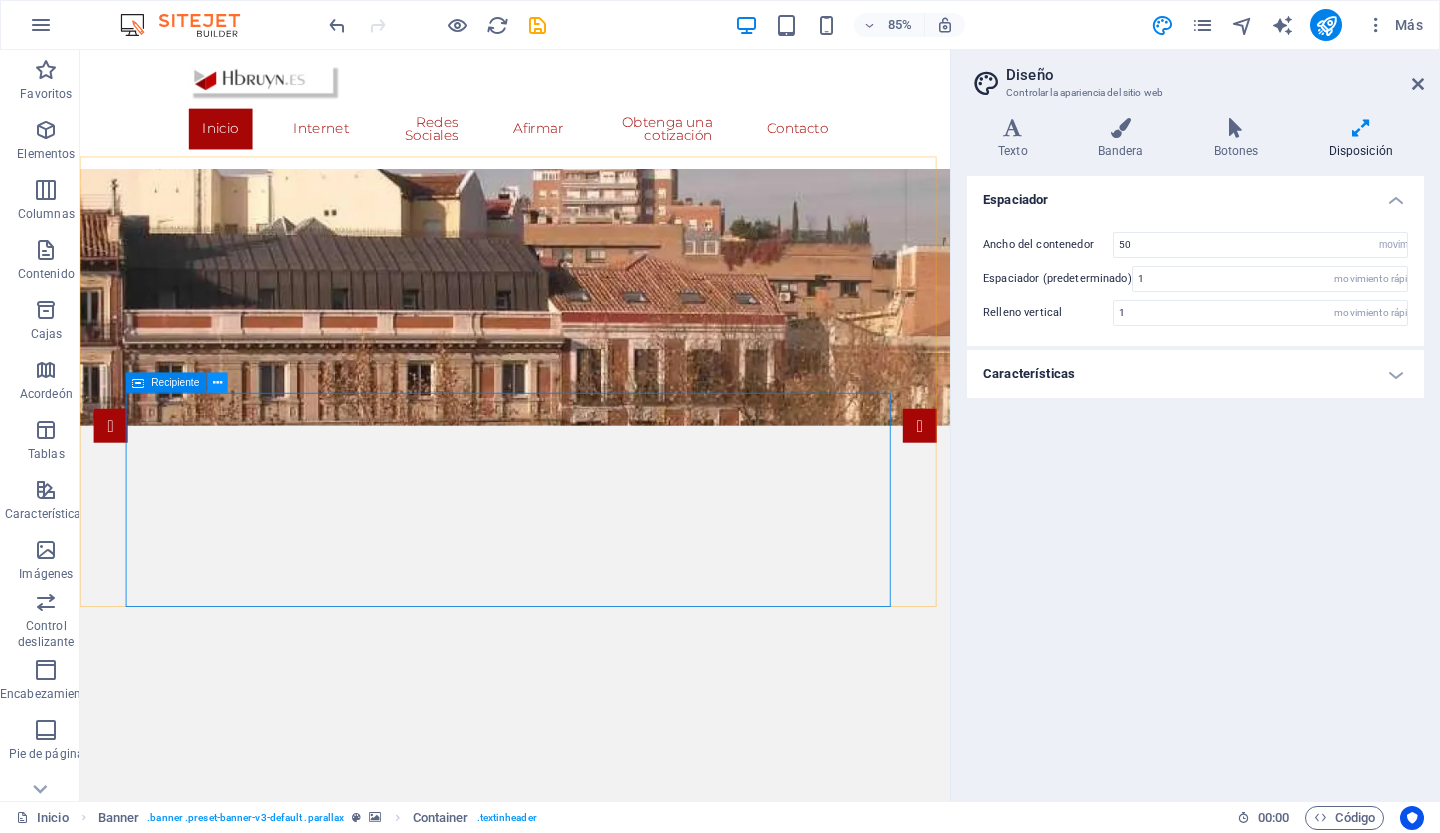 click at bounding box center (217, 383) 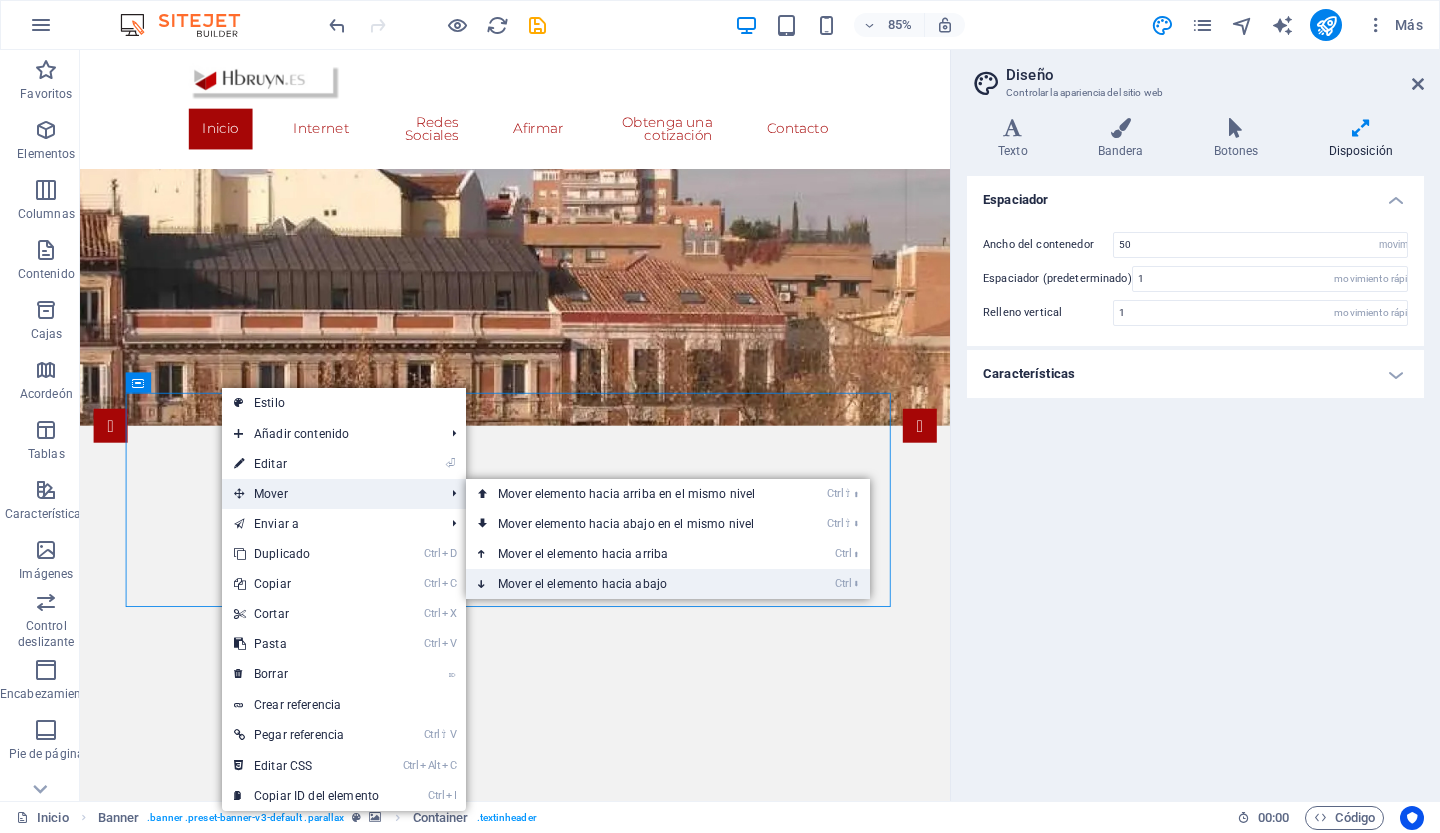 click on "Mover el elemento hacia abajo" at bounding box center [582, 584] 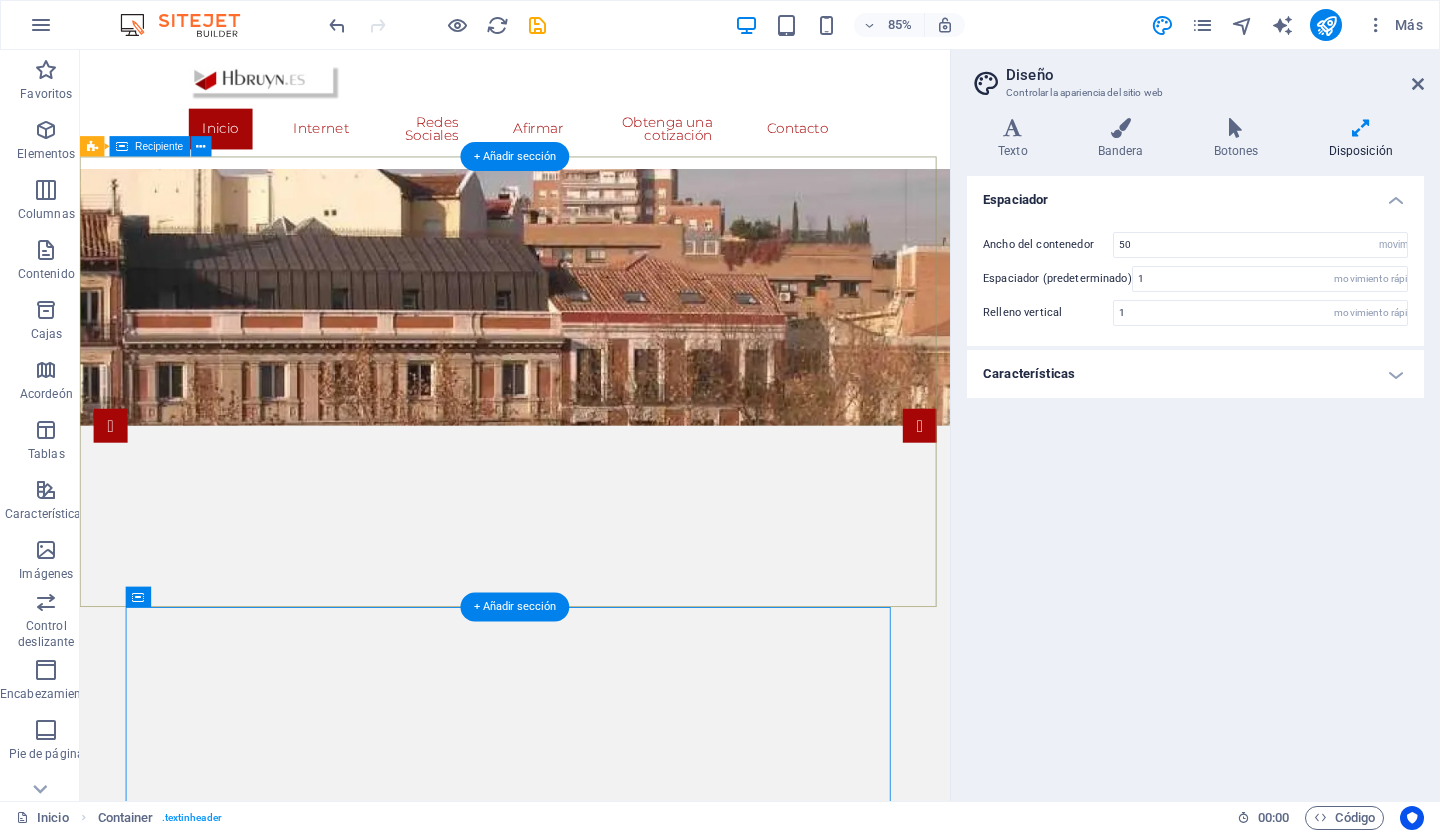 click on "Suelta el contenido aquí o  Añadir elementos  Pegar portapapeles" at bounding box center [592, 985] 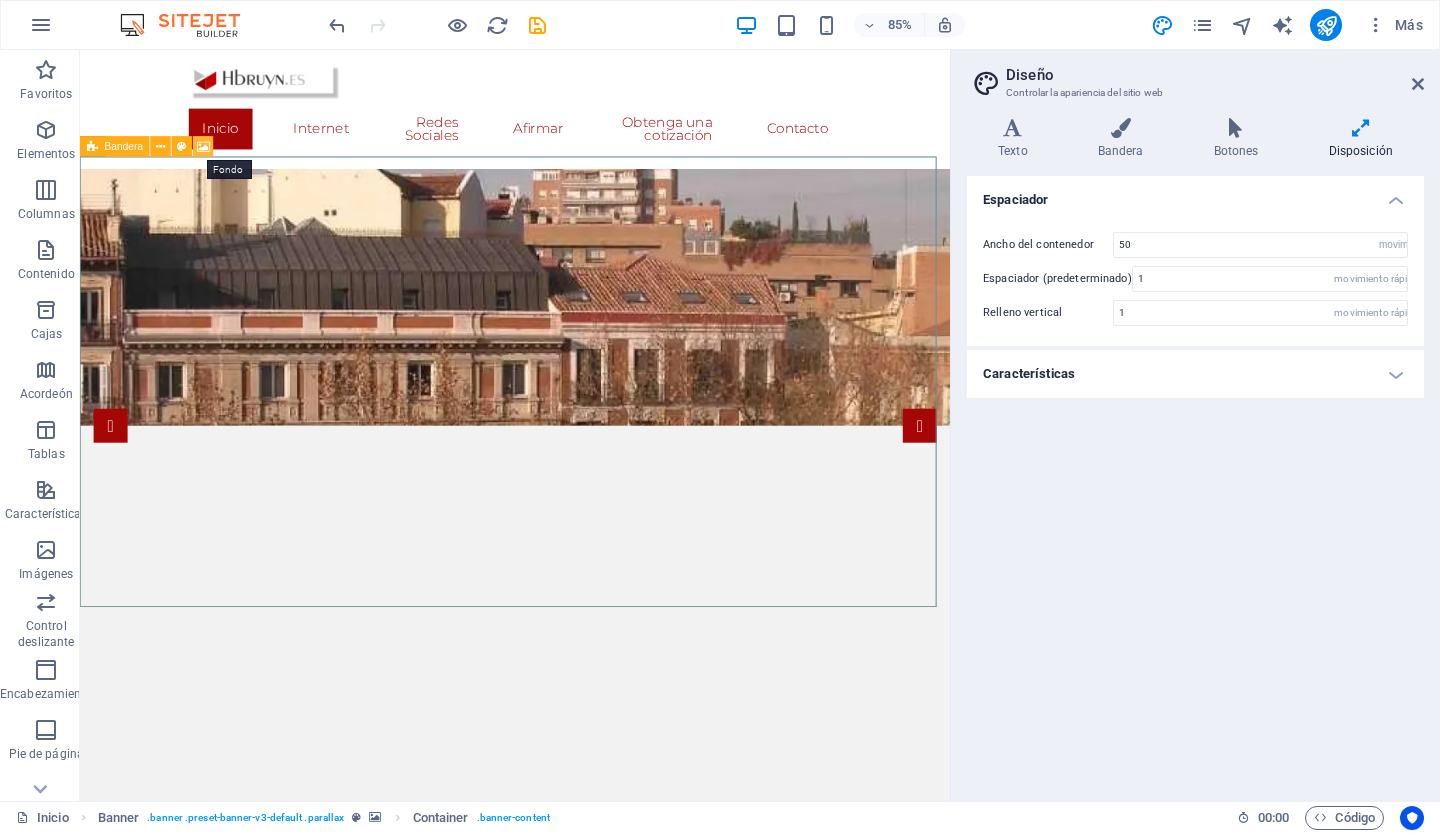 click at bounding box center (204, 146) 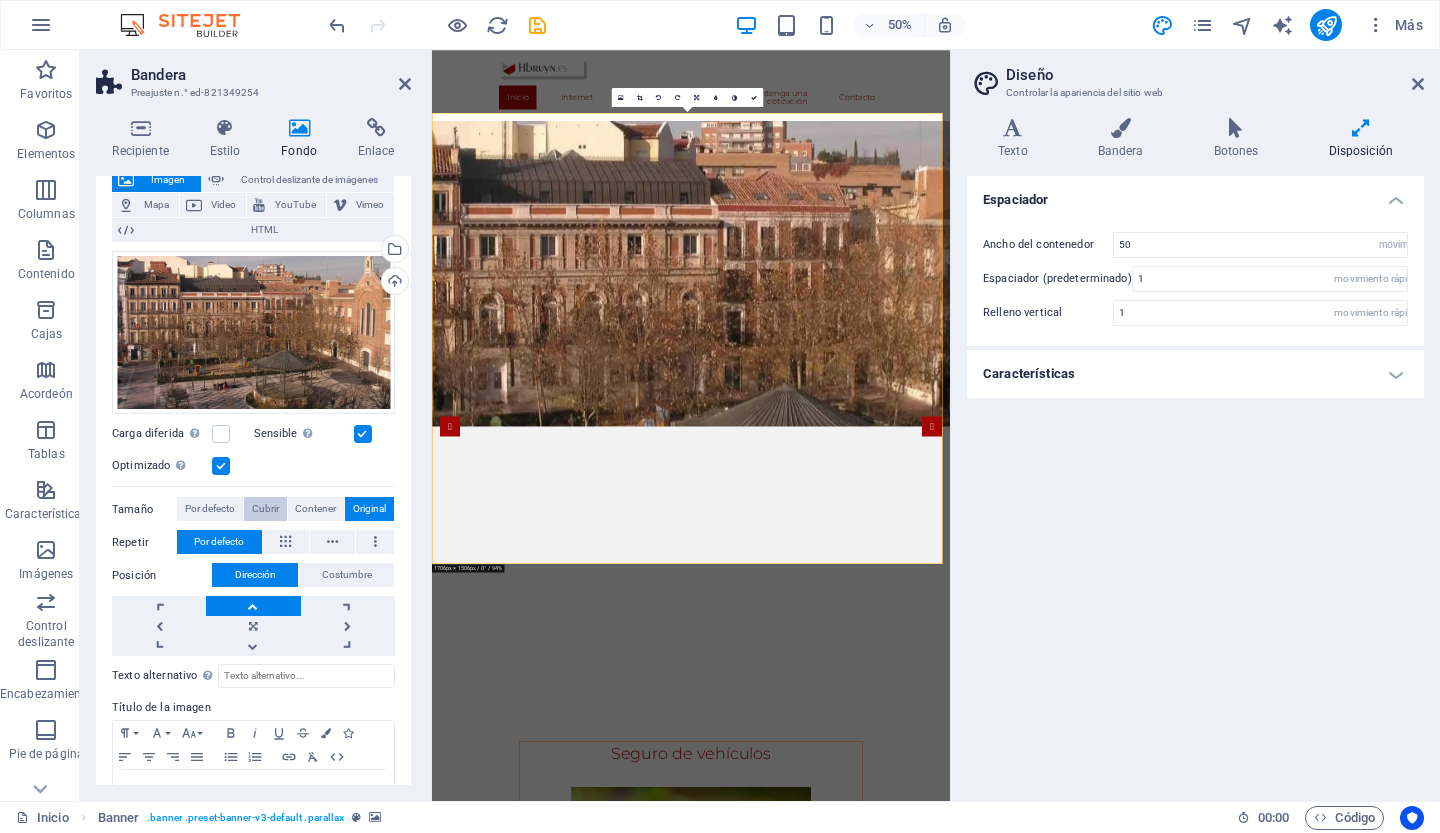 scroll, scrollTop: 145, scrollLeft: 0, axis: vertical 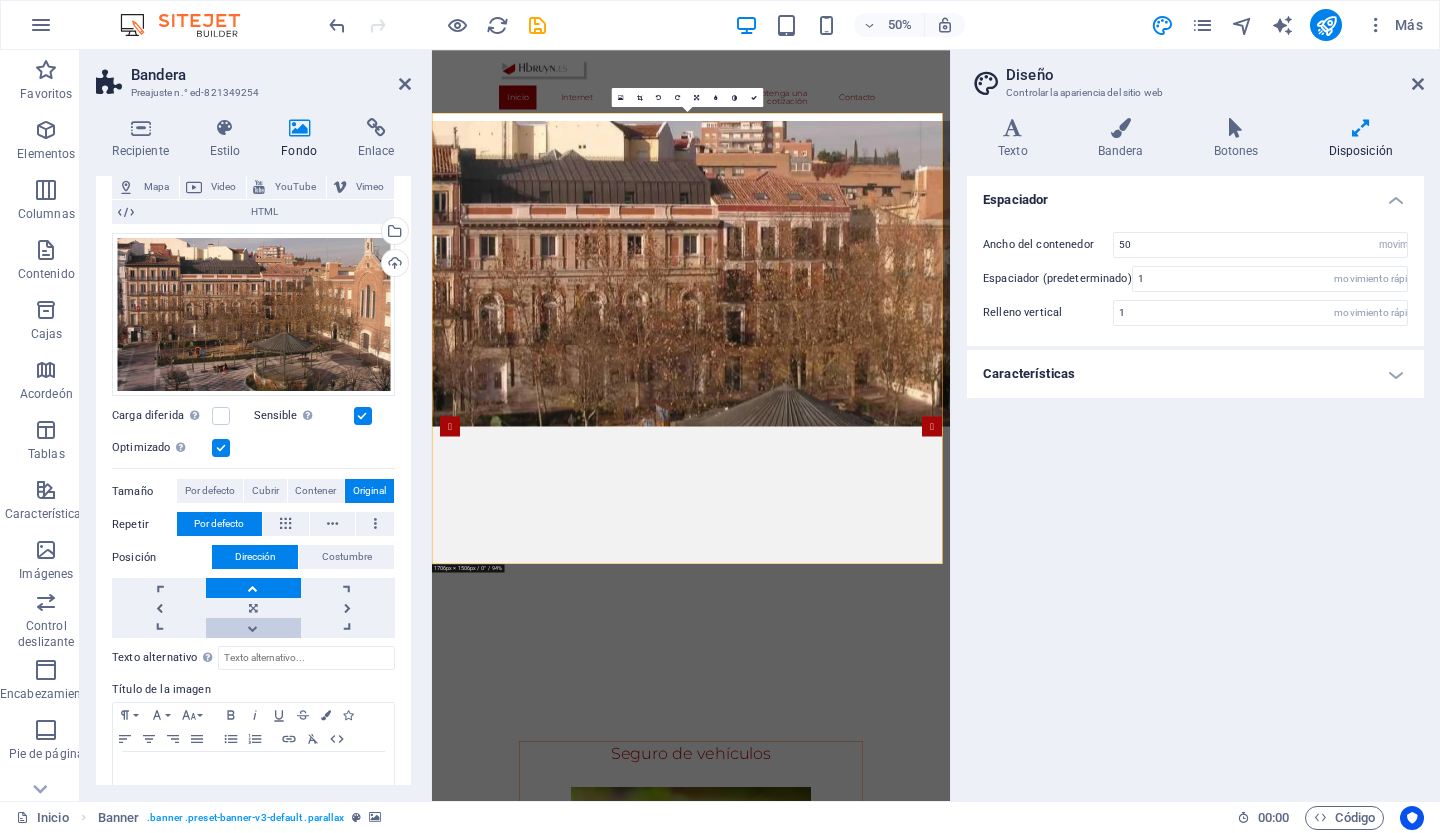 click at bounding box center [253, 628] 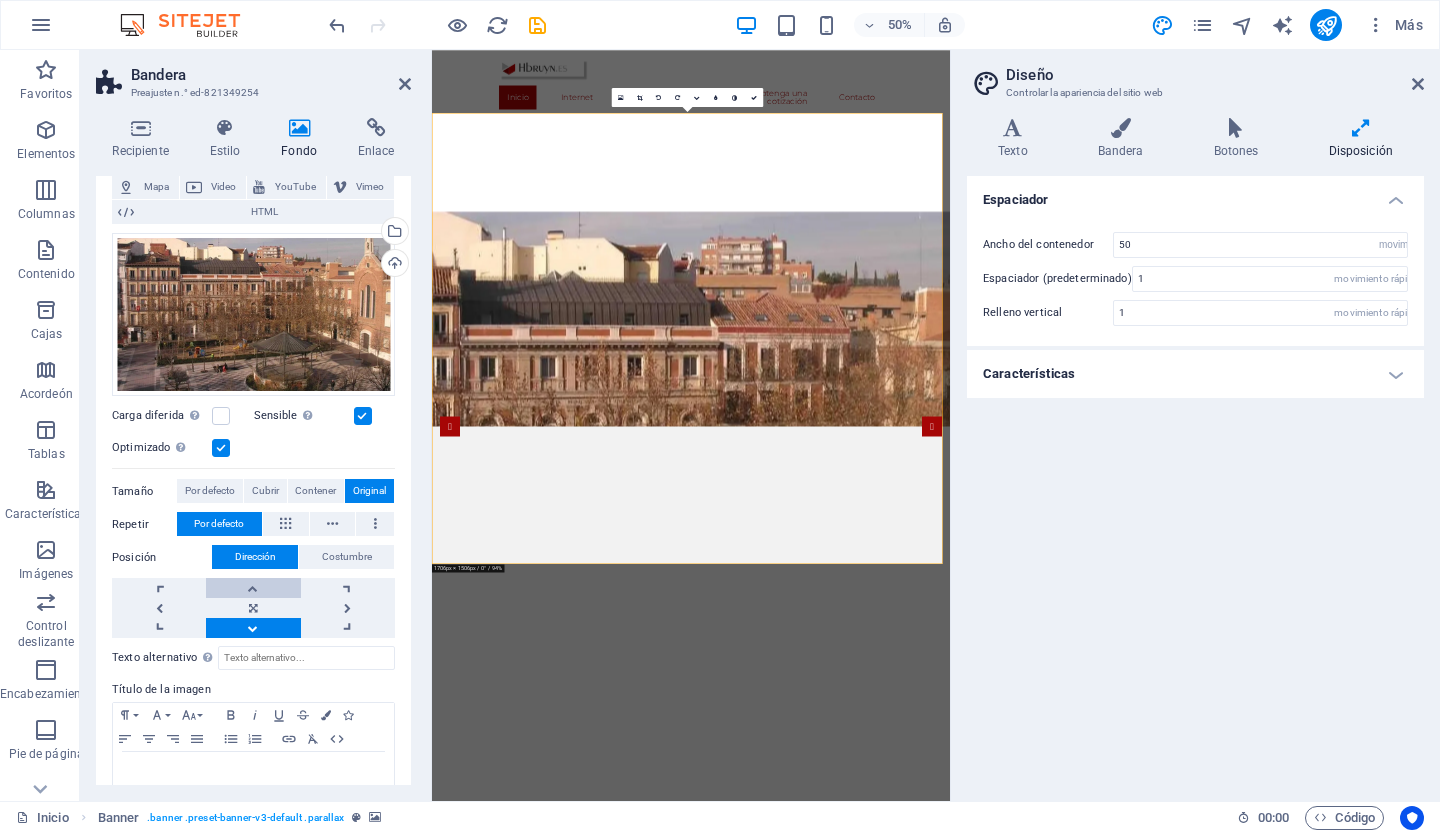 click at bounding box center [253, 588] 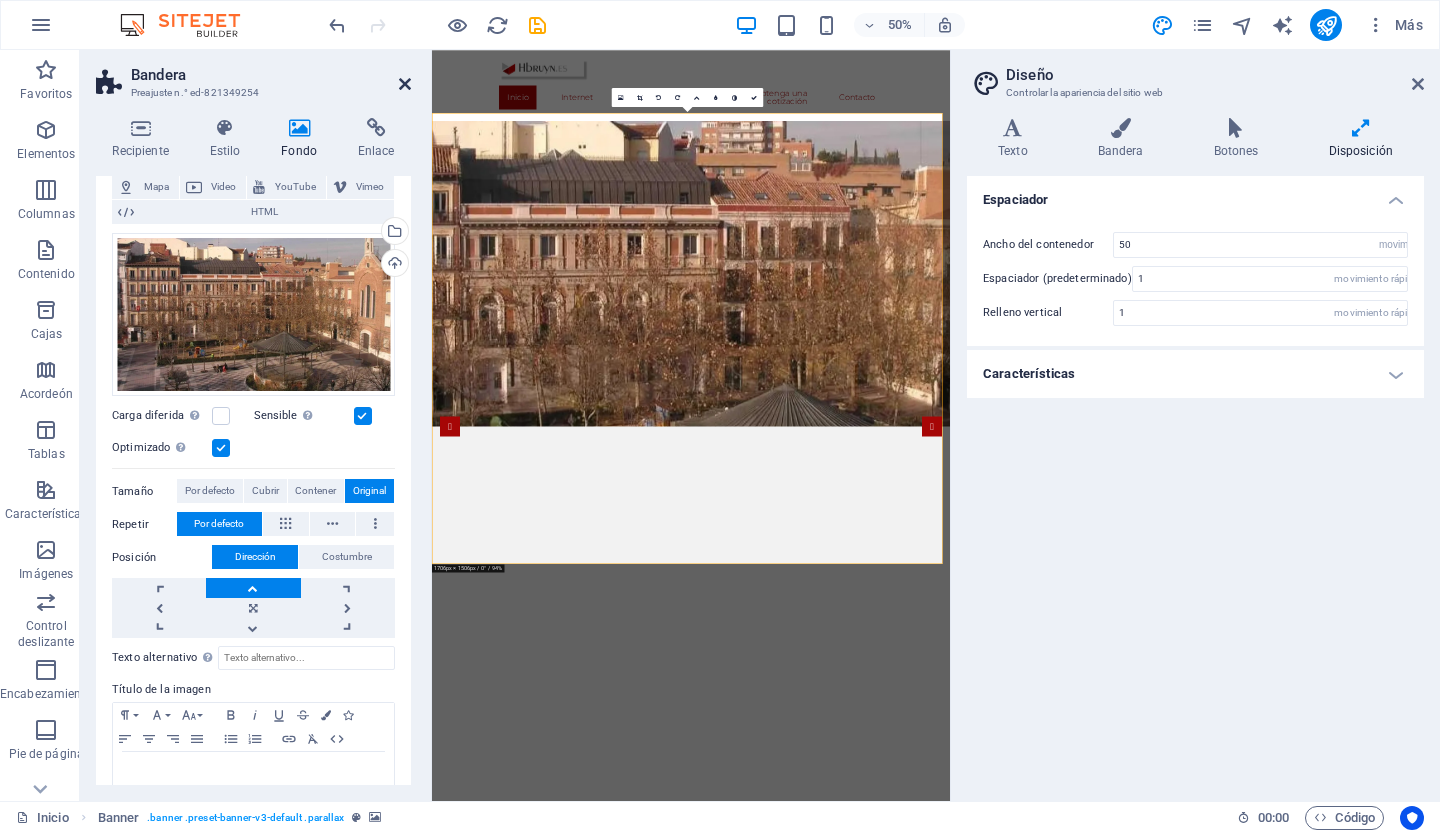 click at bounding box center [405, 84] 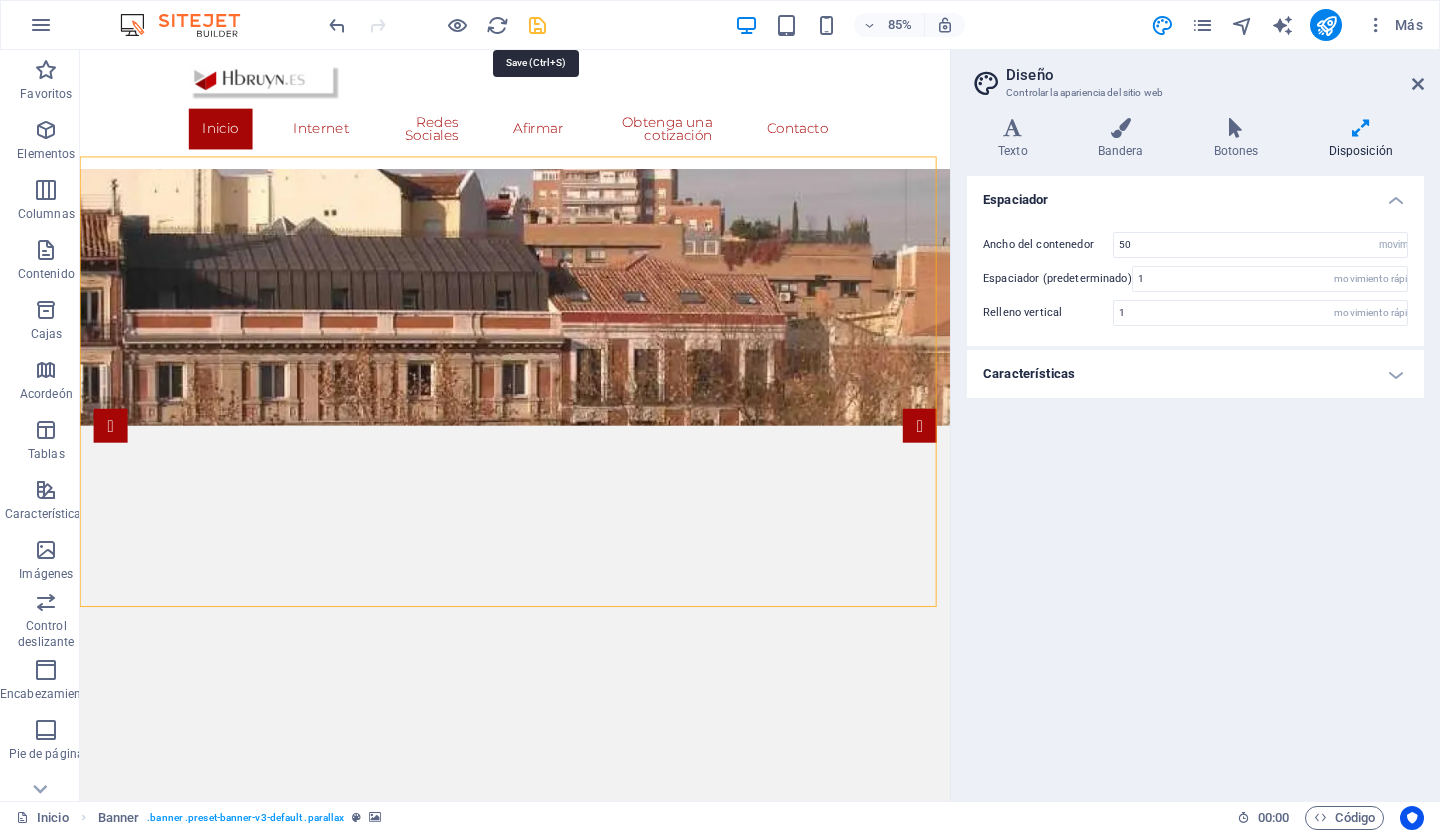 click at bounding box center (537, 25) 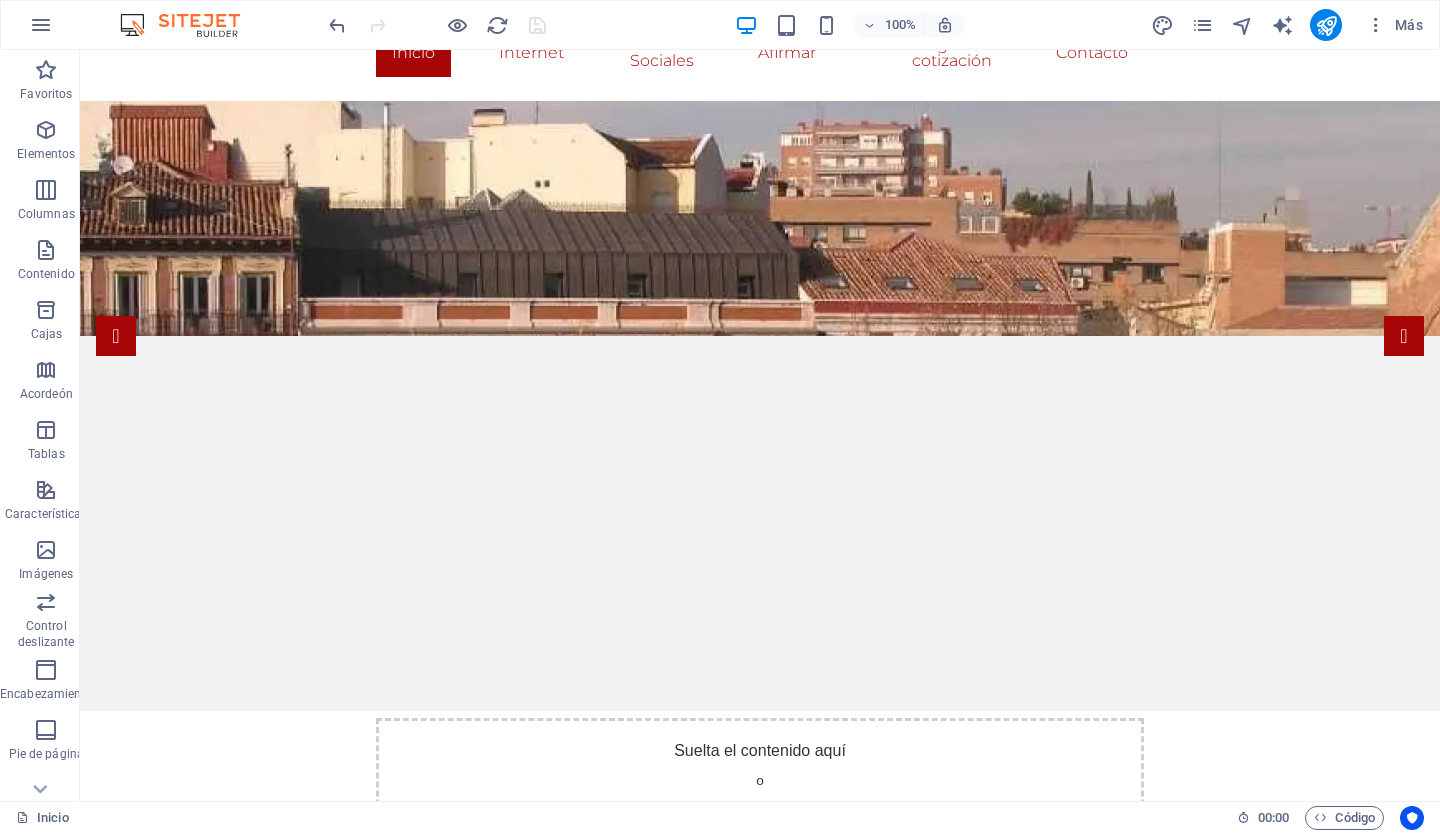 scroll, scrollTop: 0, scrollLeft: 8, axis: horizontal 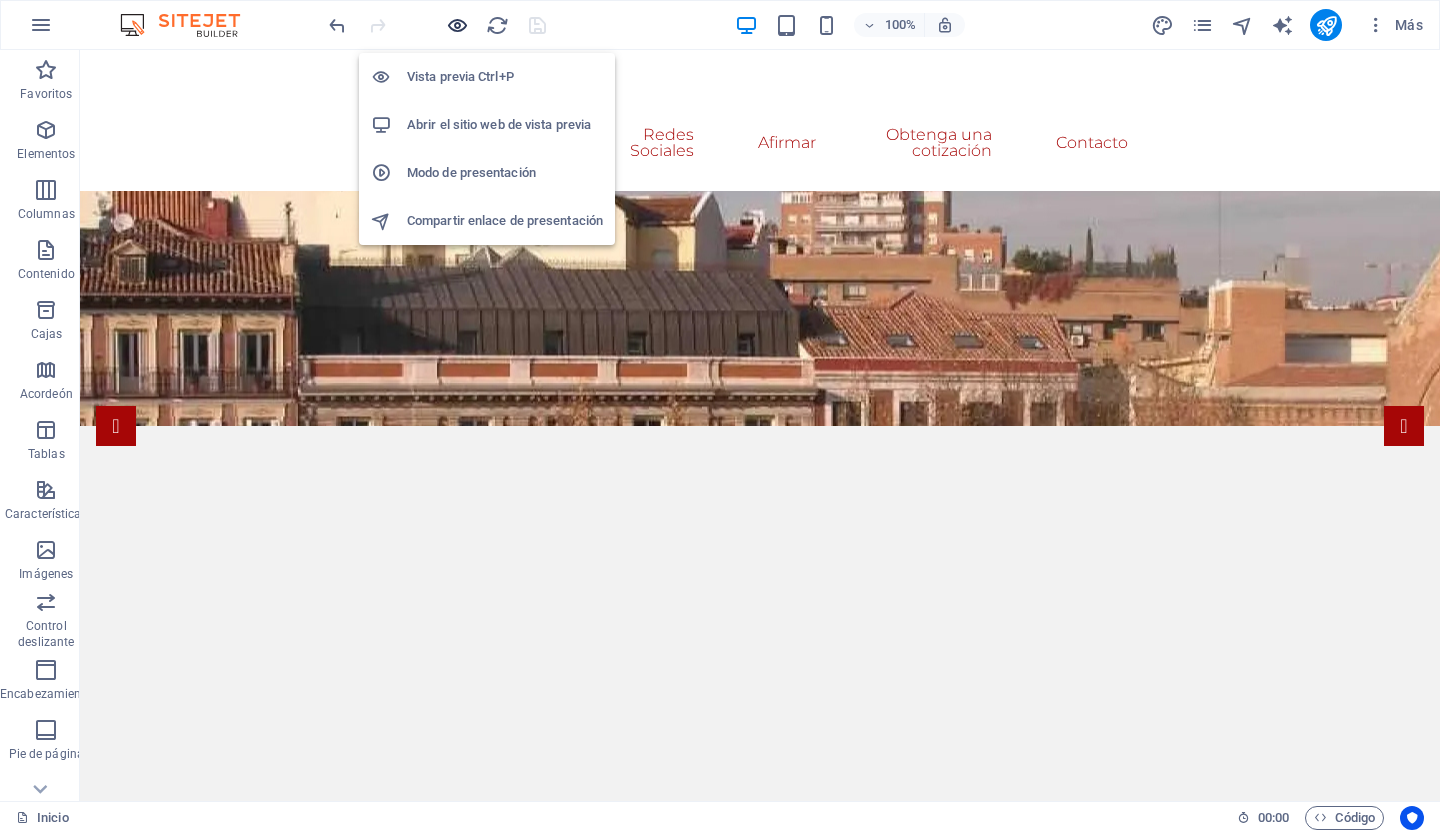 click at bounding box center [457, 25] 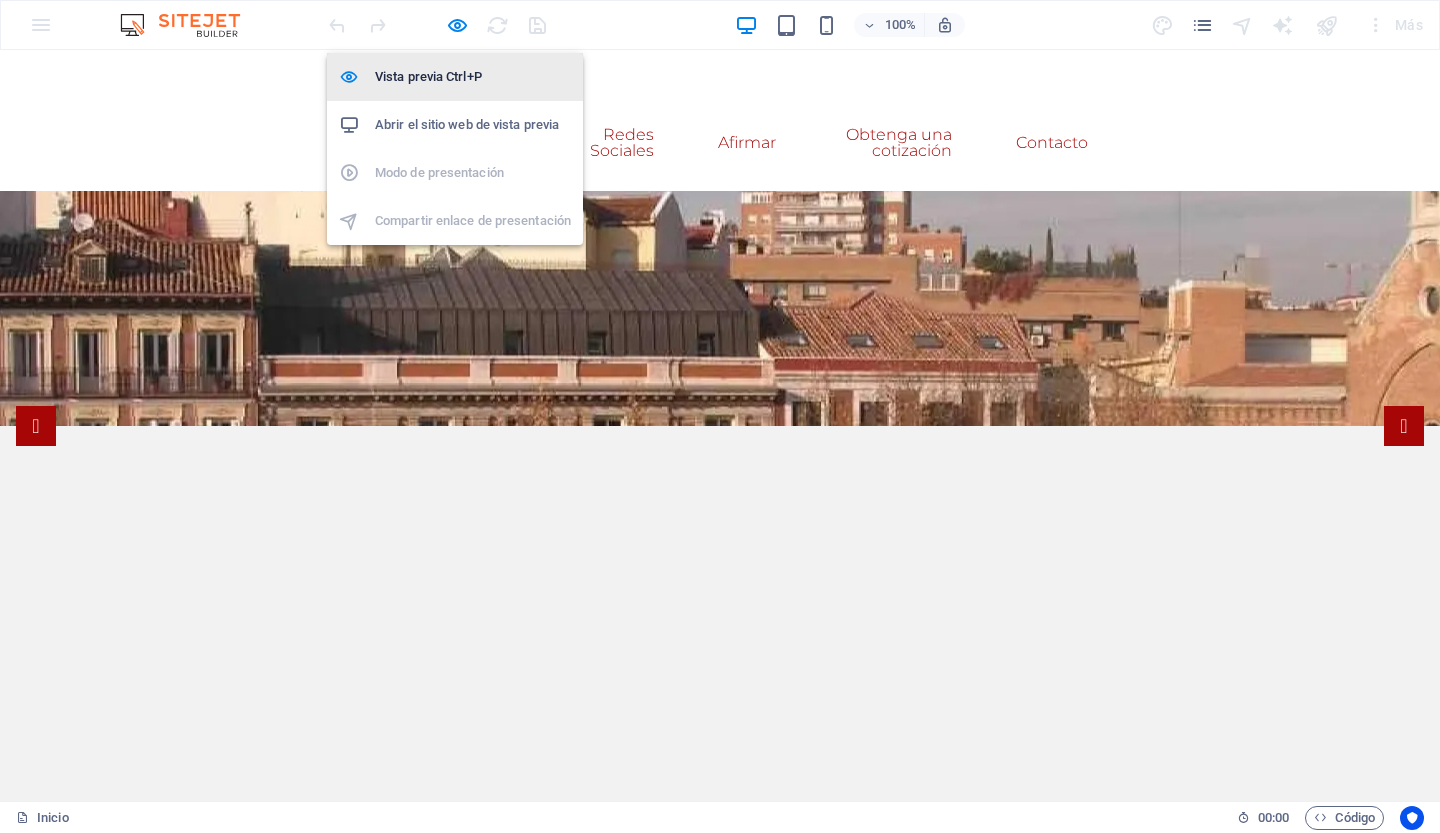 click on "Vista previa Ctrl+P" at bounding box center [428, 76] 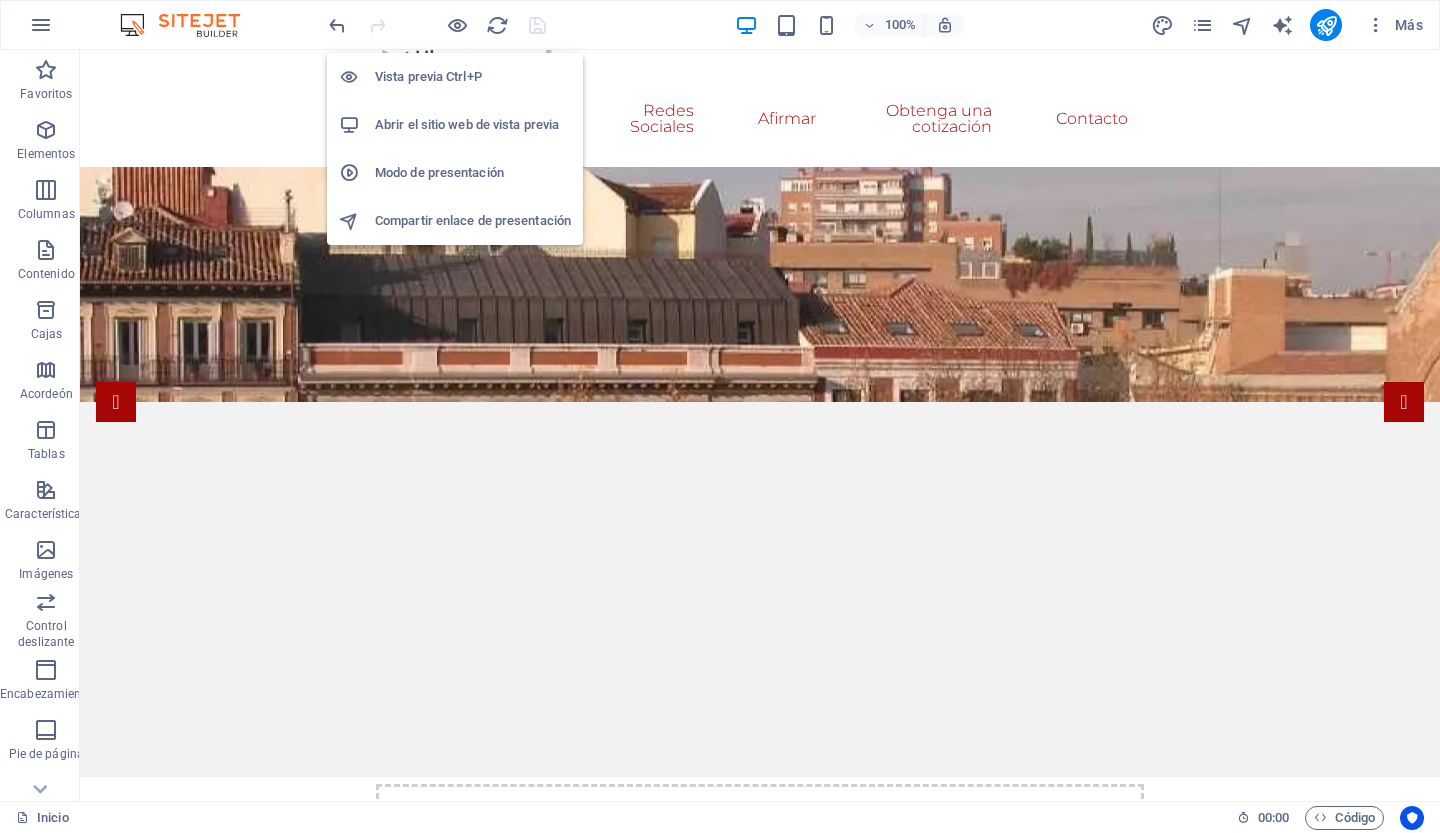 scroll, scrollTop: 0, scrollLeft: 6, axis: horizontal 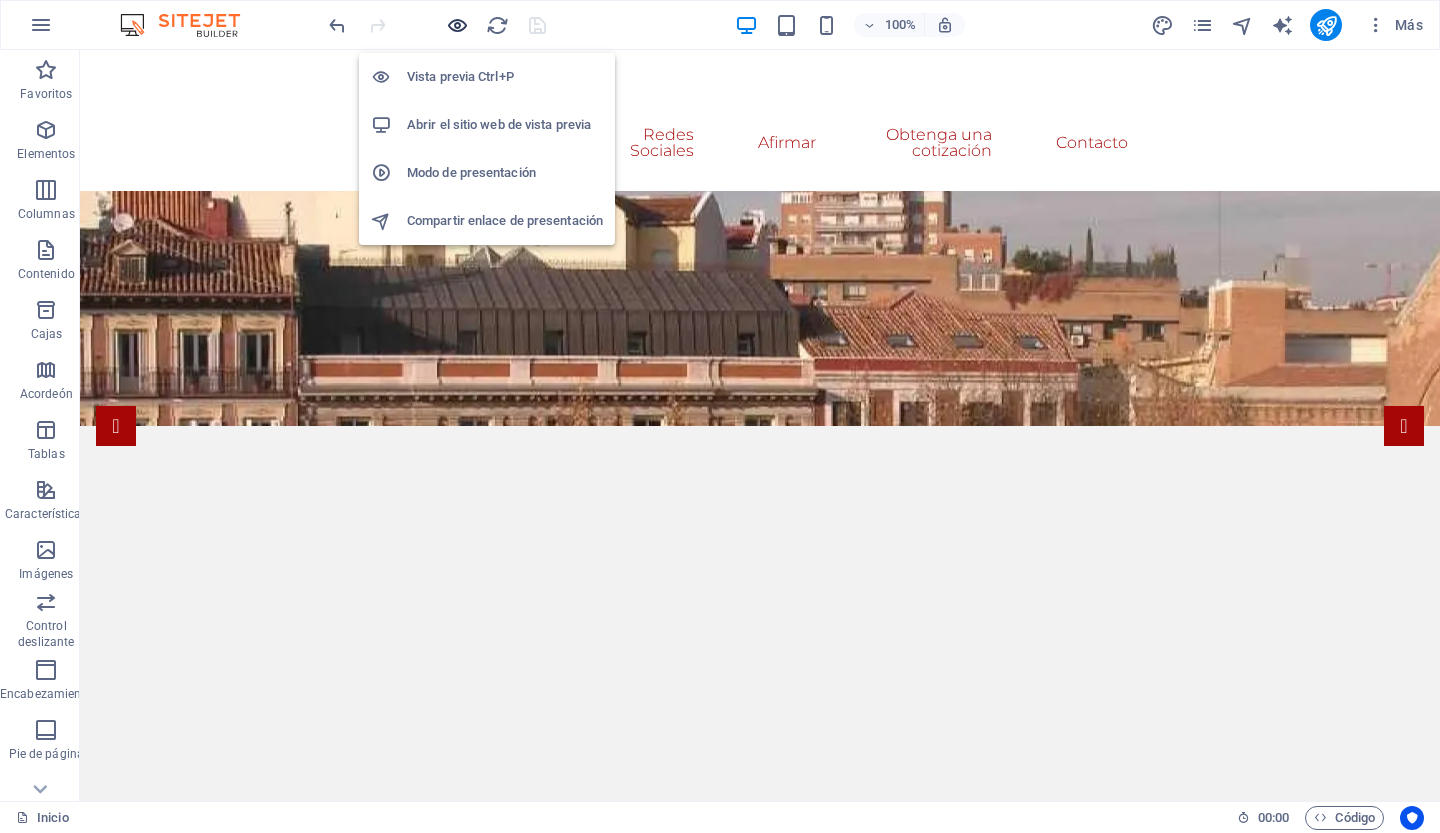 click at bounding box center (457, 25) 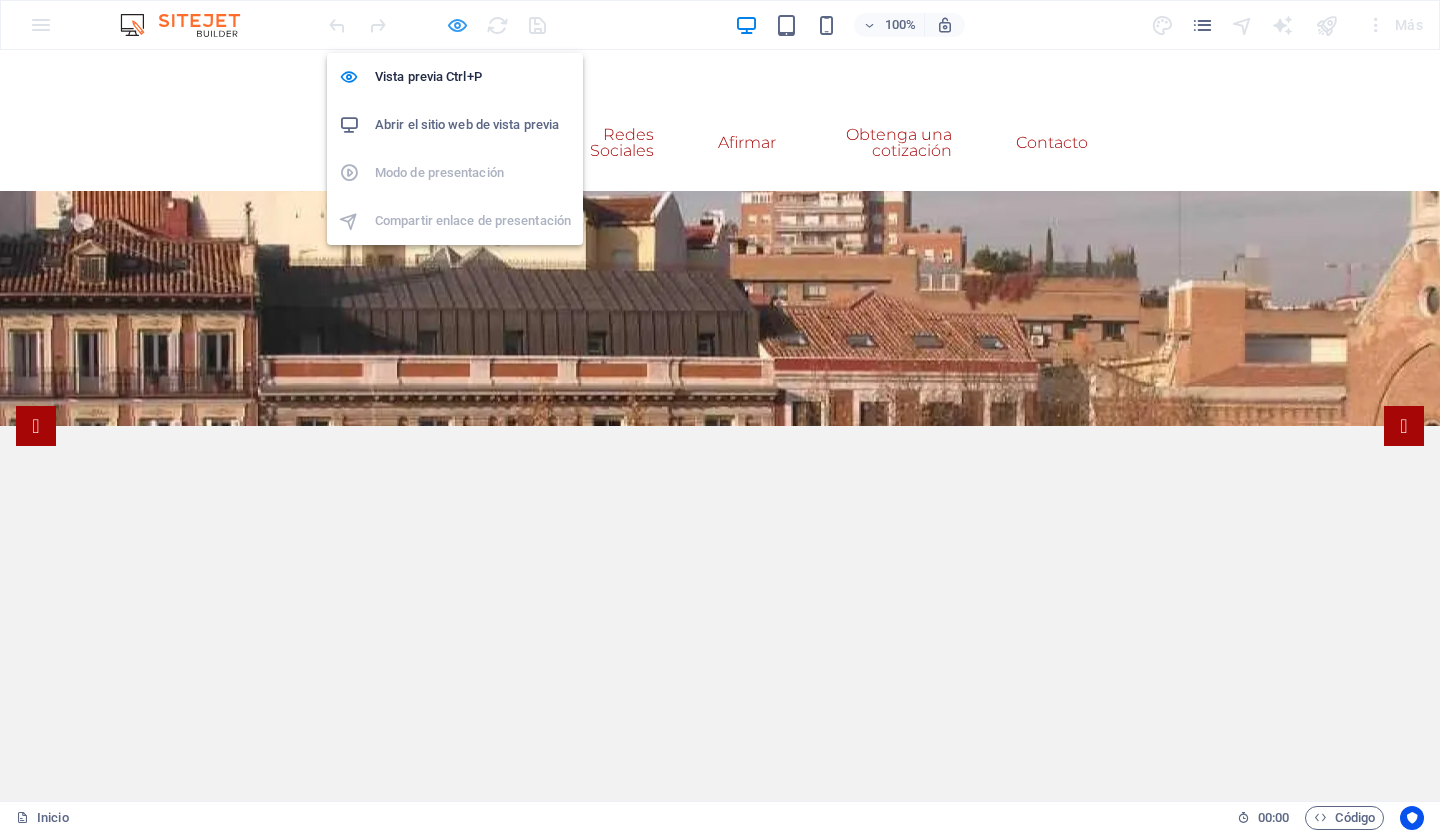 click at bounding box center (457, 25) 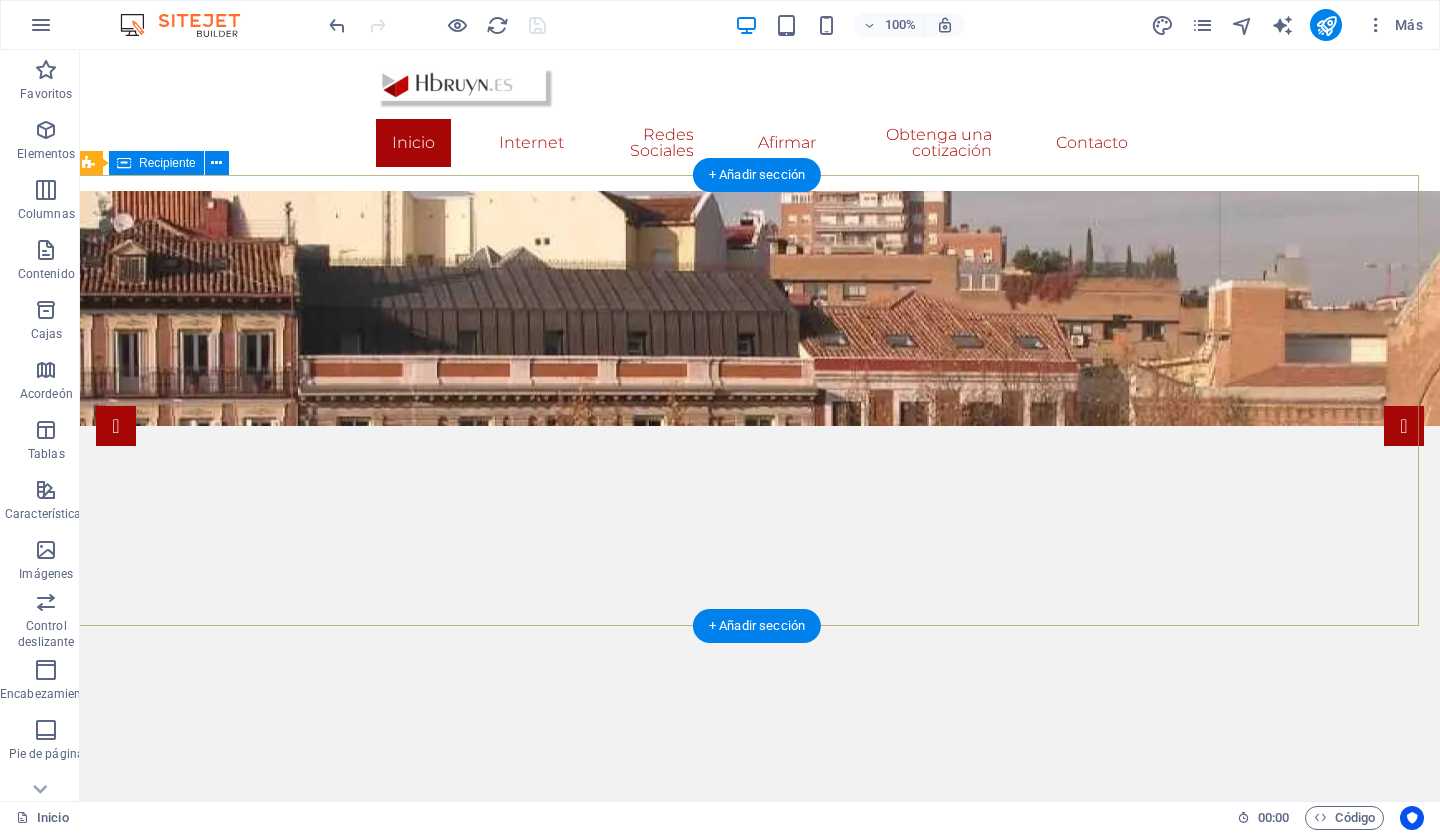 click on "Suelta el contenido aquí o  Añadir elementos  Pegar portapapeles" at bounding box center (760, 879) 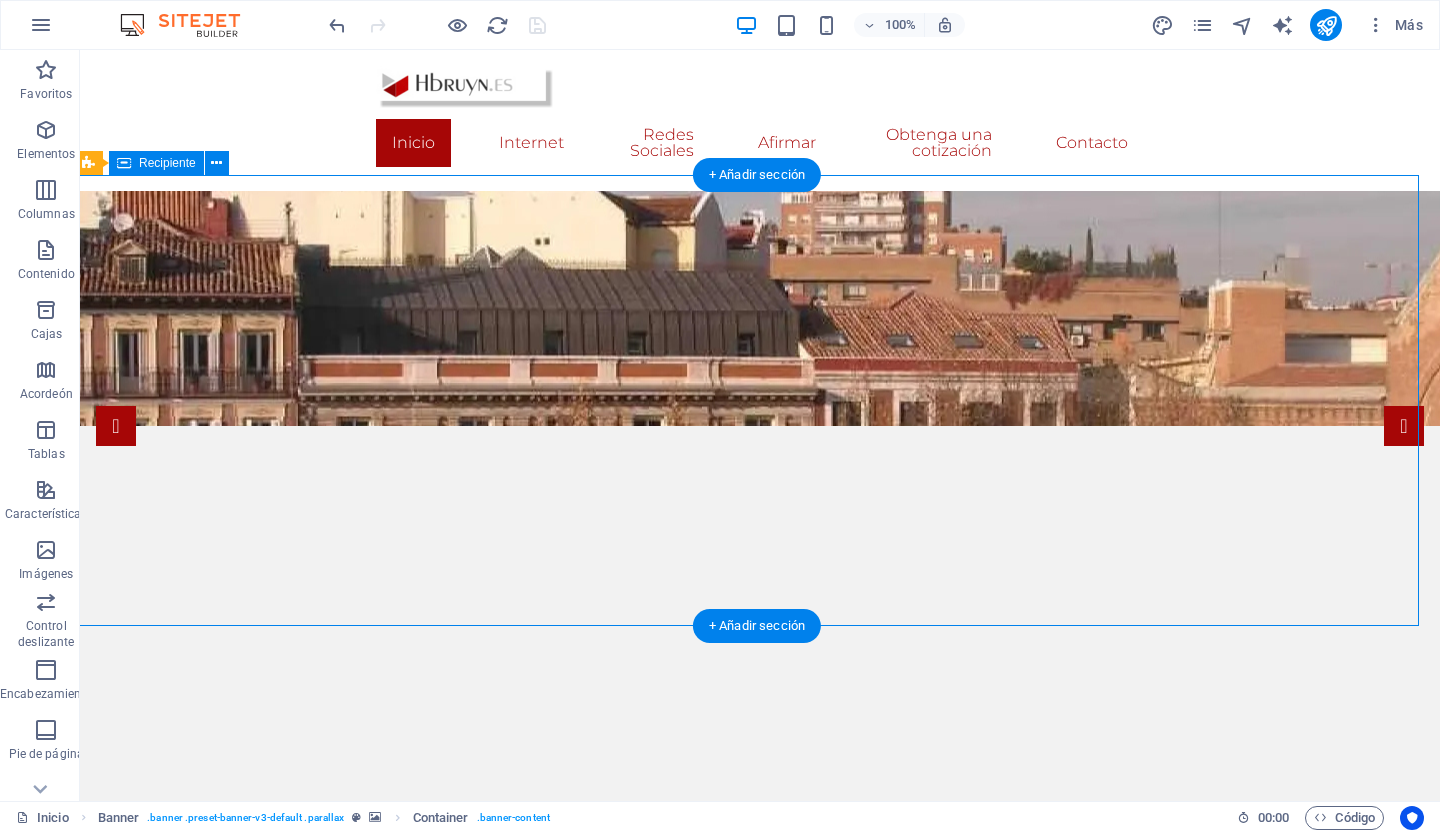 click on "Suelta el contenido aquí o  Añadir elementos  Pegar portapapeles" at bounding box center [760, 879] 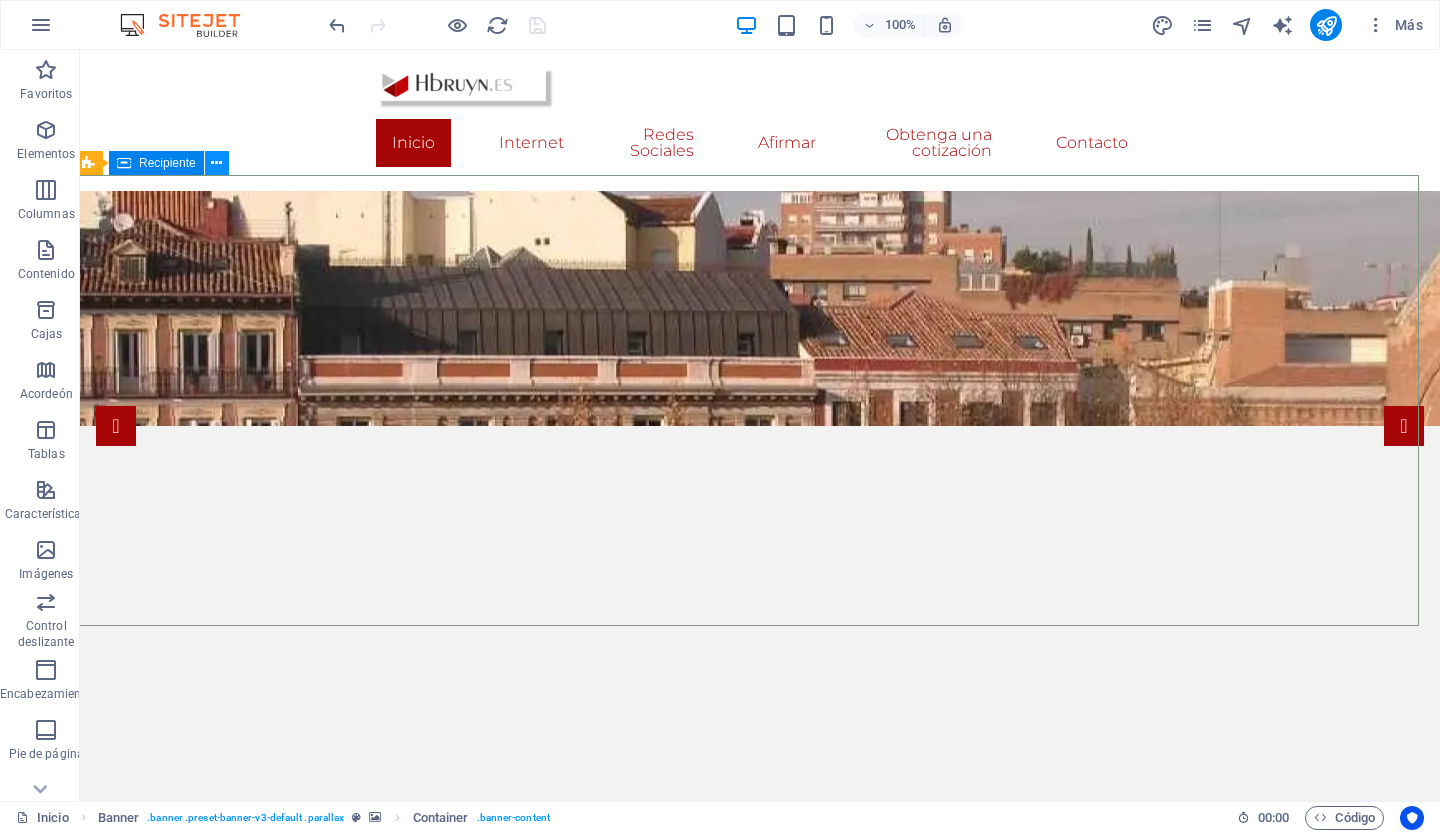 click at bounding box center (216, 163) 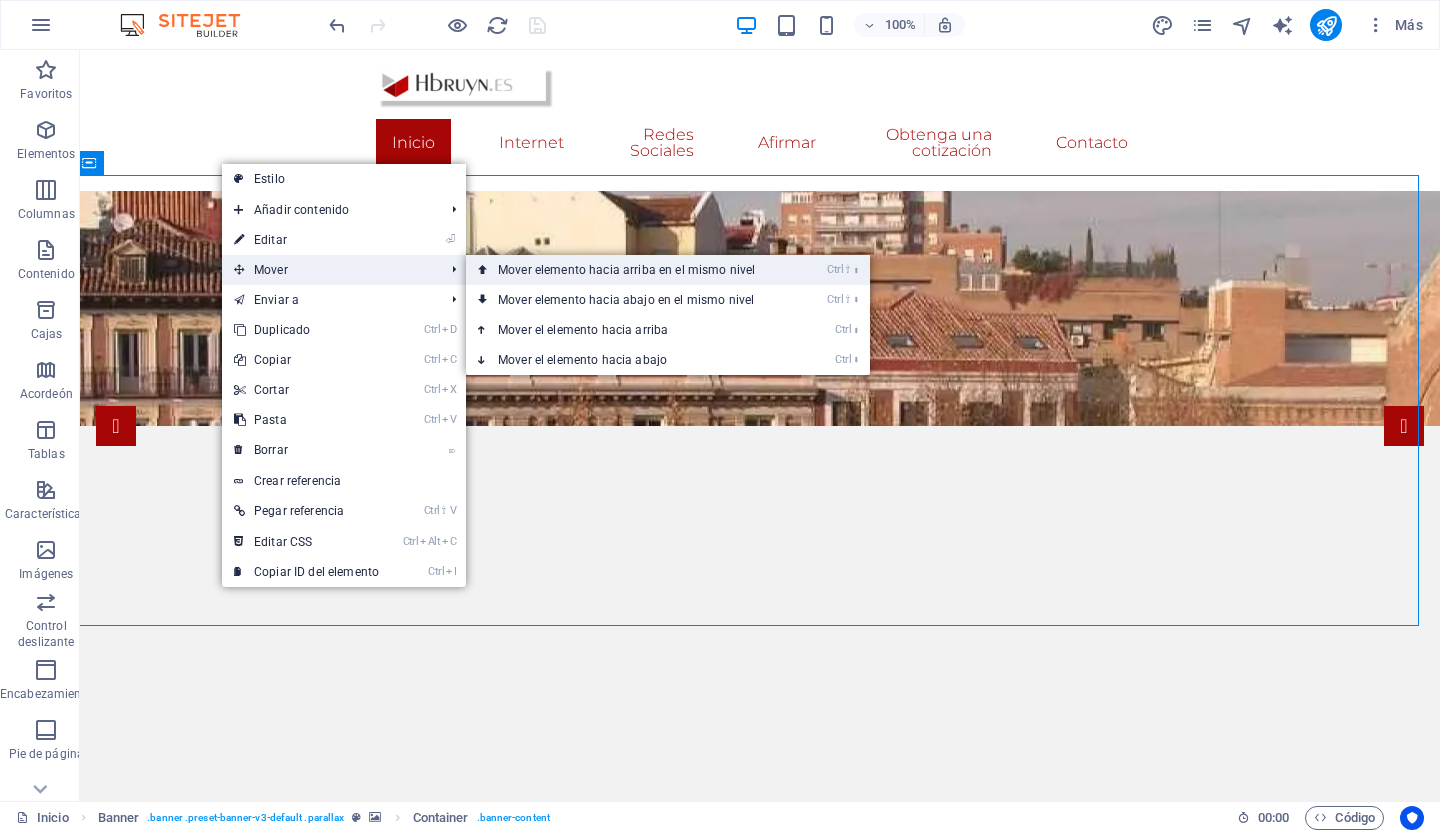 click on "Mover elemento hacia arriba en el mismo nivel" at bounding box center [626, 270] 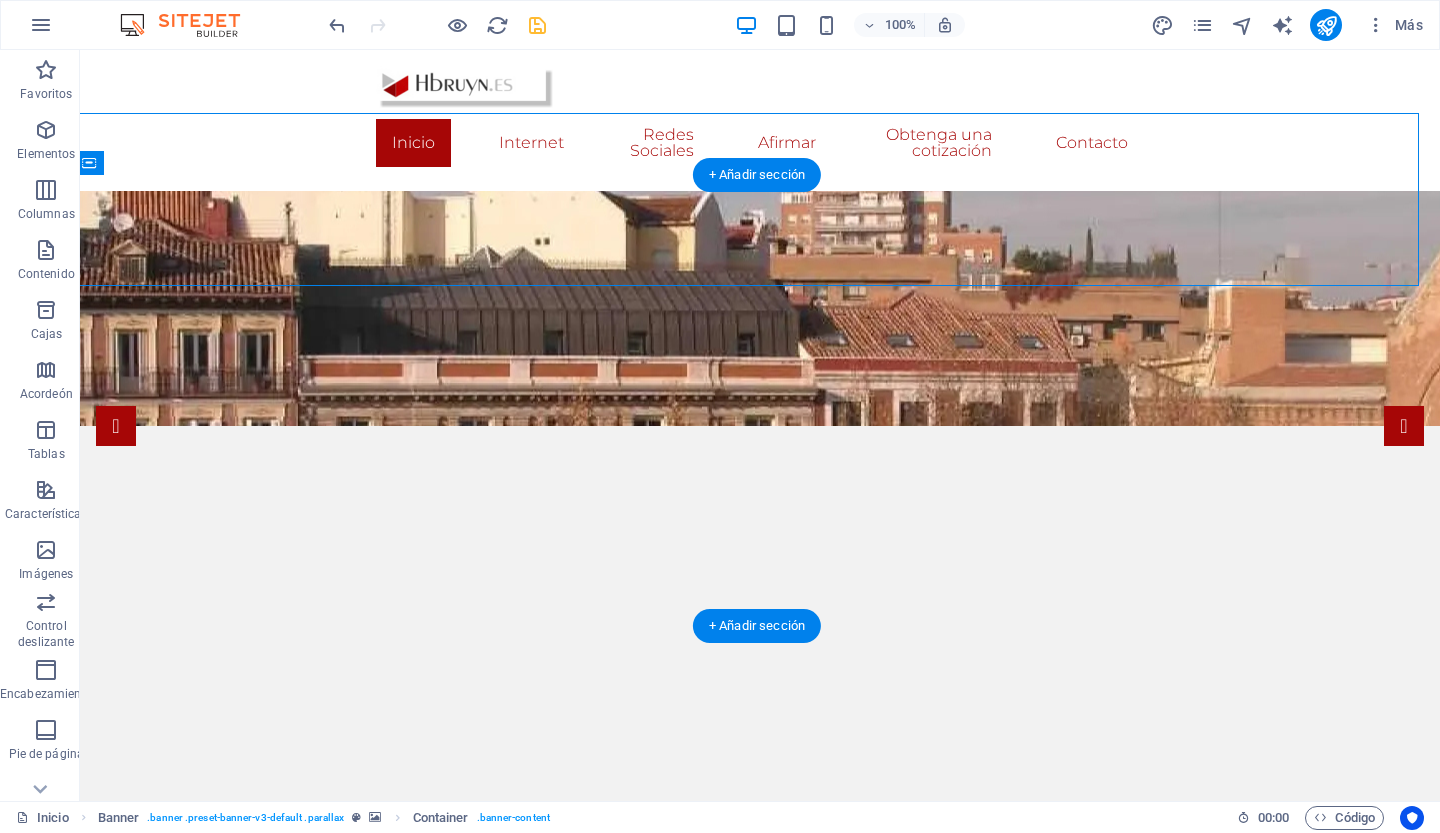 click at bounding box center [760, 429] 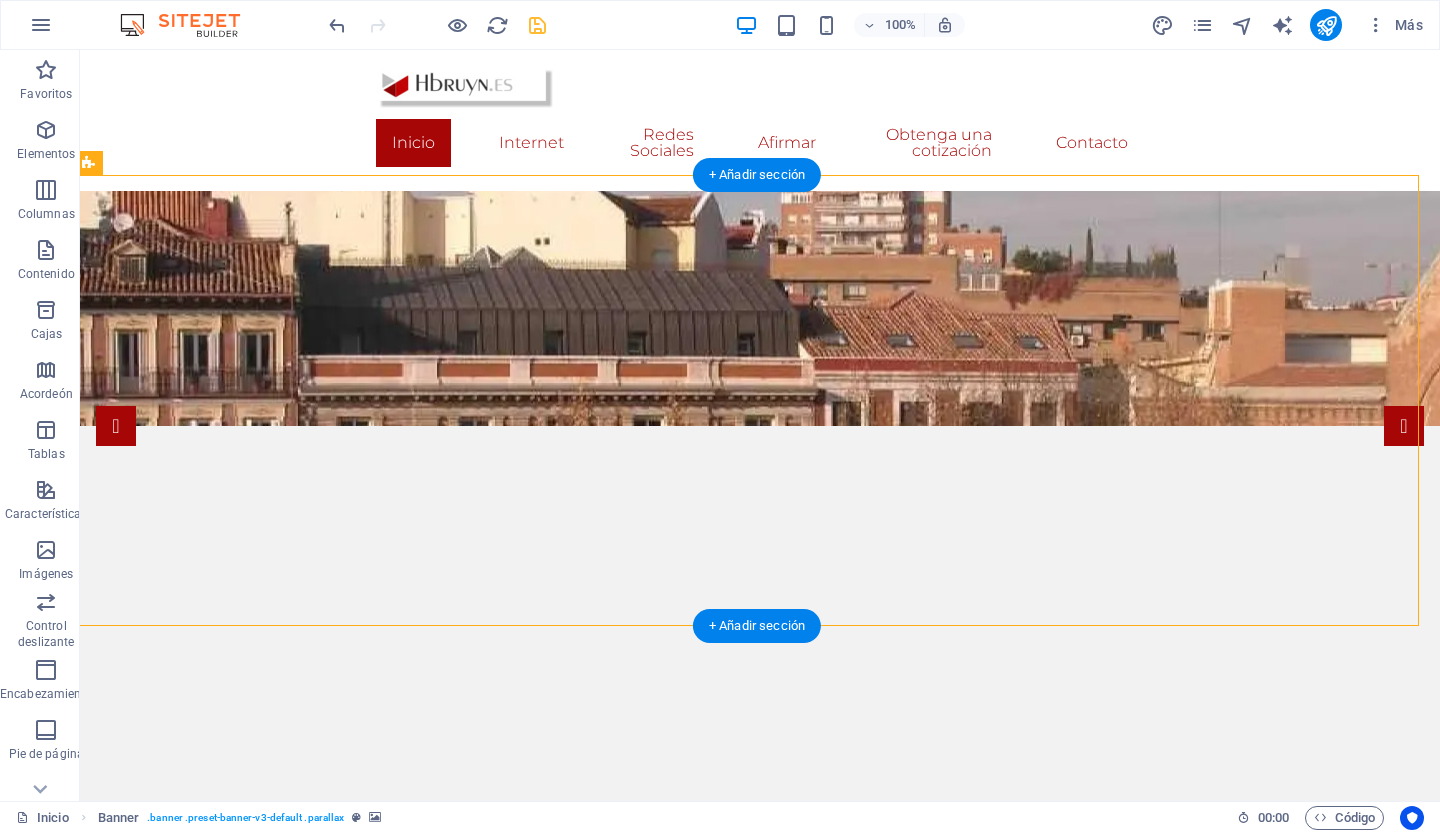 click at bounding box center [760, 429] 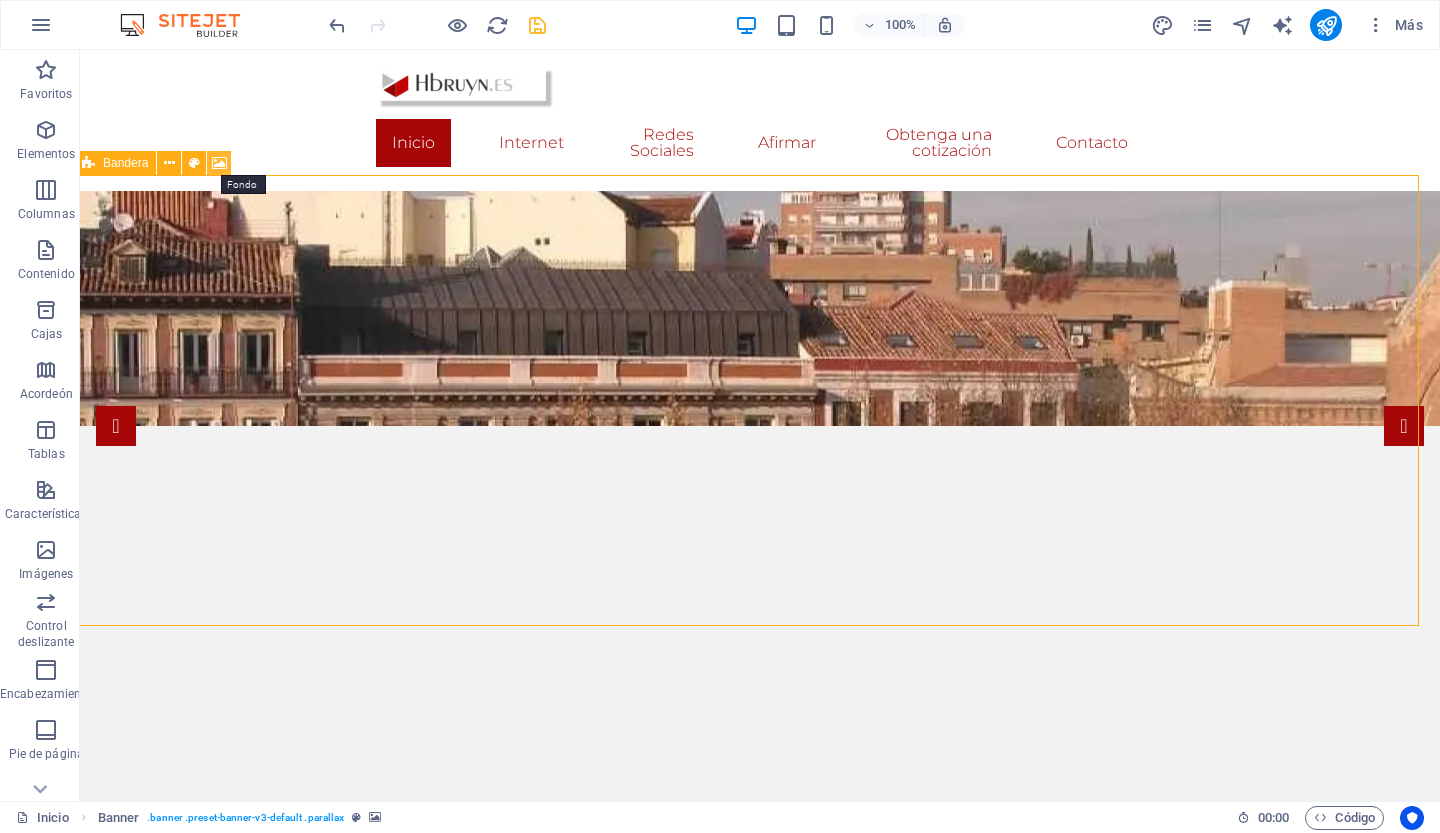 click at bounding box center (219, 163) 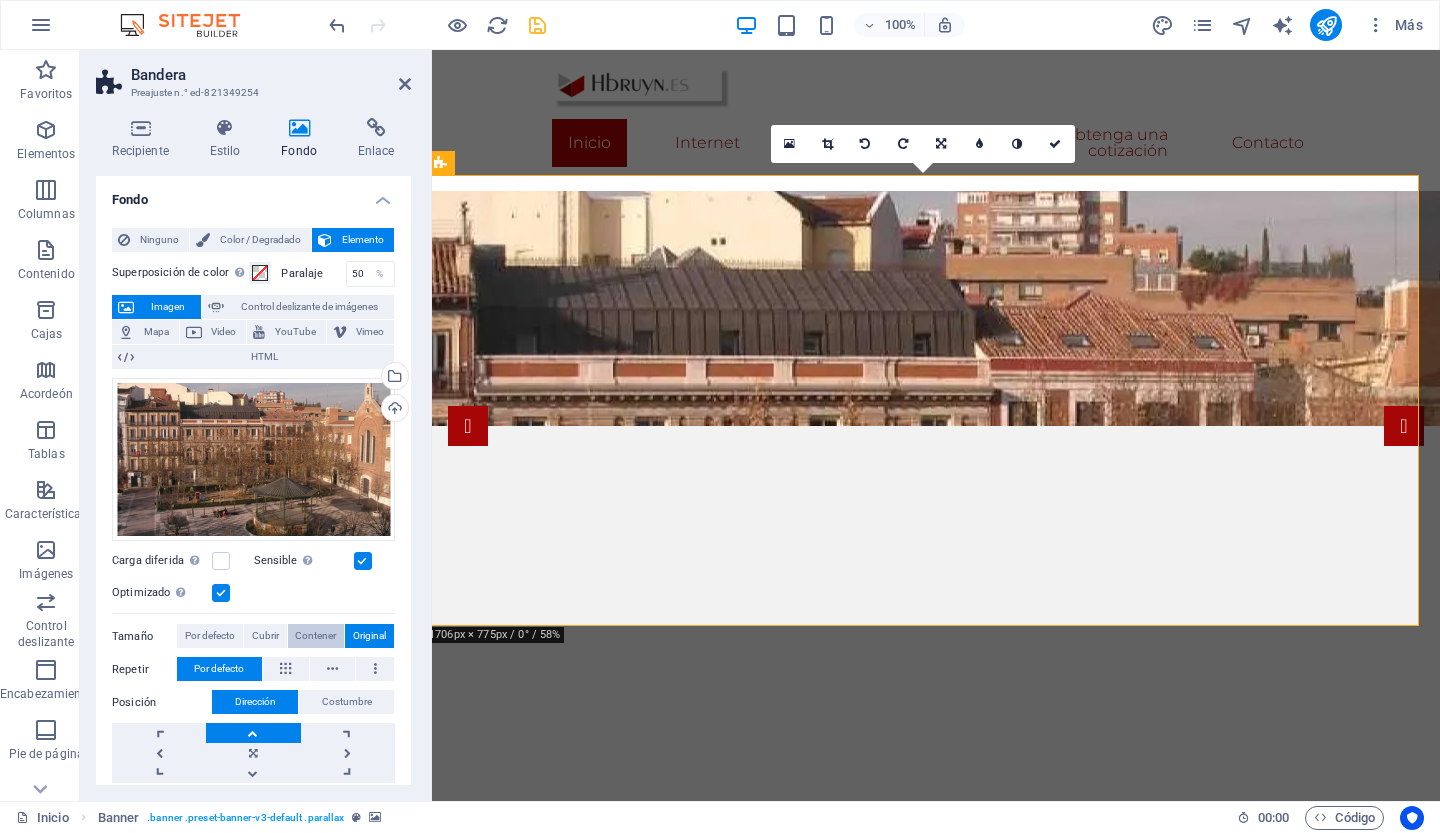 click on "Contener" at bounding box center [315, 635] 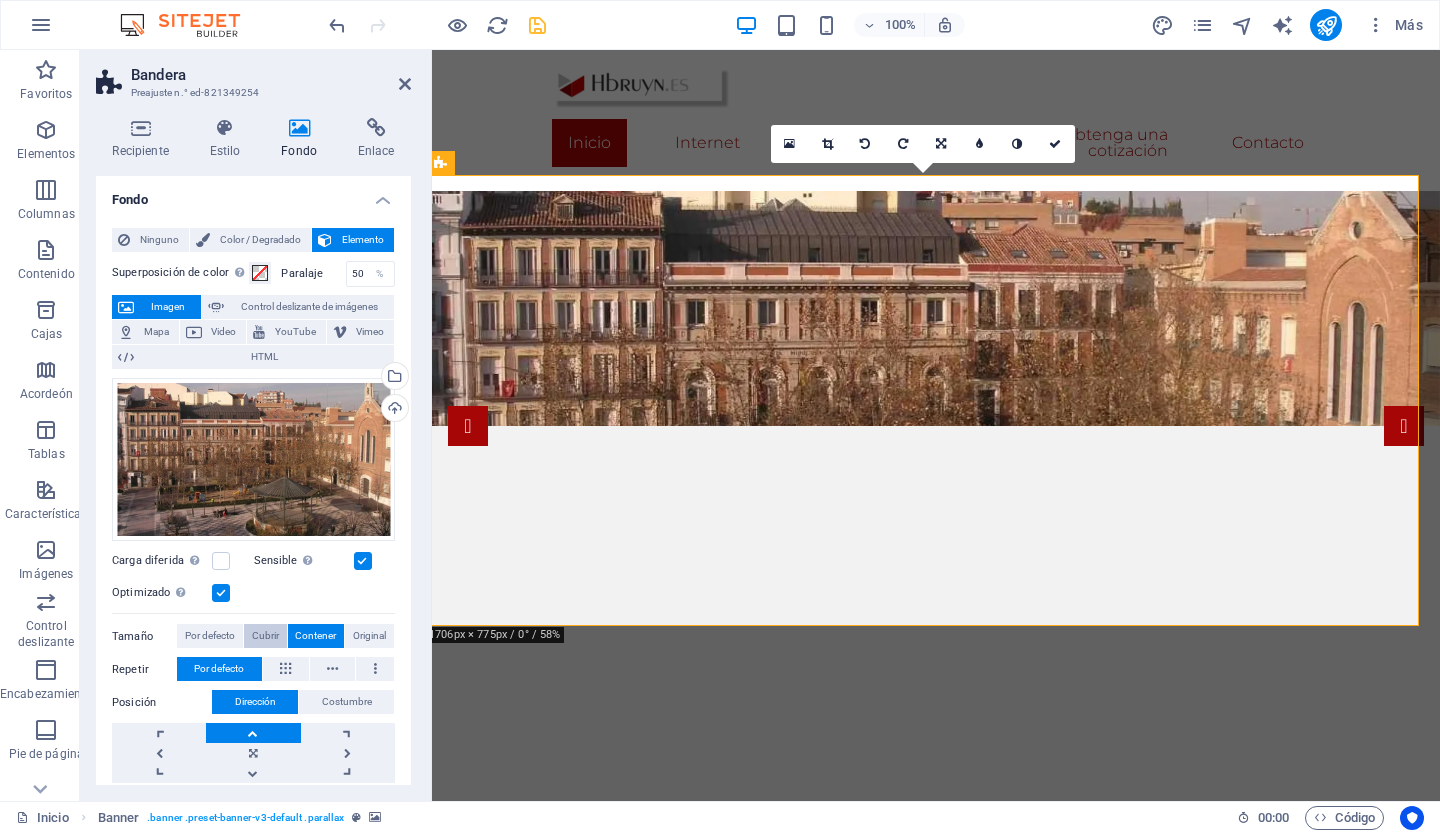 click on "Cubrir" at bounding box center [265, 635] 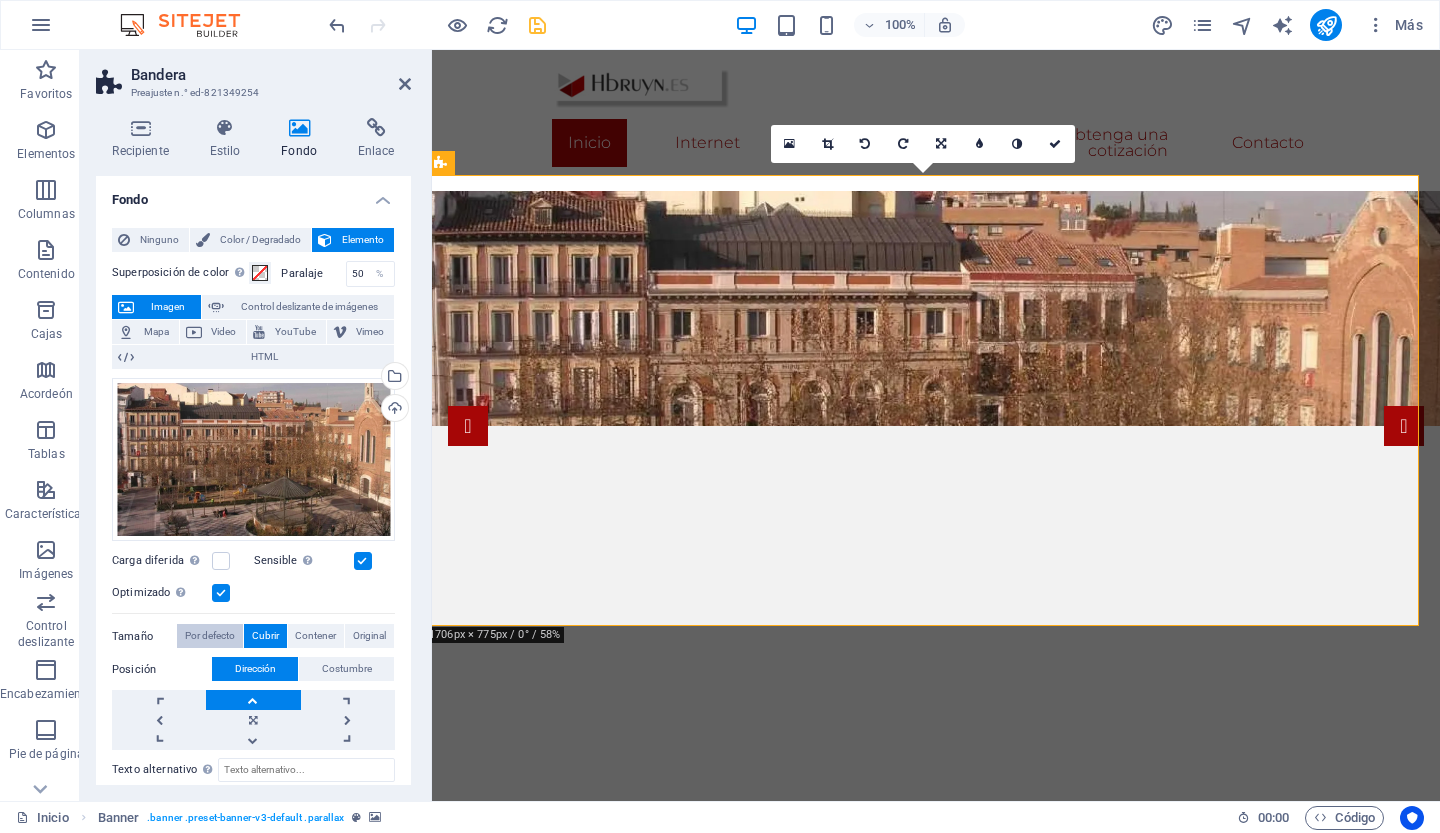 click on "Por defecto" at bounding box center [210, 635] 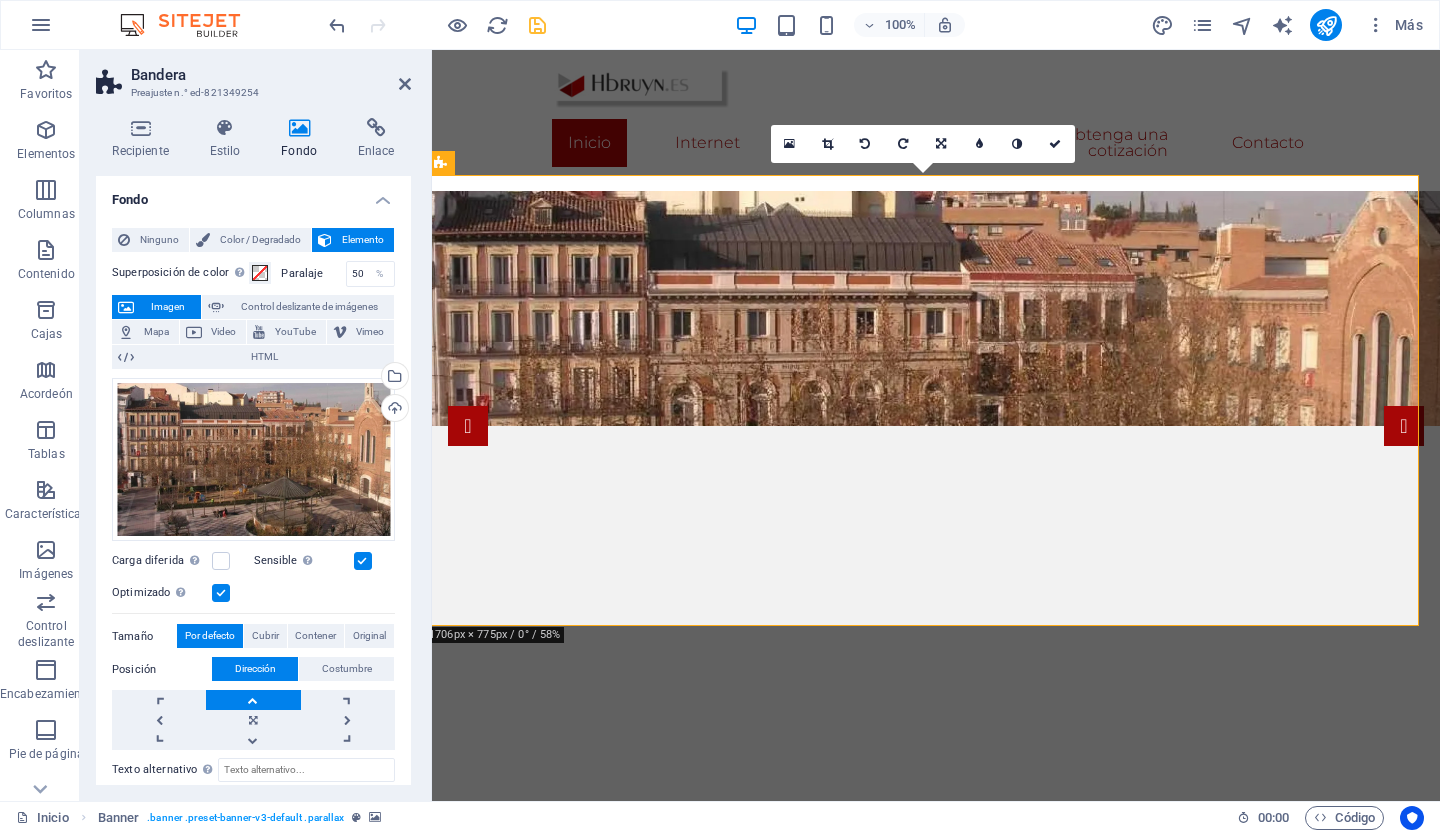 click at bounding box center (936, 429) 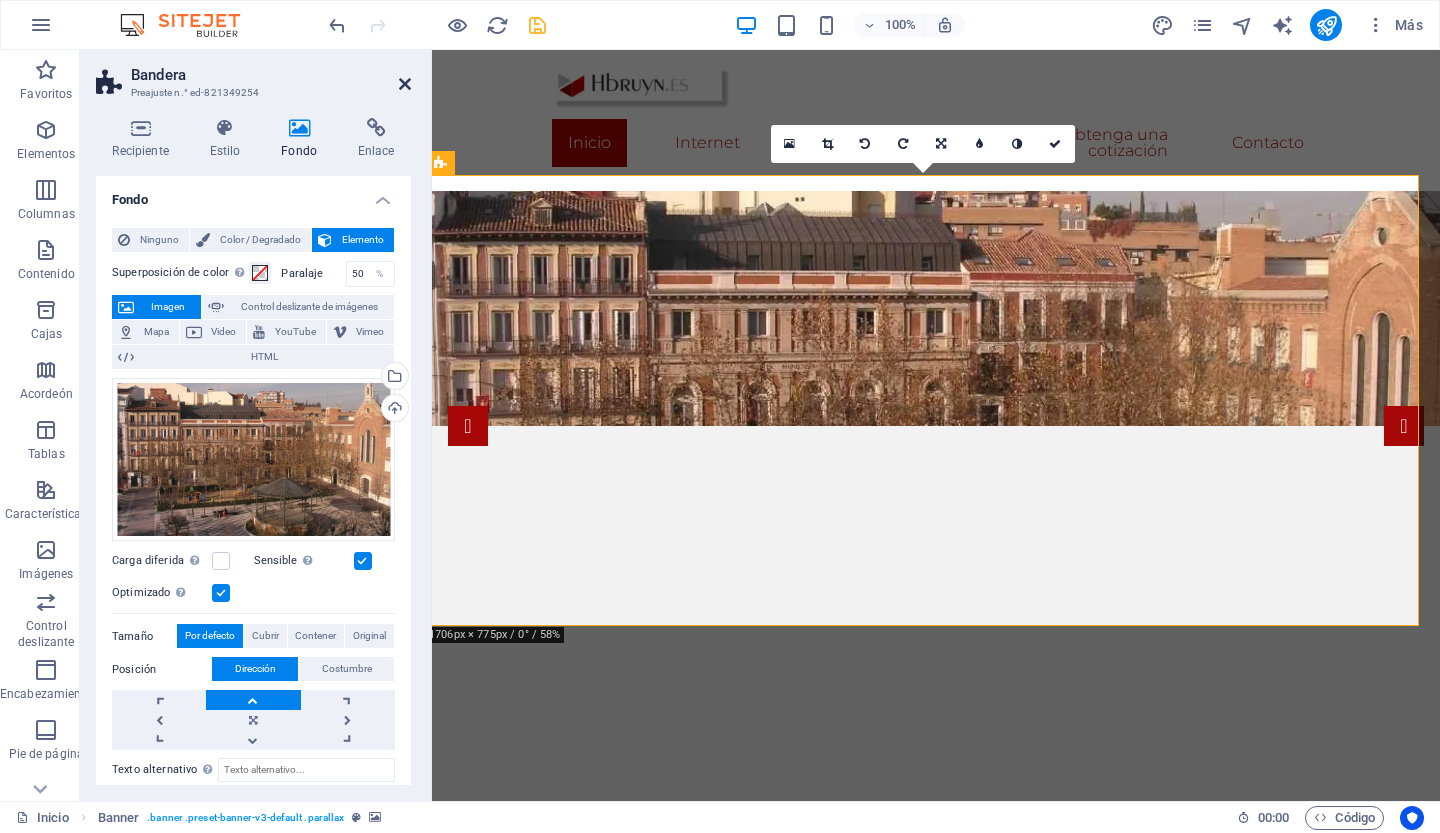 click at bounding box center (405, 84) 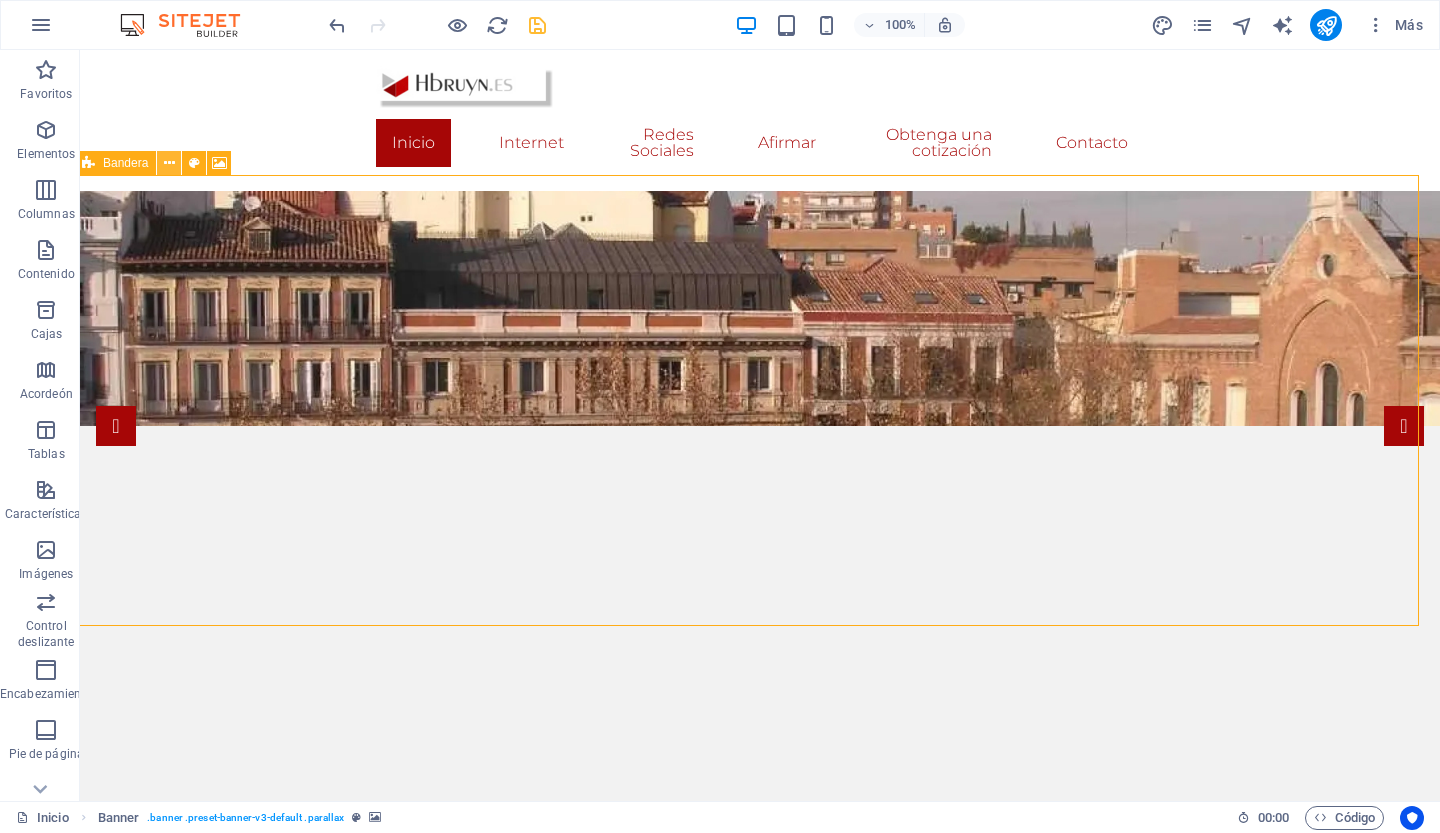 click at bounding box center (169, 163) 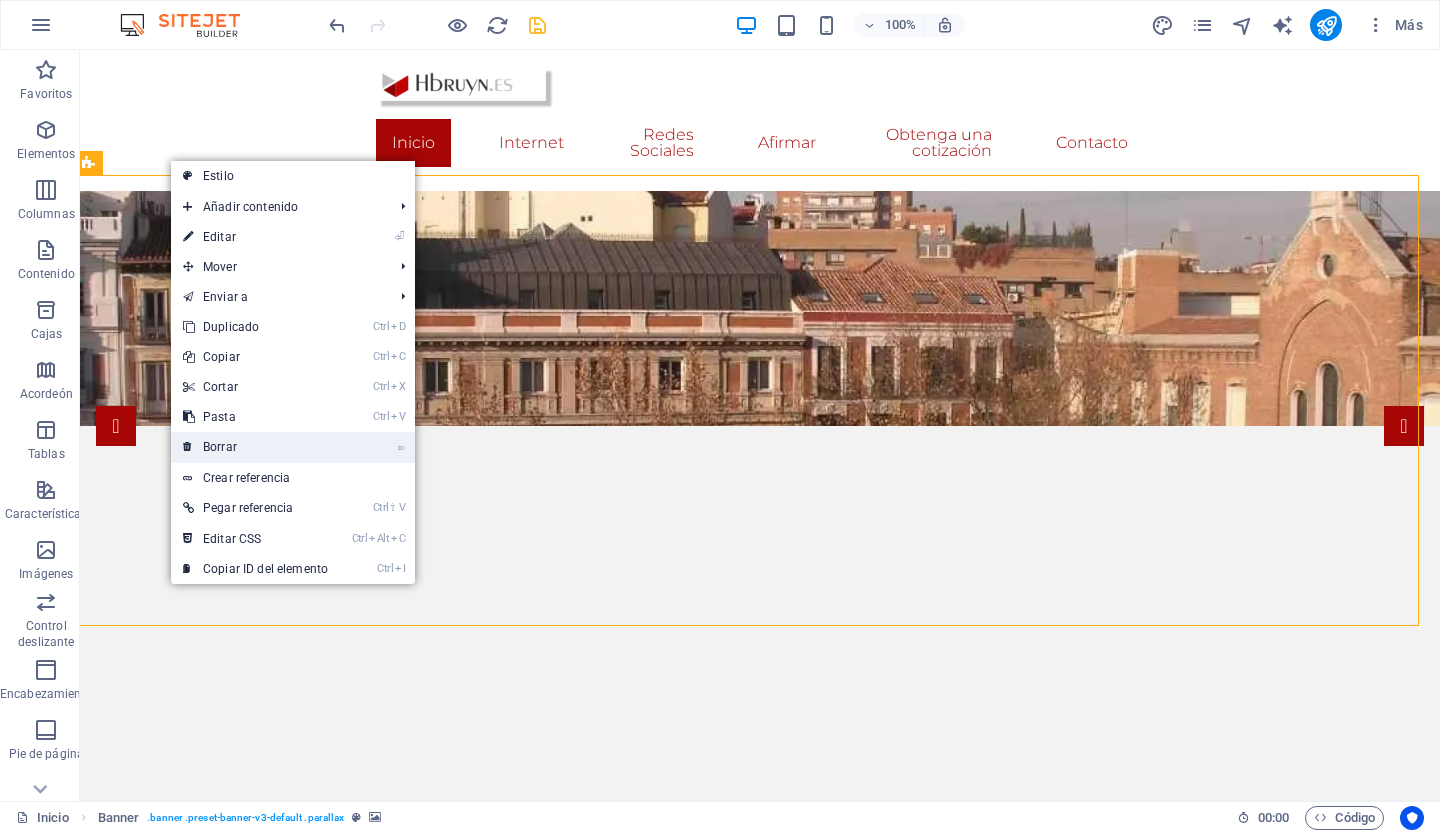 click on "Borrar" at bounding box center [220, 447] 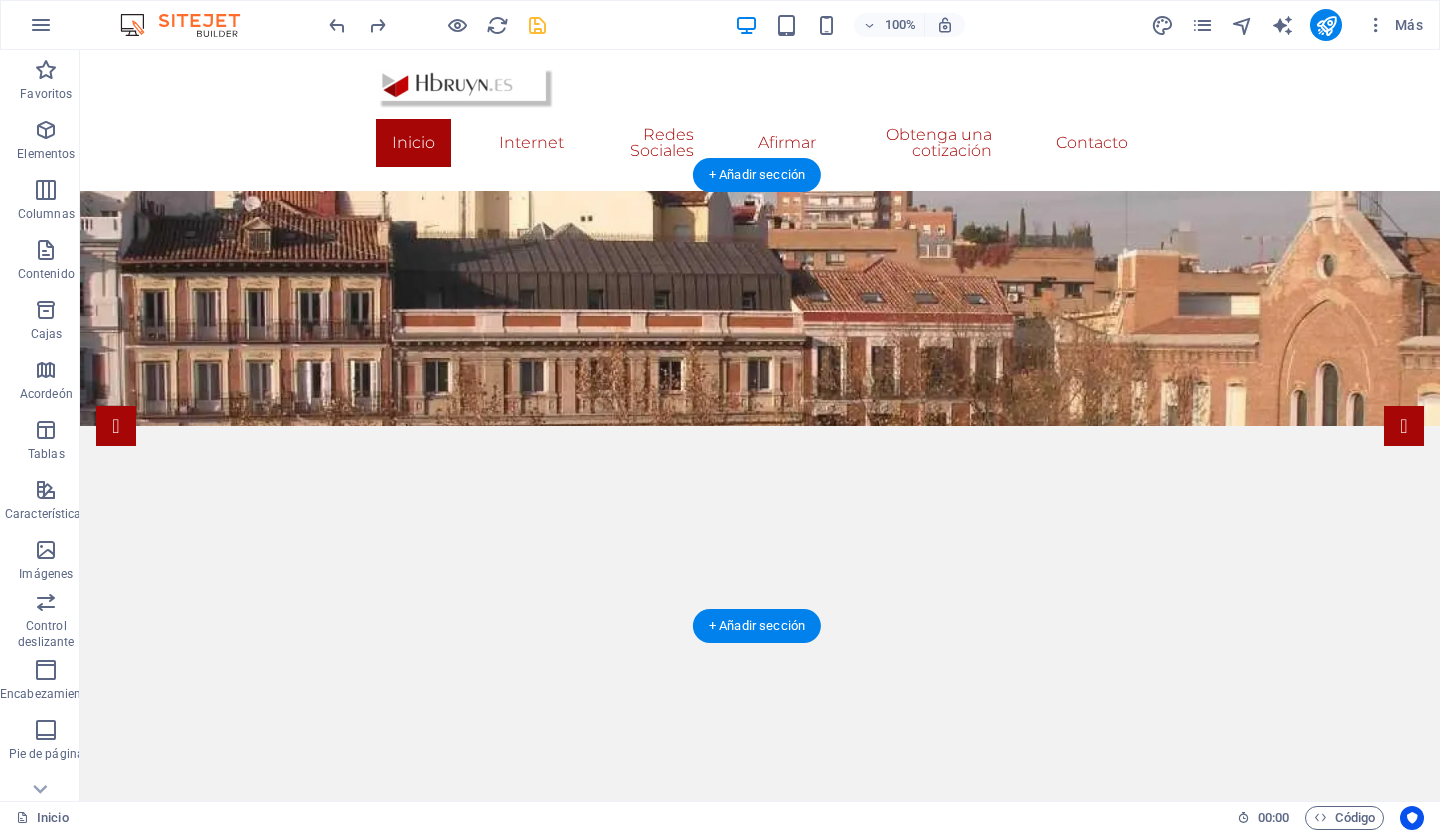click at bounding box center [760, 429] 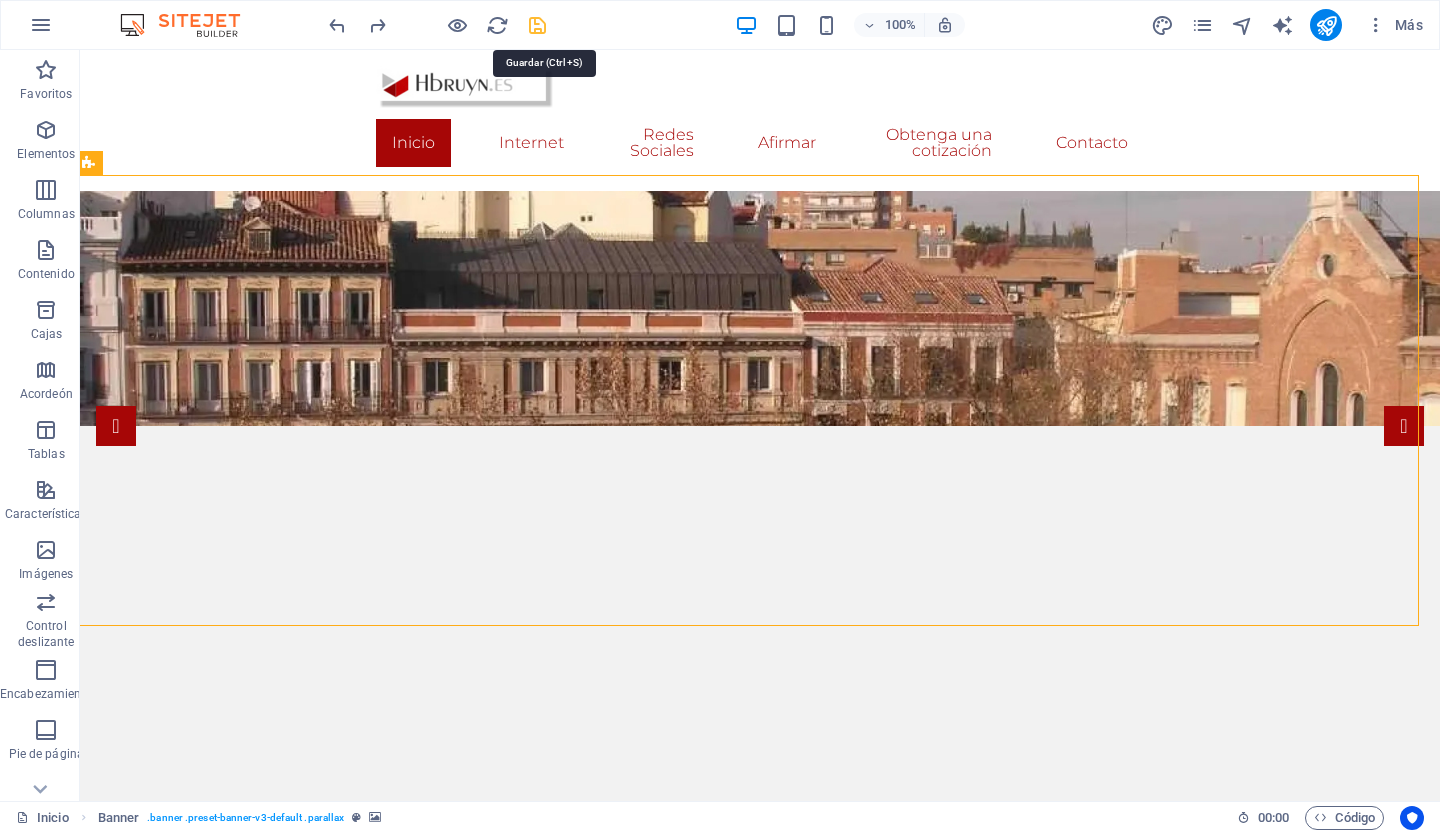 click at bounding box center (537, 25) 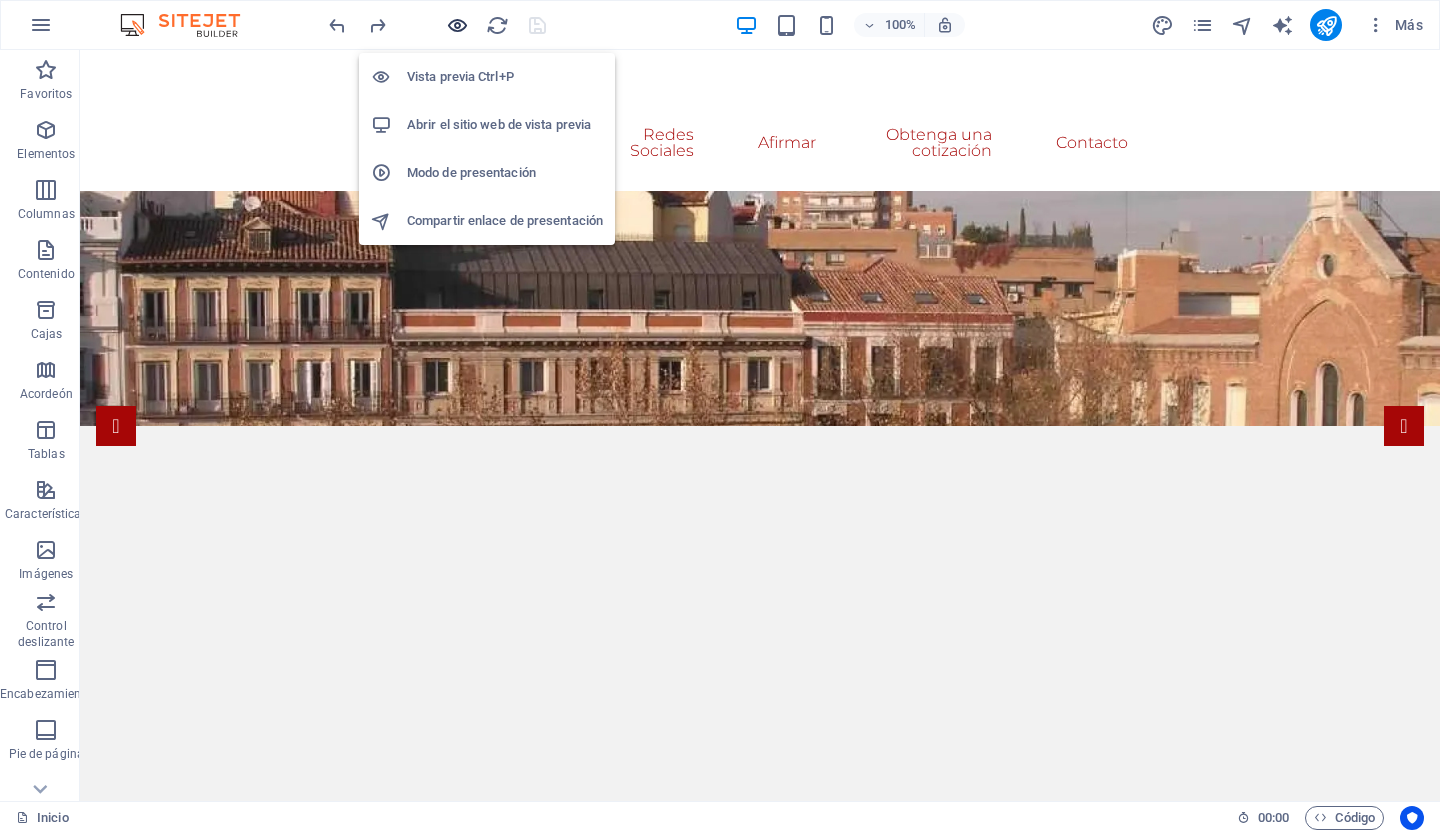 click at bounding box center (457, 25) 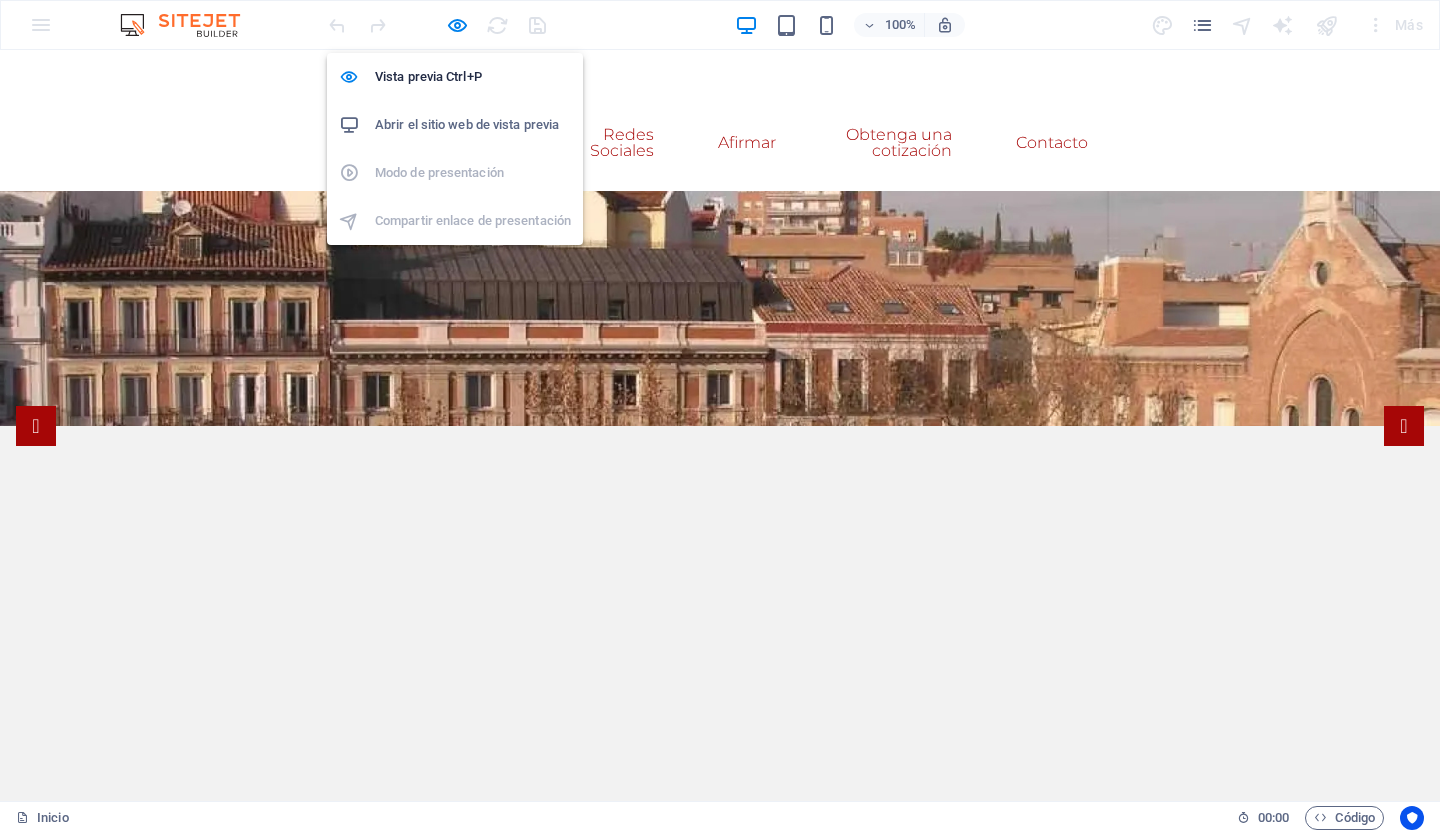 click on "Abrir el sitio web de vista previa" at bounding box center [467, 124] 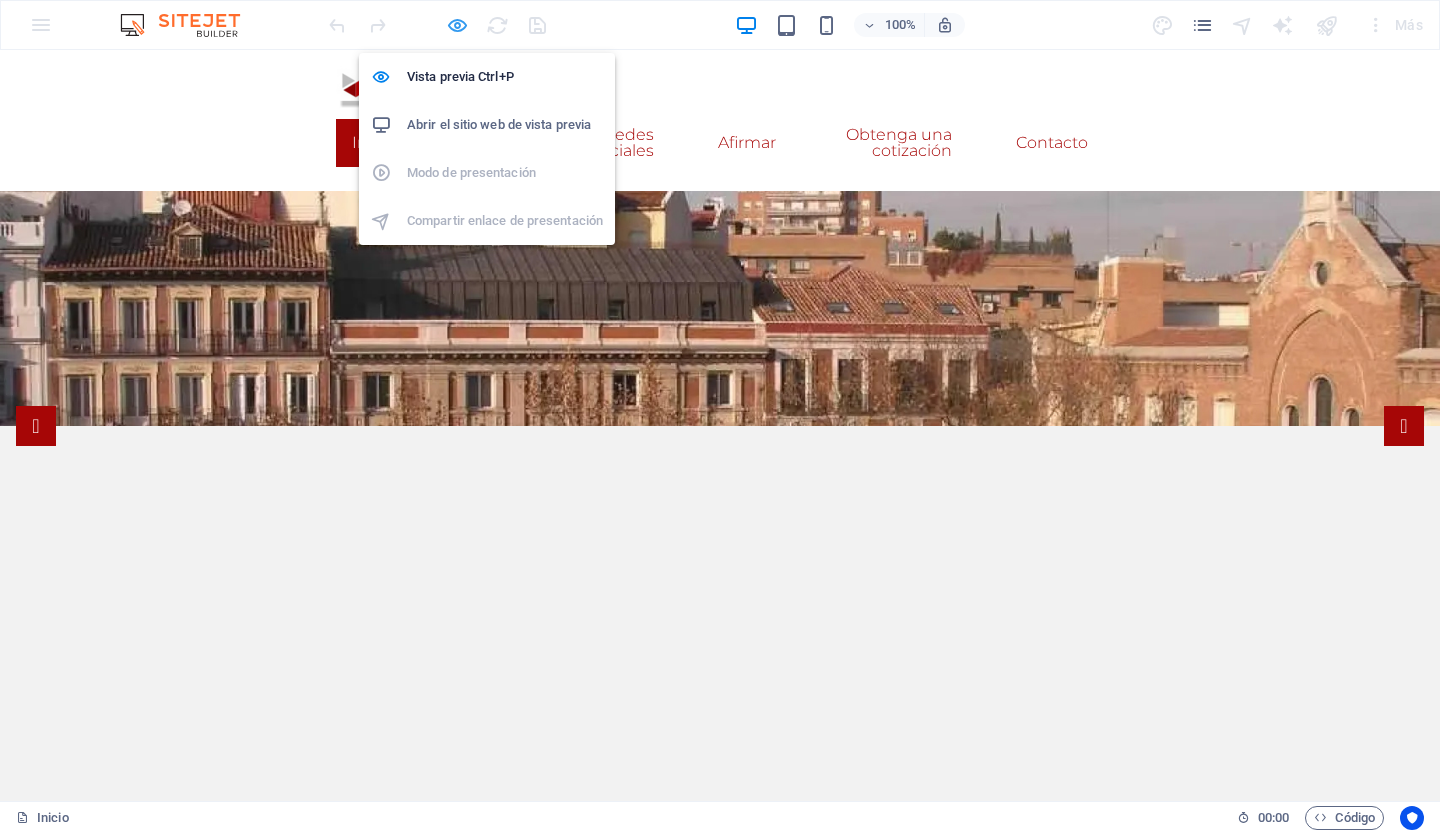 click at bounding box center [457, 25] 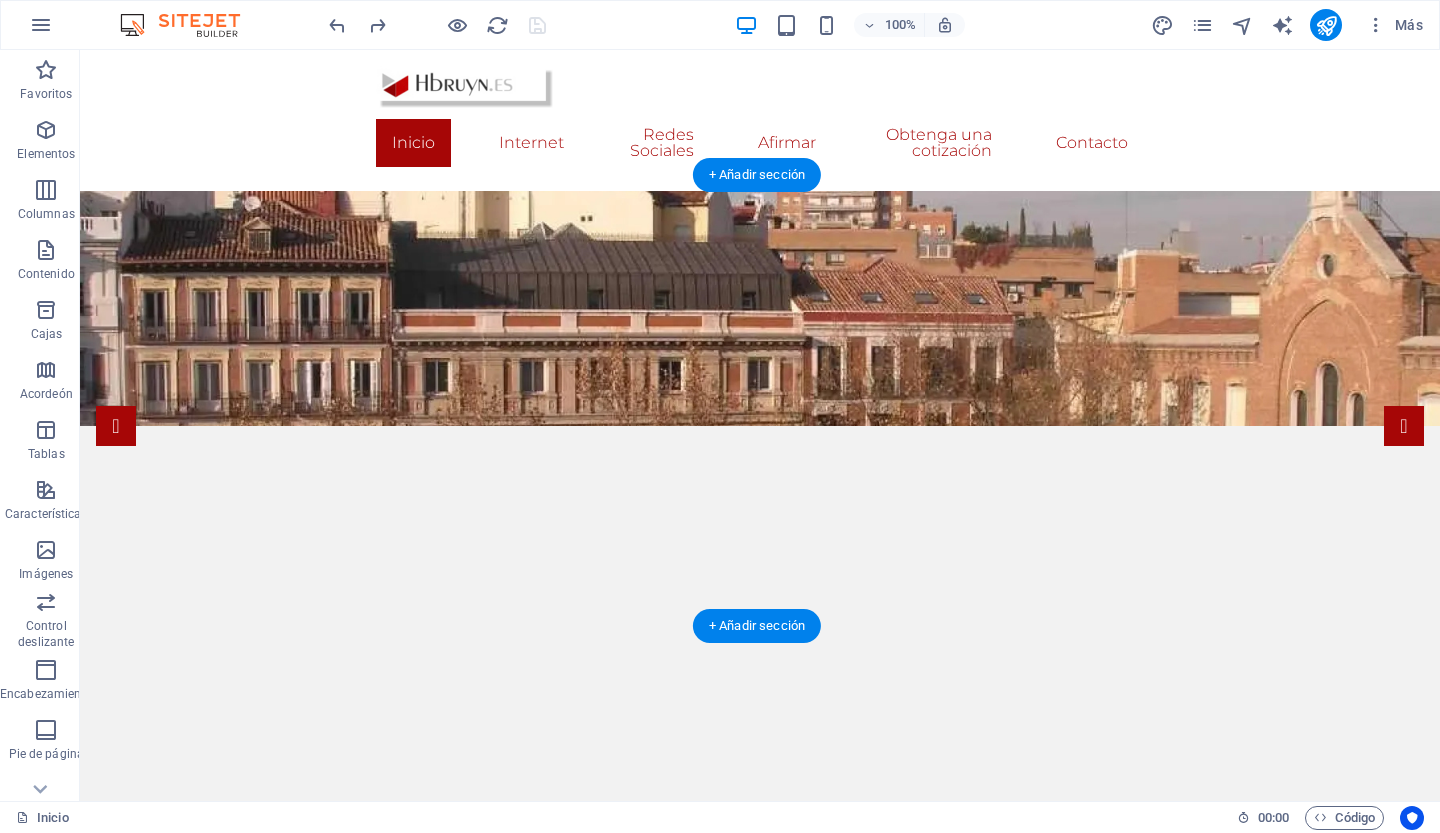 click at bounding box center [760, 429] 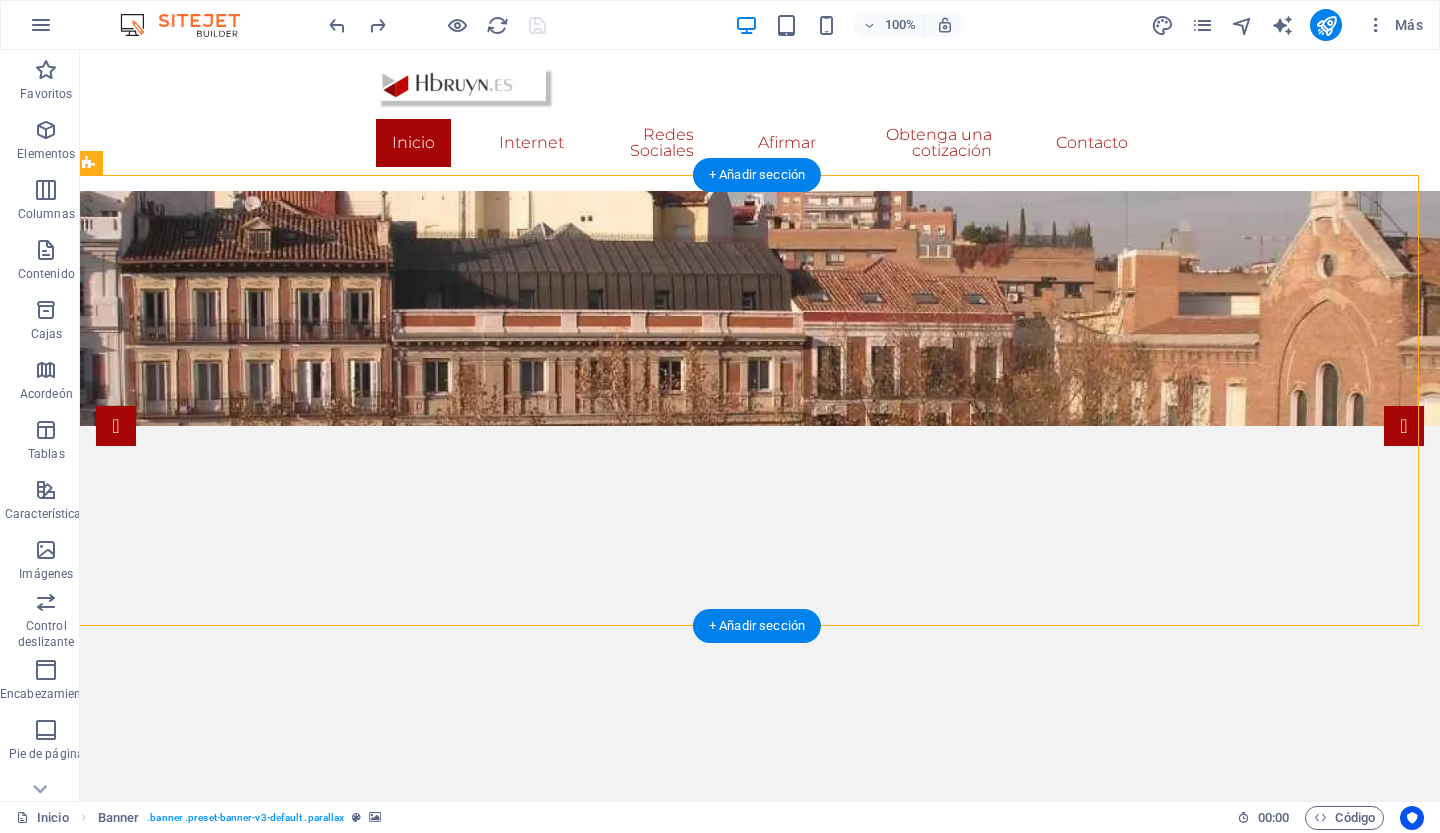 click at bounding box center [760, 429] 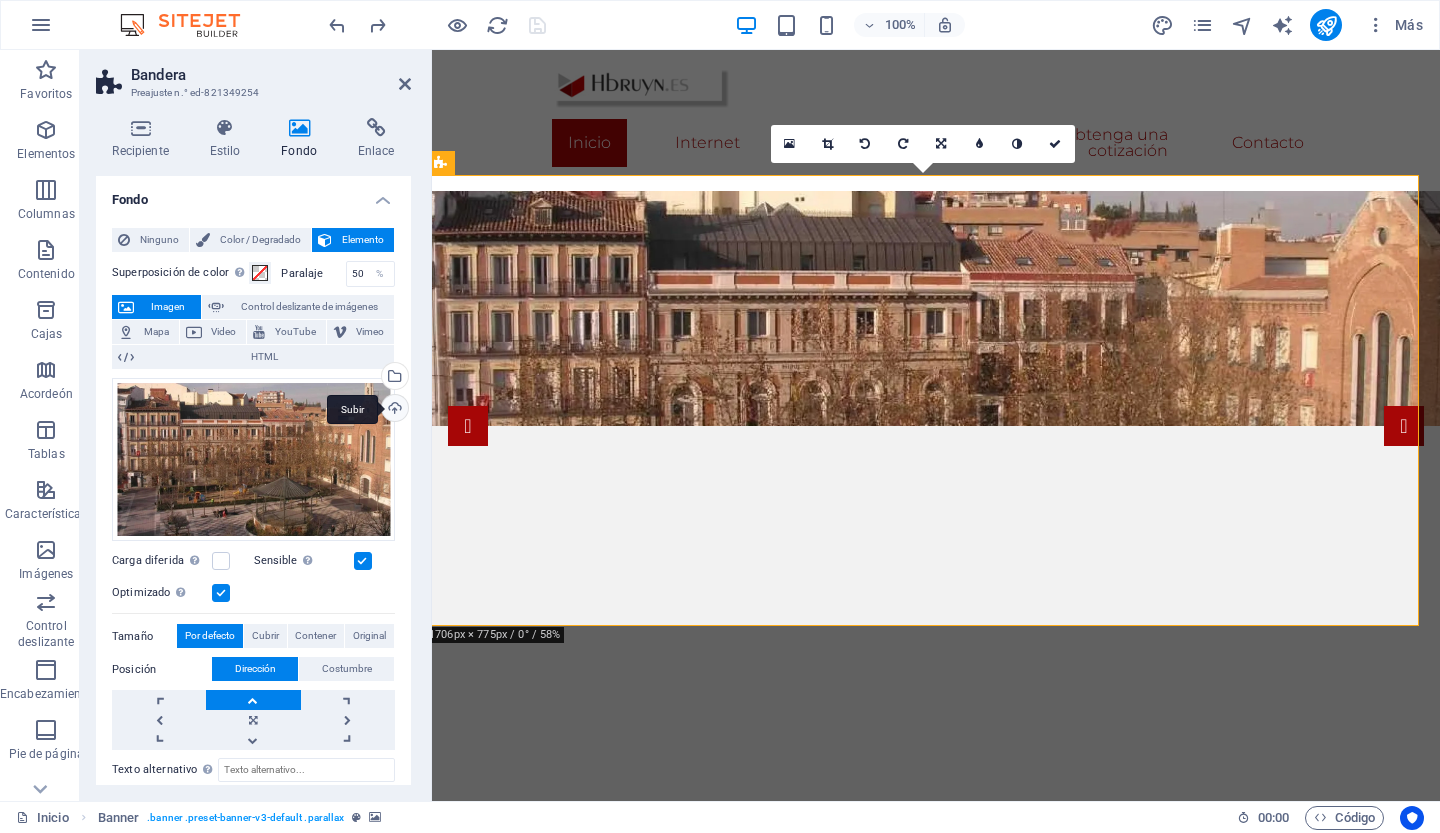 click on "Subir" at bounding box center (393, 410) 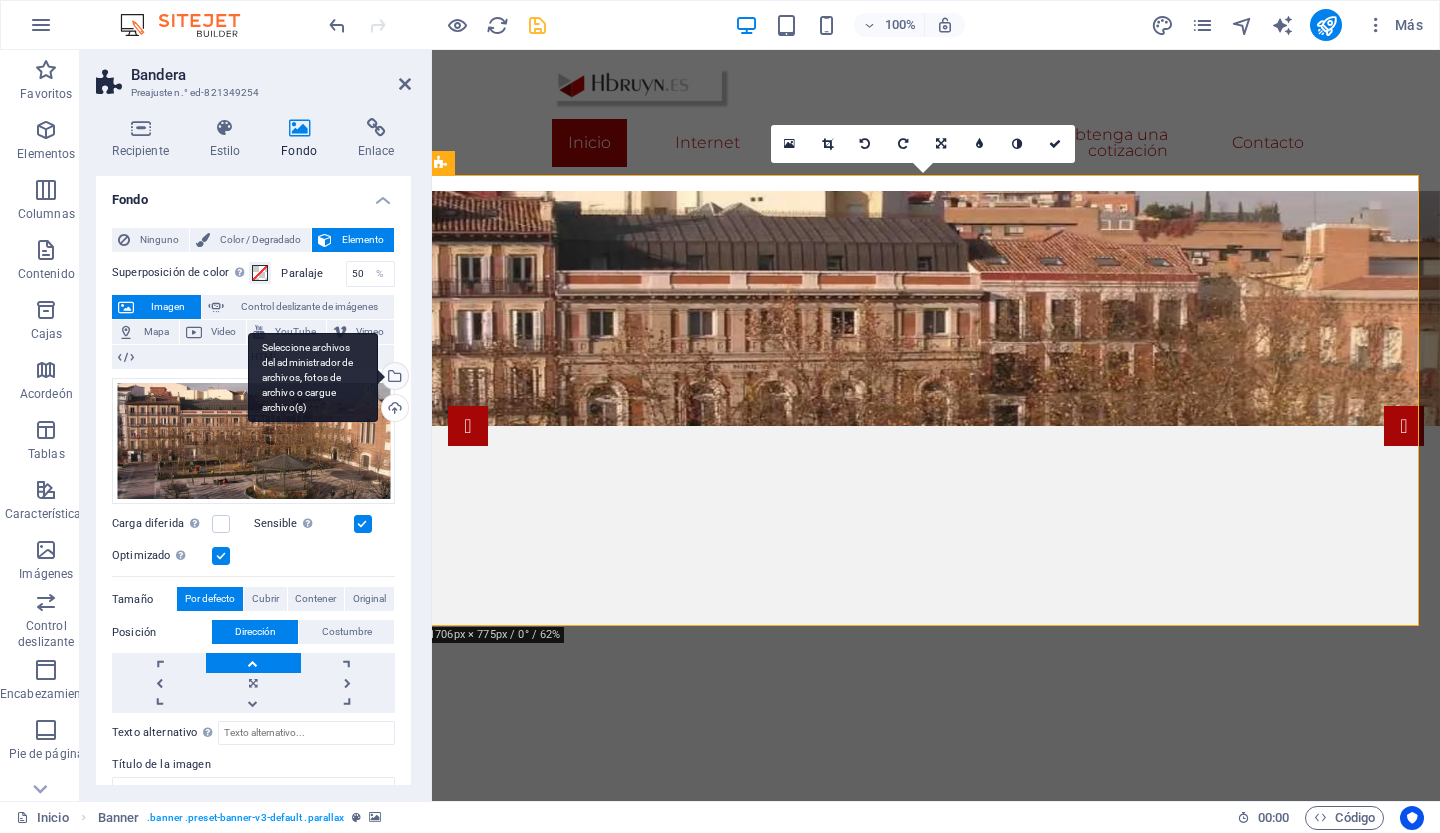click on "Seleccione archivos del administrador de archivos, fotos de archivo o cargue archivo(s)" at bounding box center [393, 378] 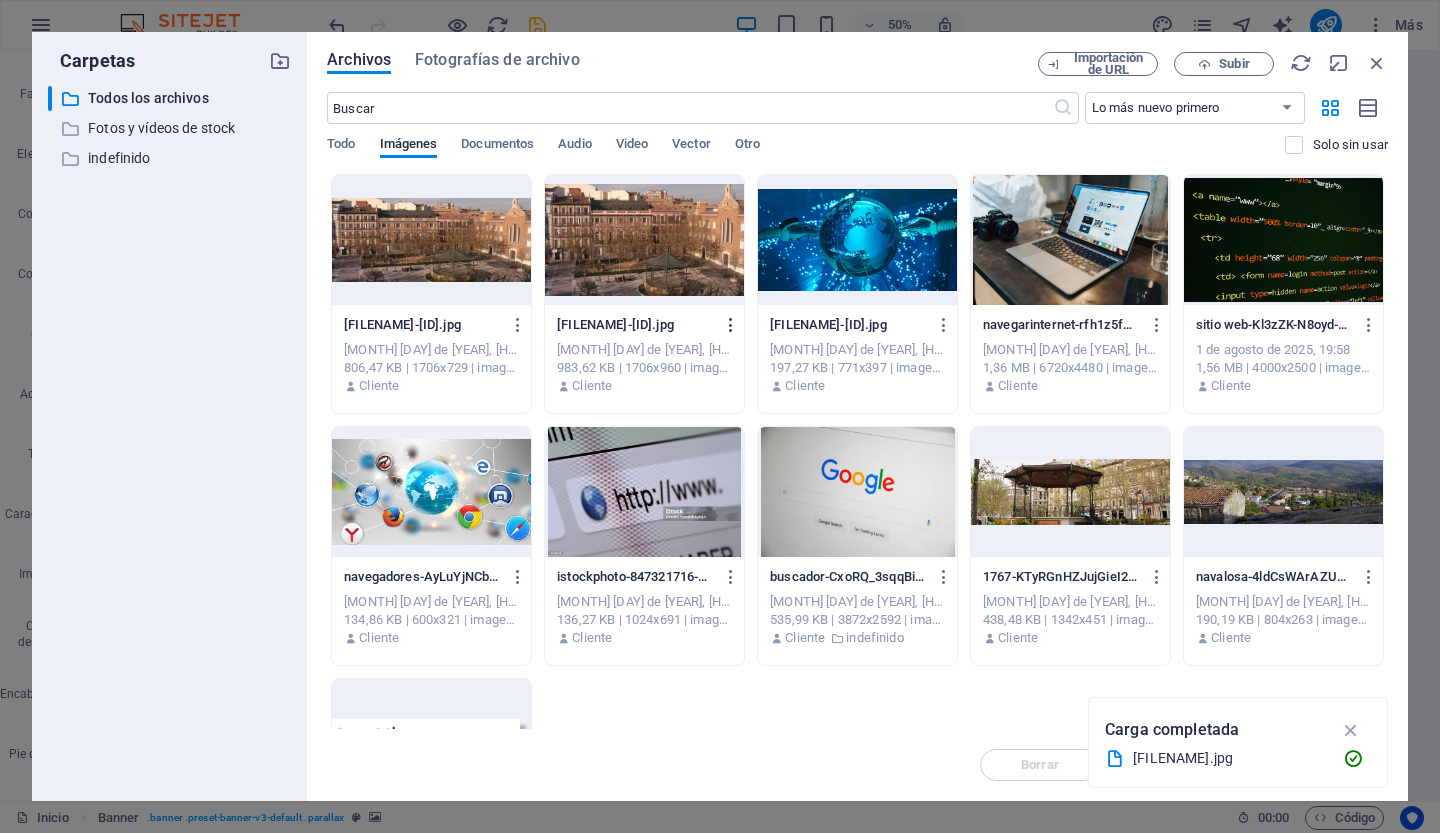 click at bounding box center [731, 325] 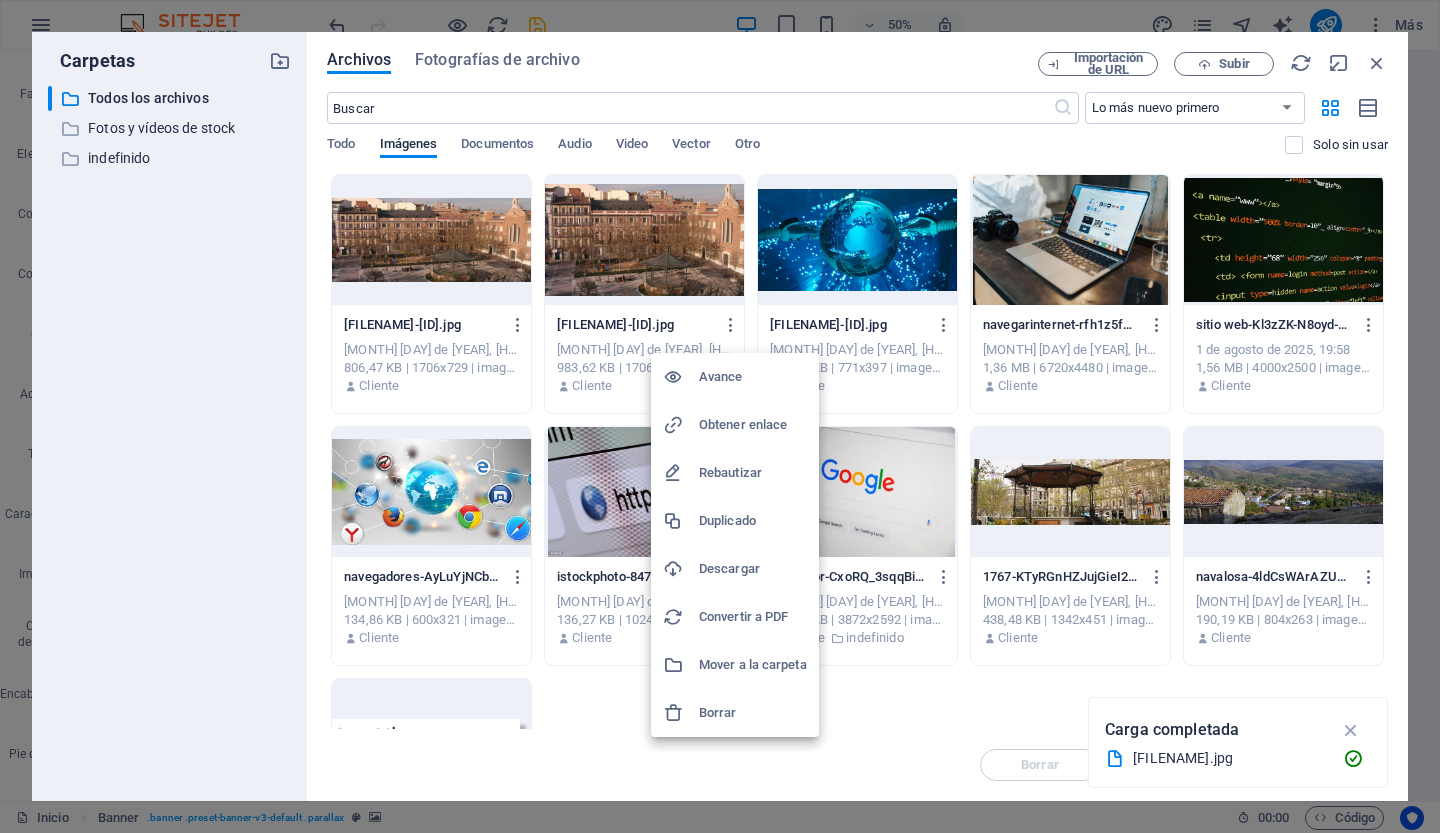 click on "Borrar" at bounding box center (718, 712) 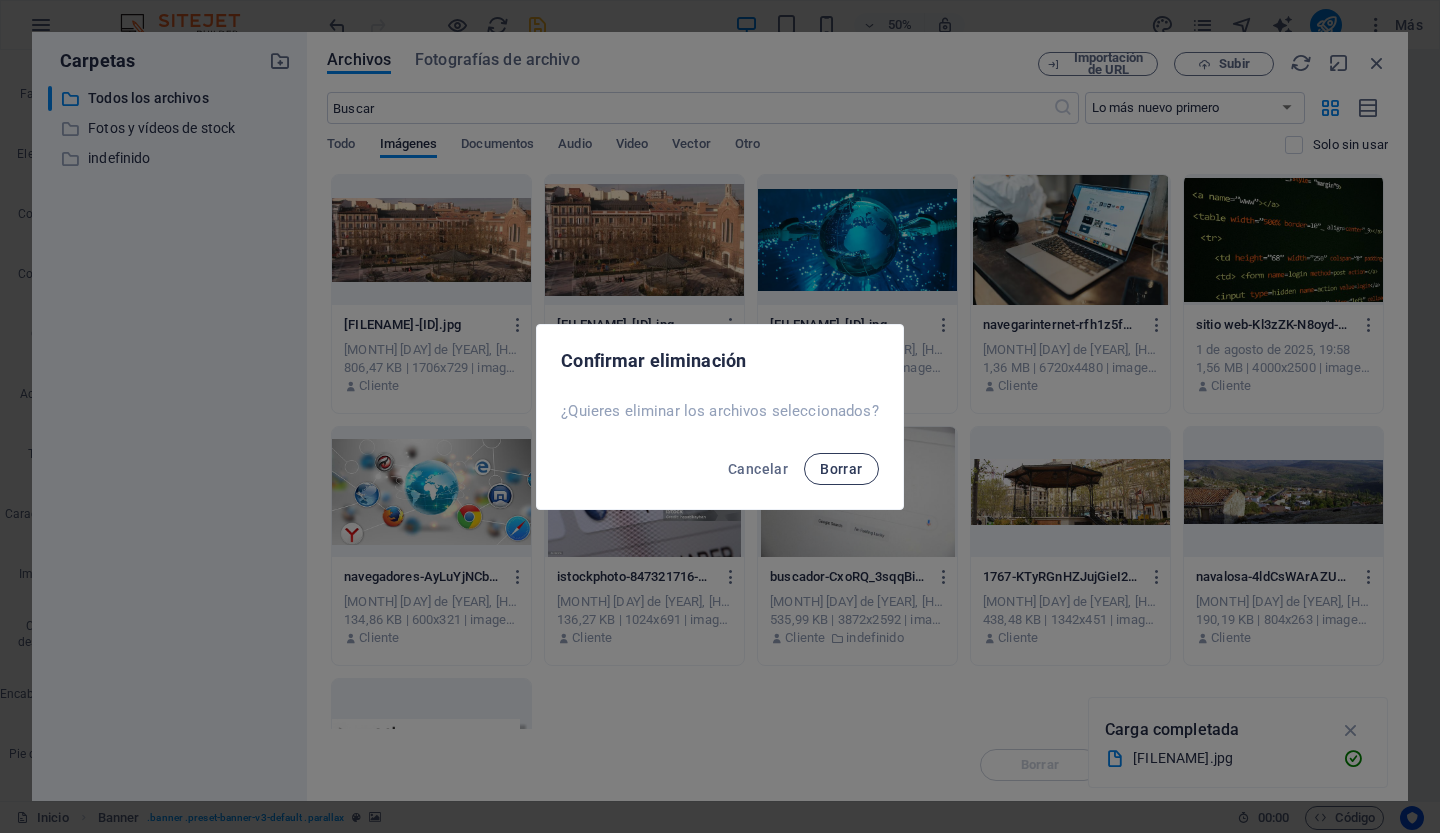 click on "Borrar" at bounding box center [841, 469] 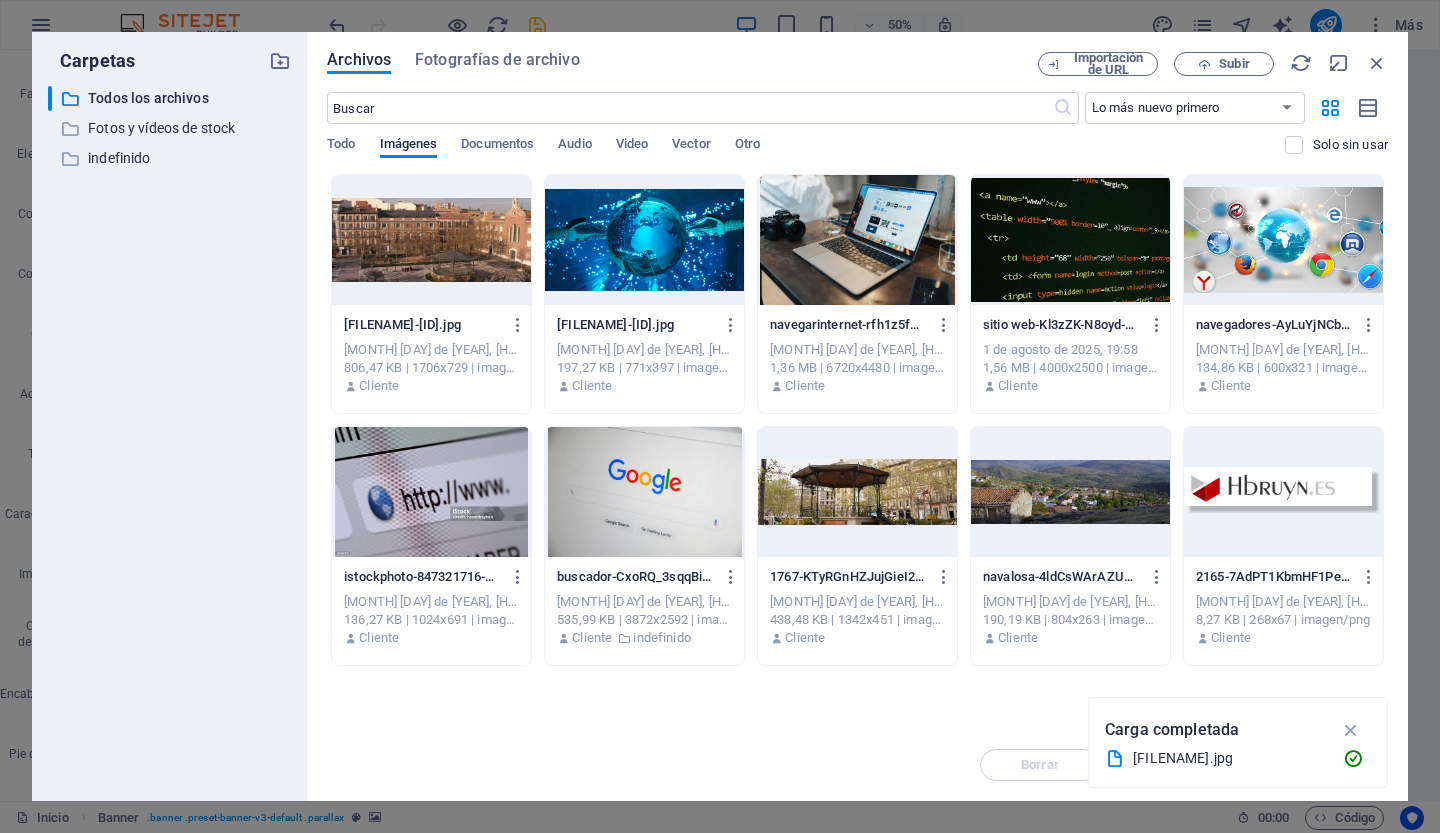 click at bounding box center (431, 240) 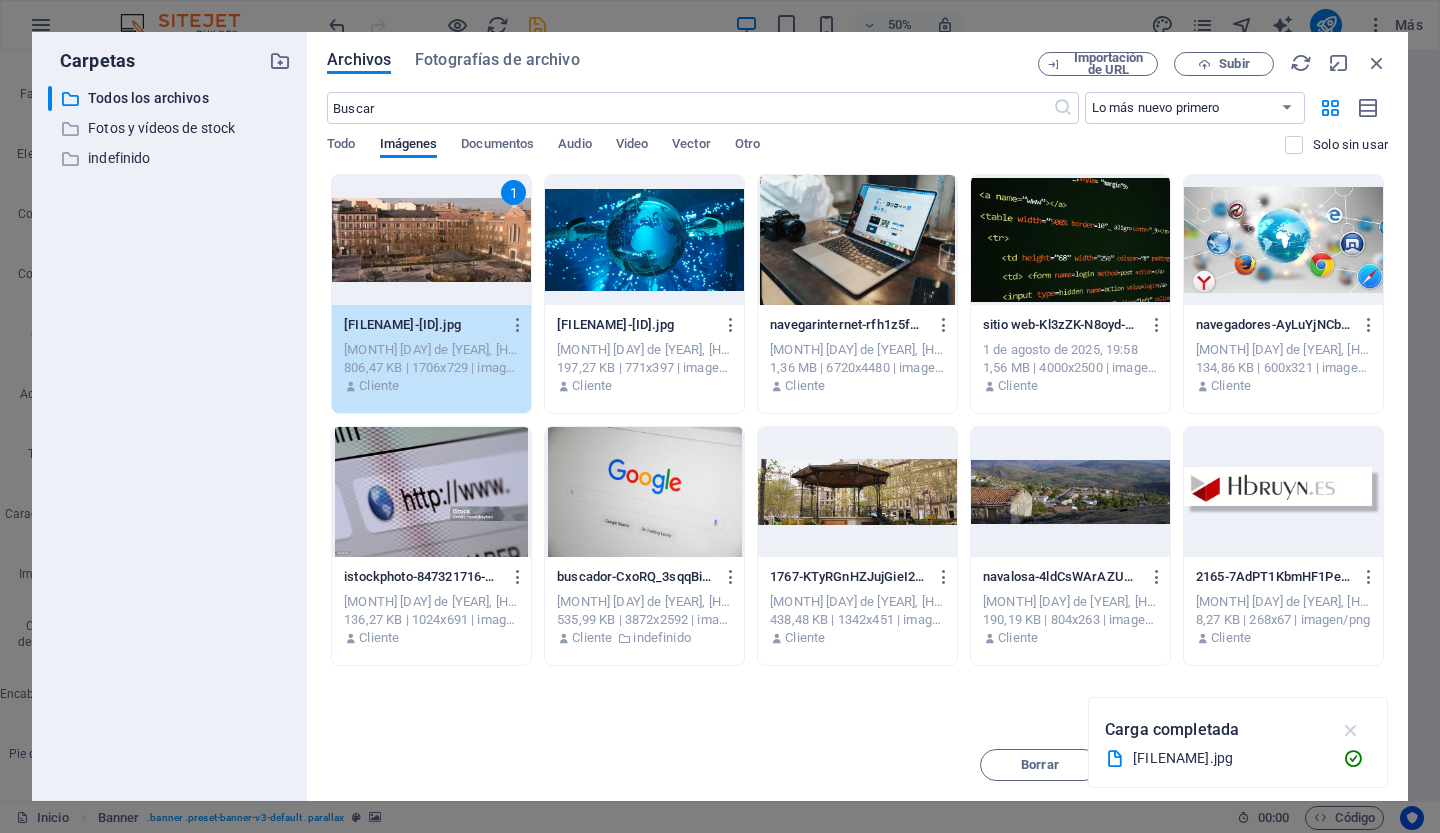 click at bounding box center (1351, 730) 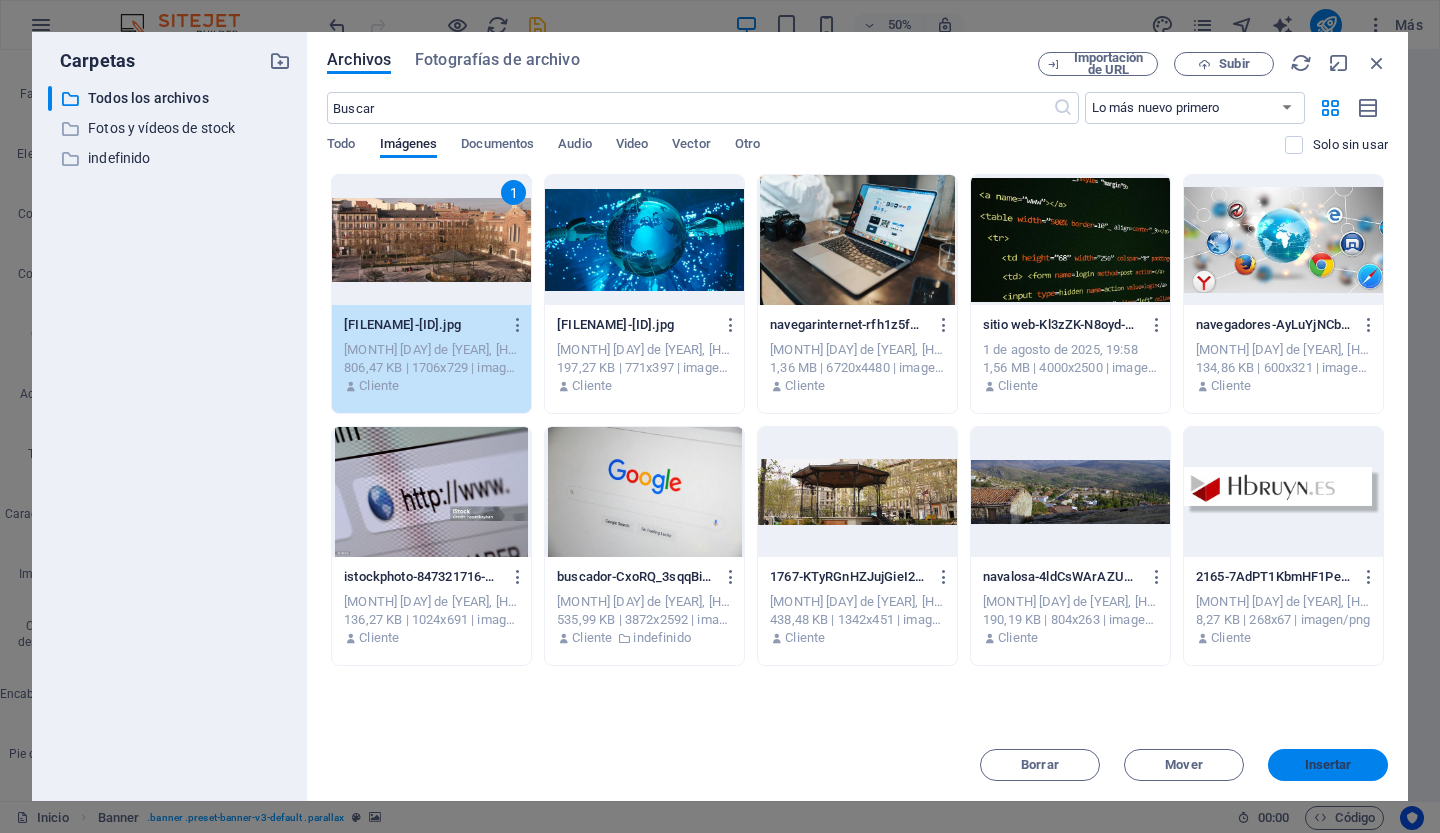 click on "Insertar" at bounding box center [1328, 764] 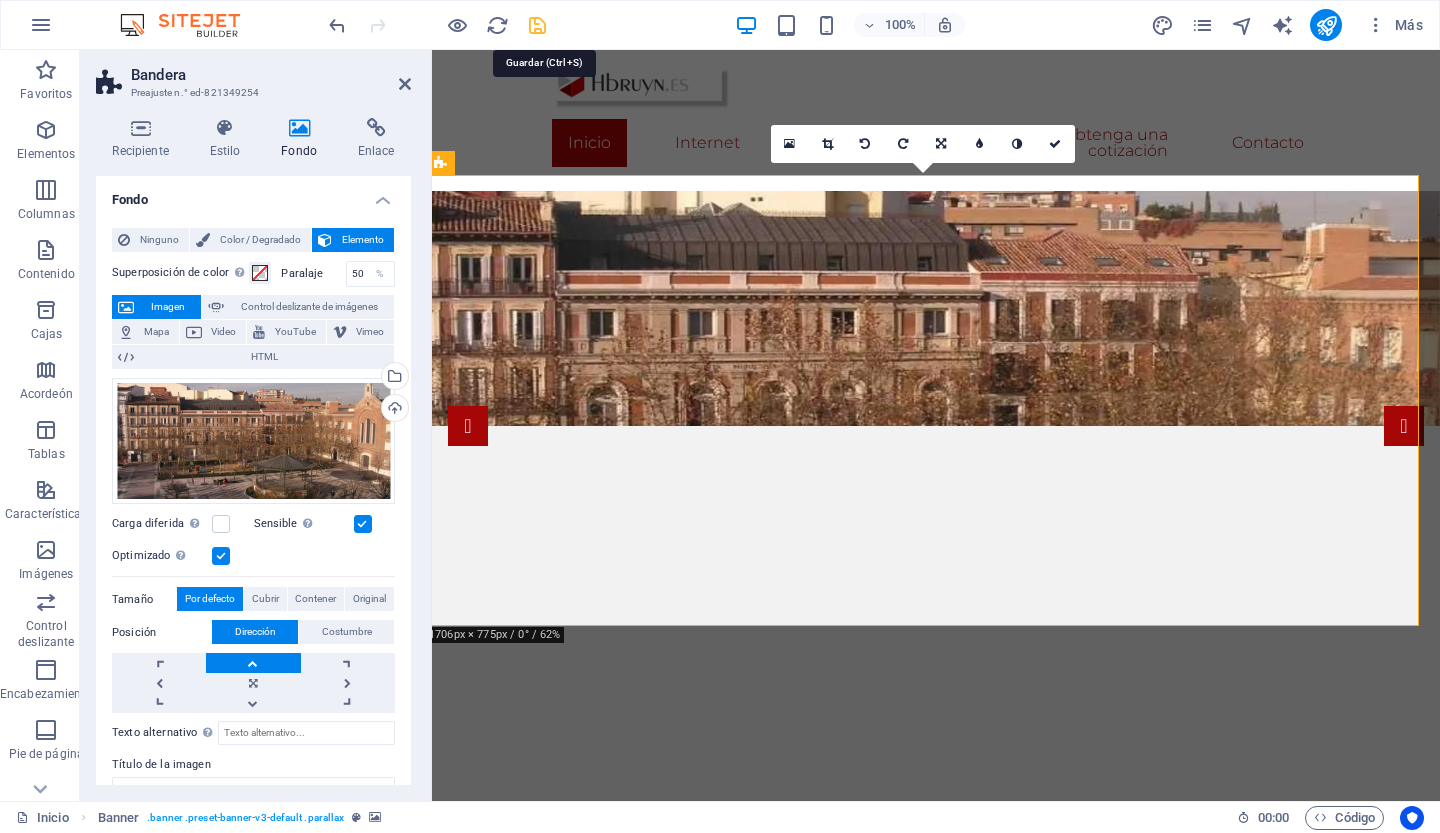 click at bounding box center [537, 25] 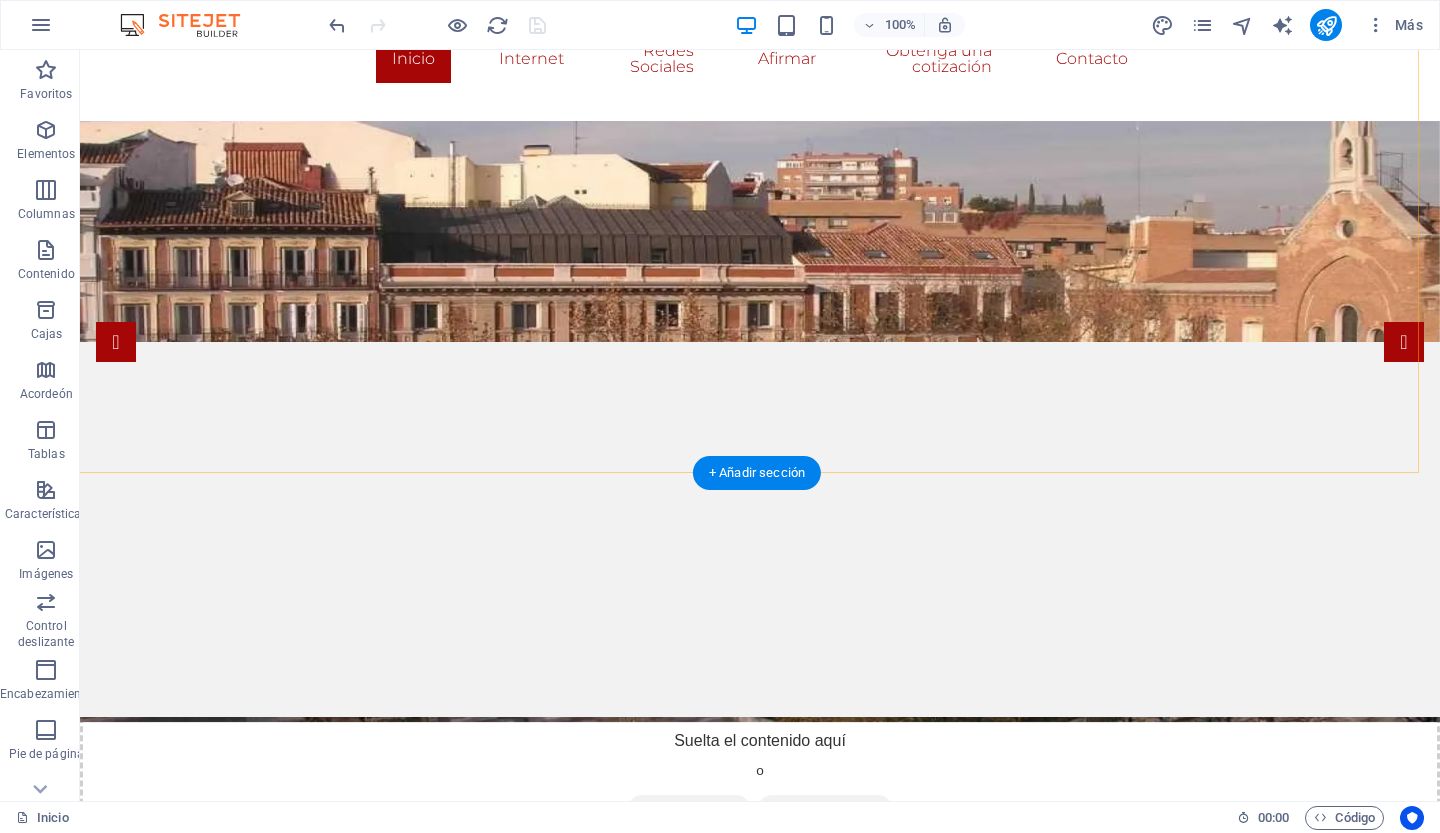 scroll, scrollTop: 153, scrollLeft: 6, axis: both 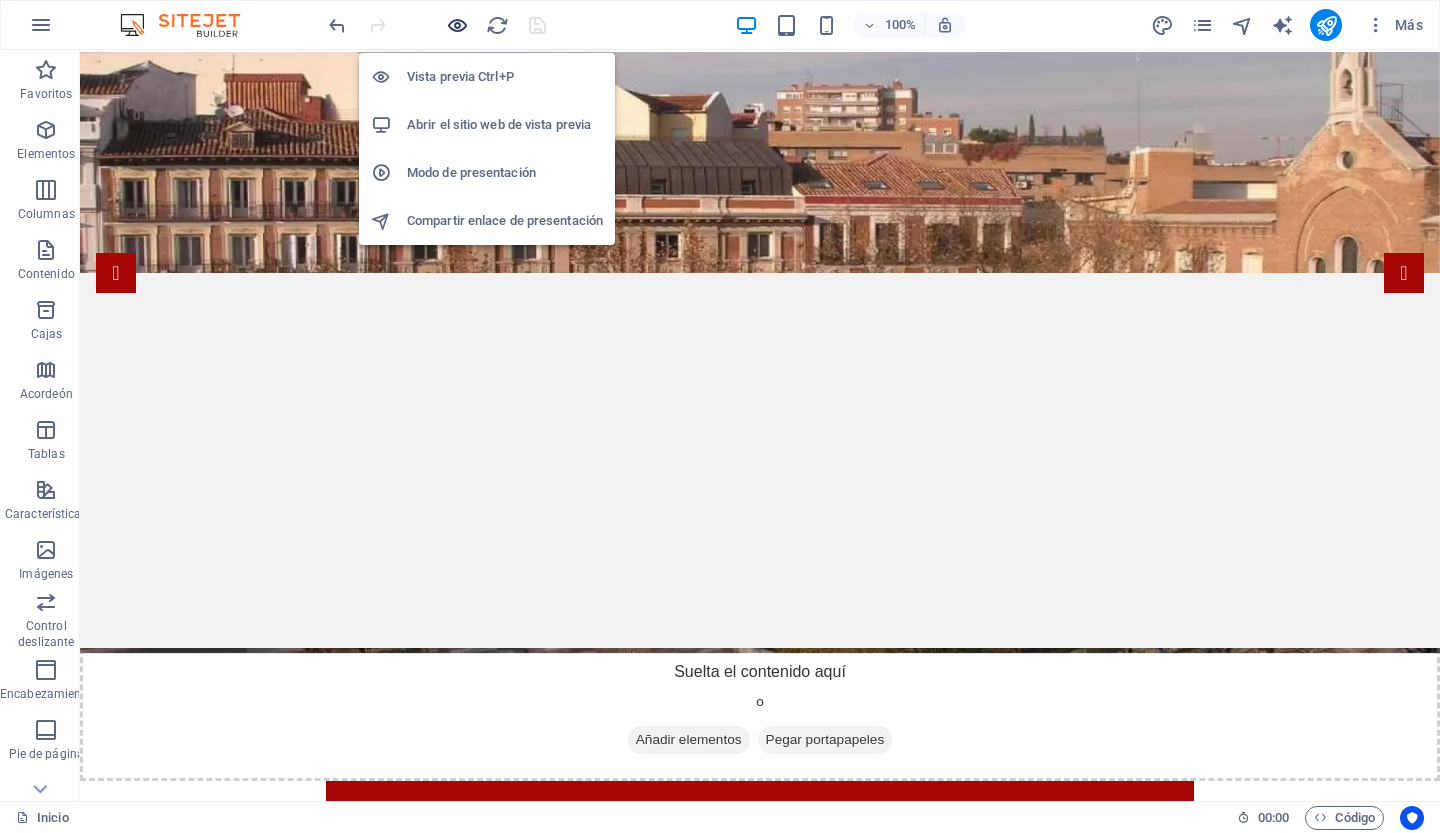 click at bounding box center (457, 25) 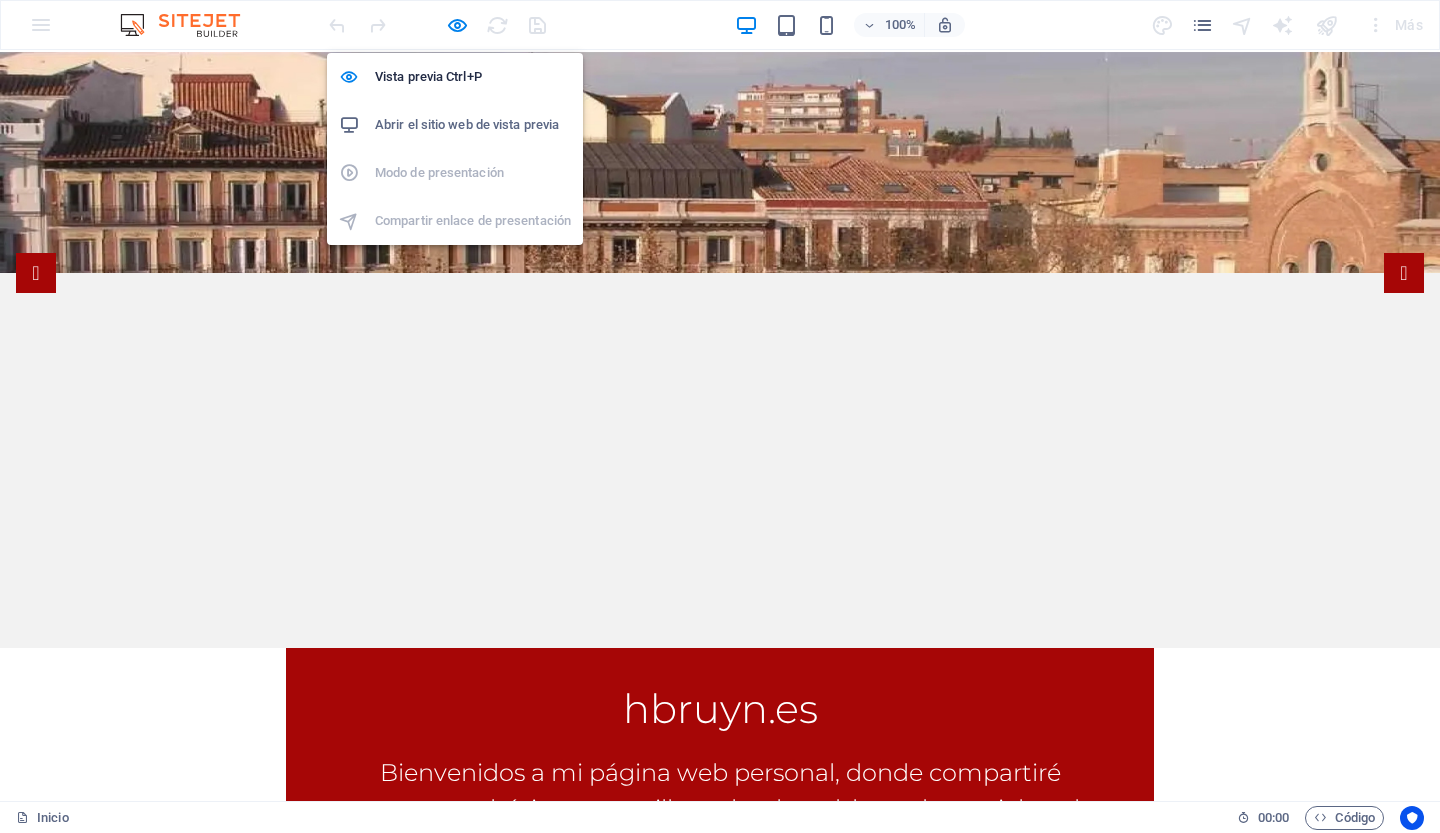 click on "Abrir el sitio web de vista previa" at bounding box center (467, 124) 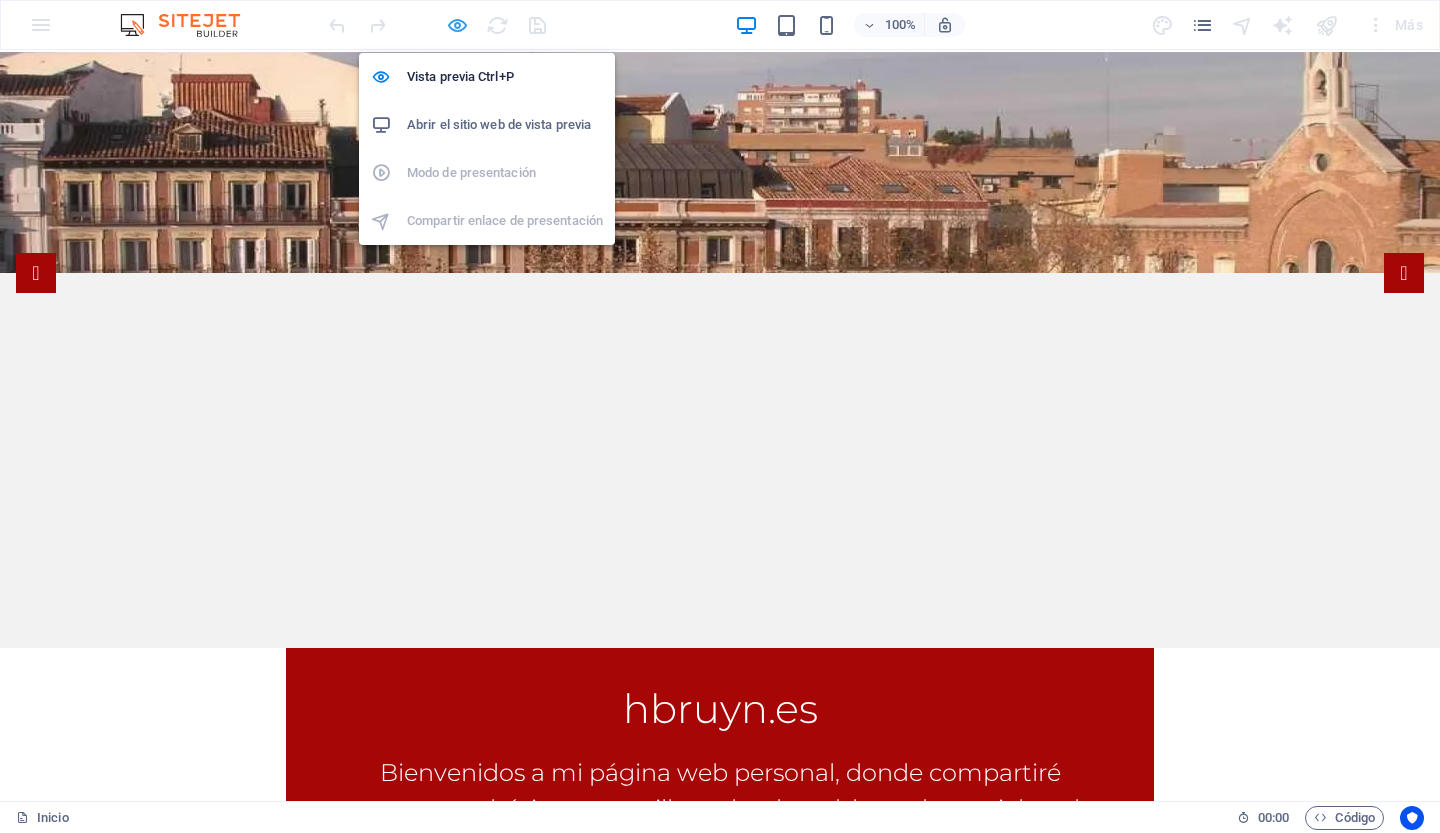 click at bounding box center (457, 25) 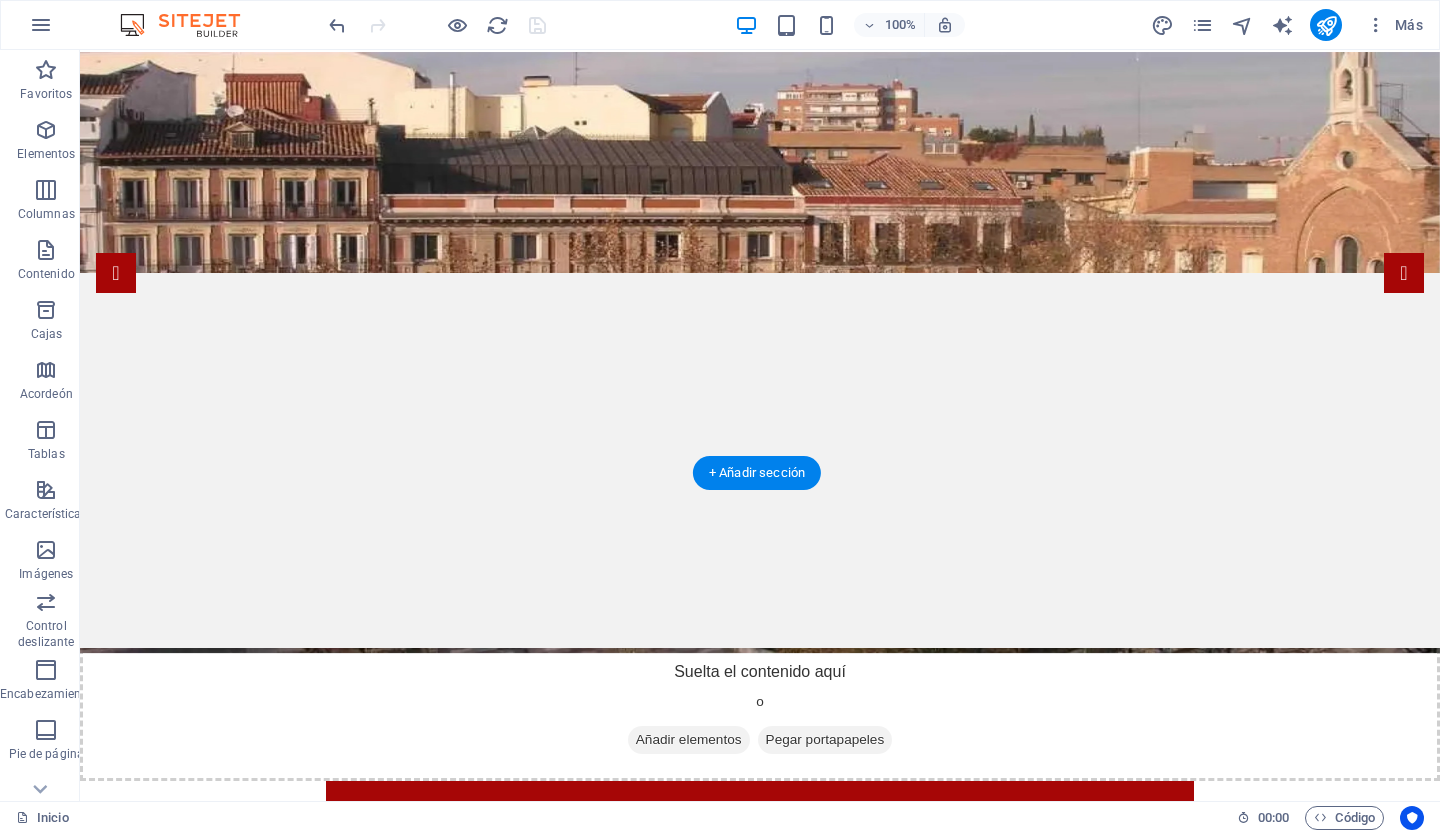 click at bounding box center (760, 352) 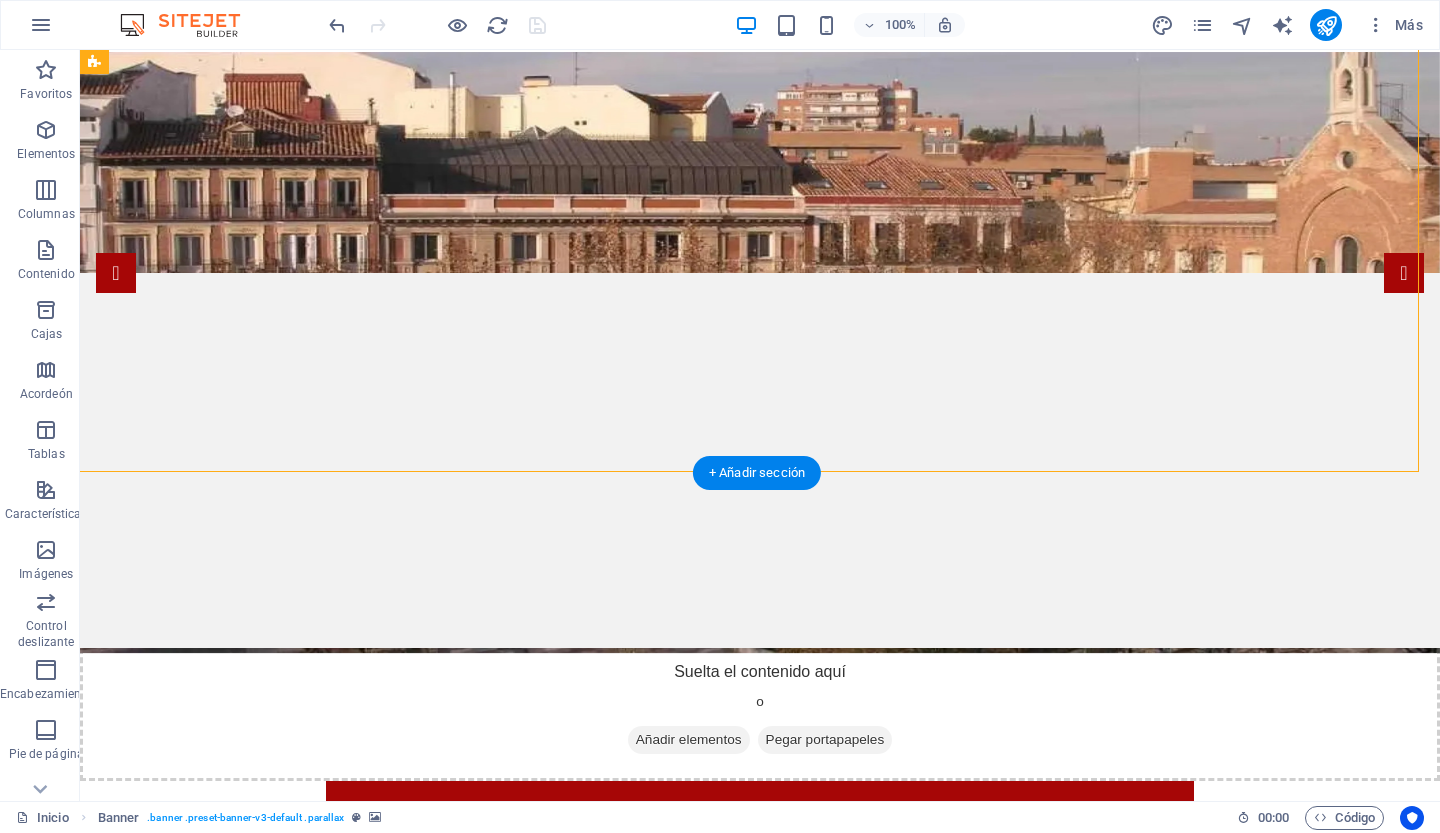click at bounding box center (760, 352) 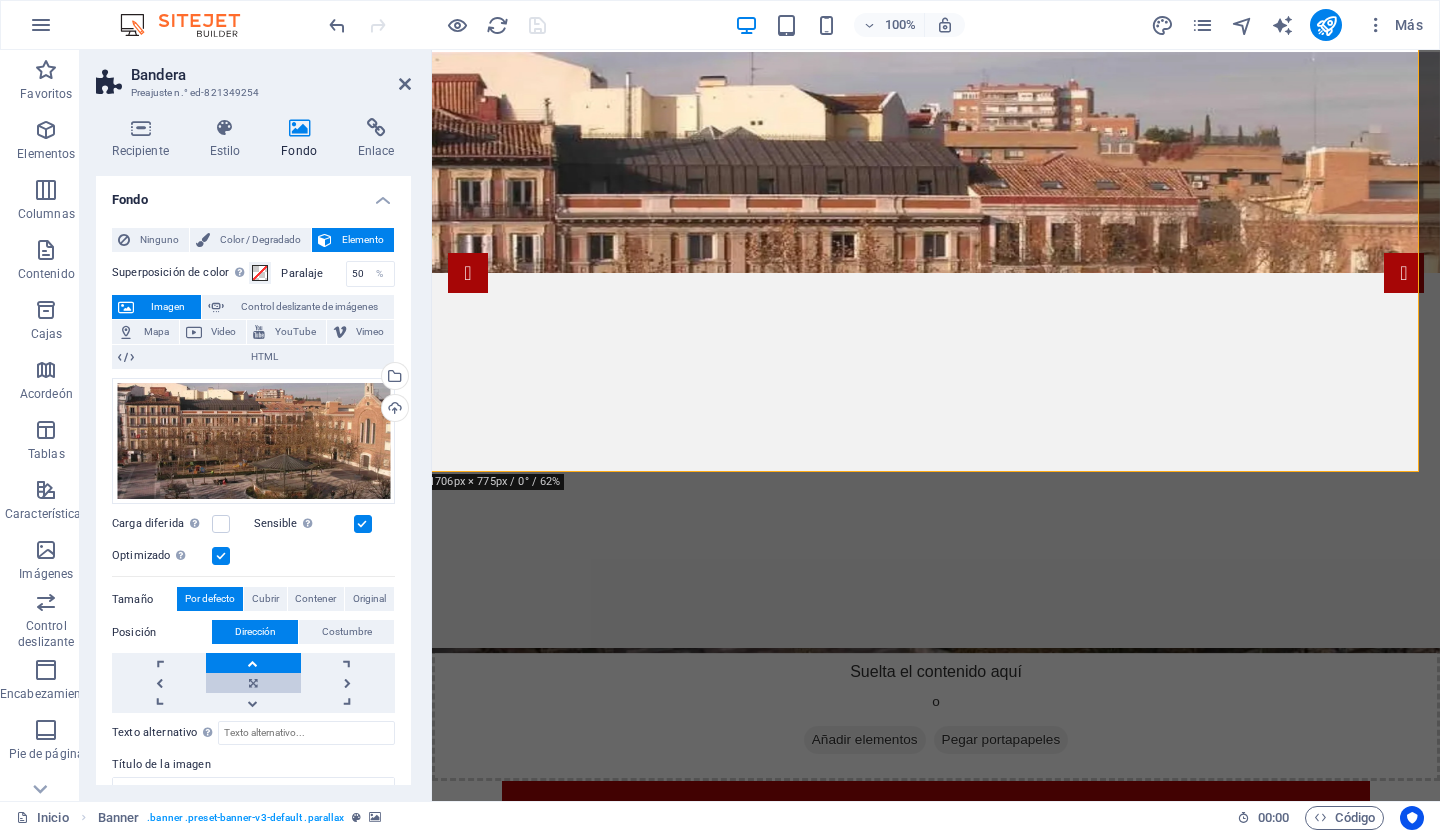 click at bounding box center (253, 683) 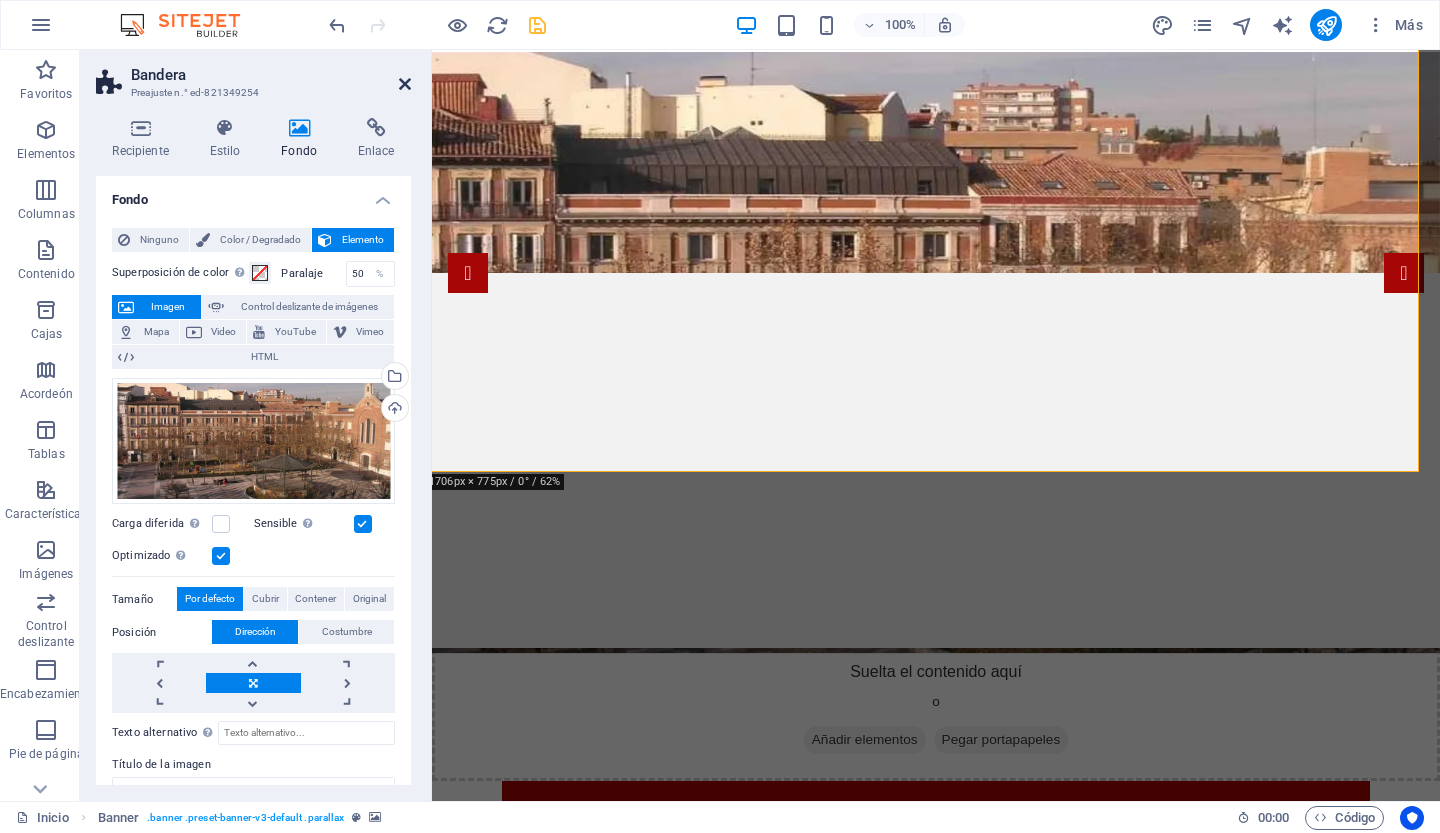 click at bounding box center (405, 84) 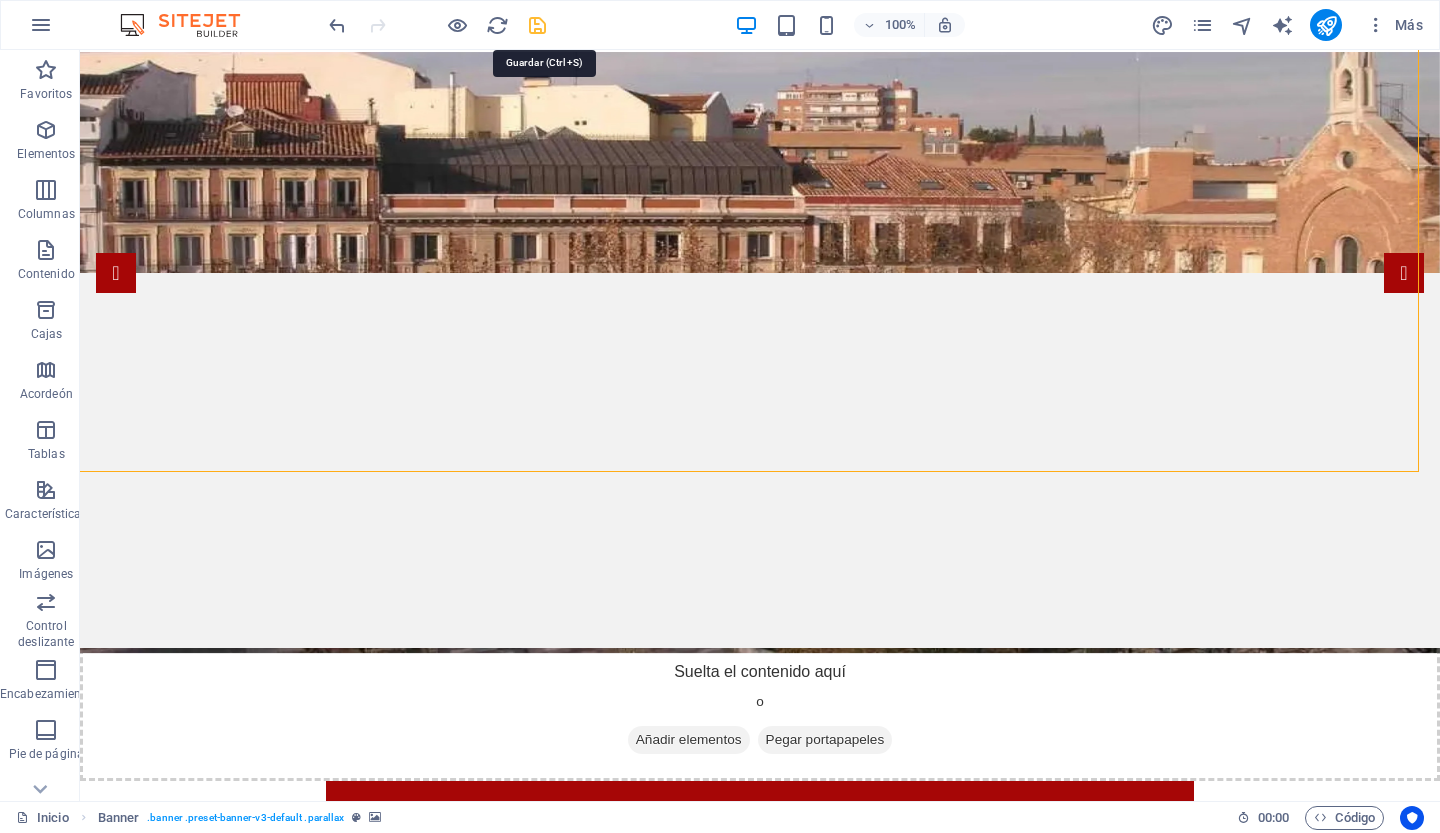 click at bounding box center (537, 25) 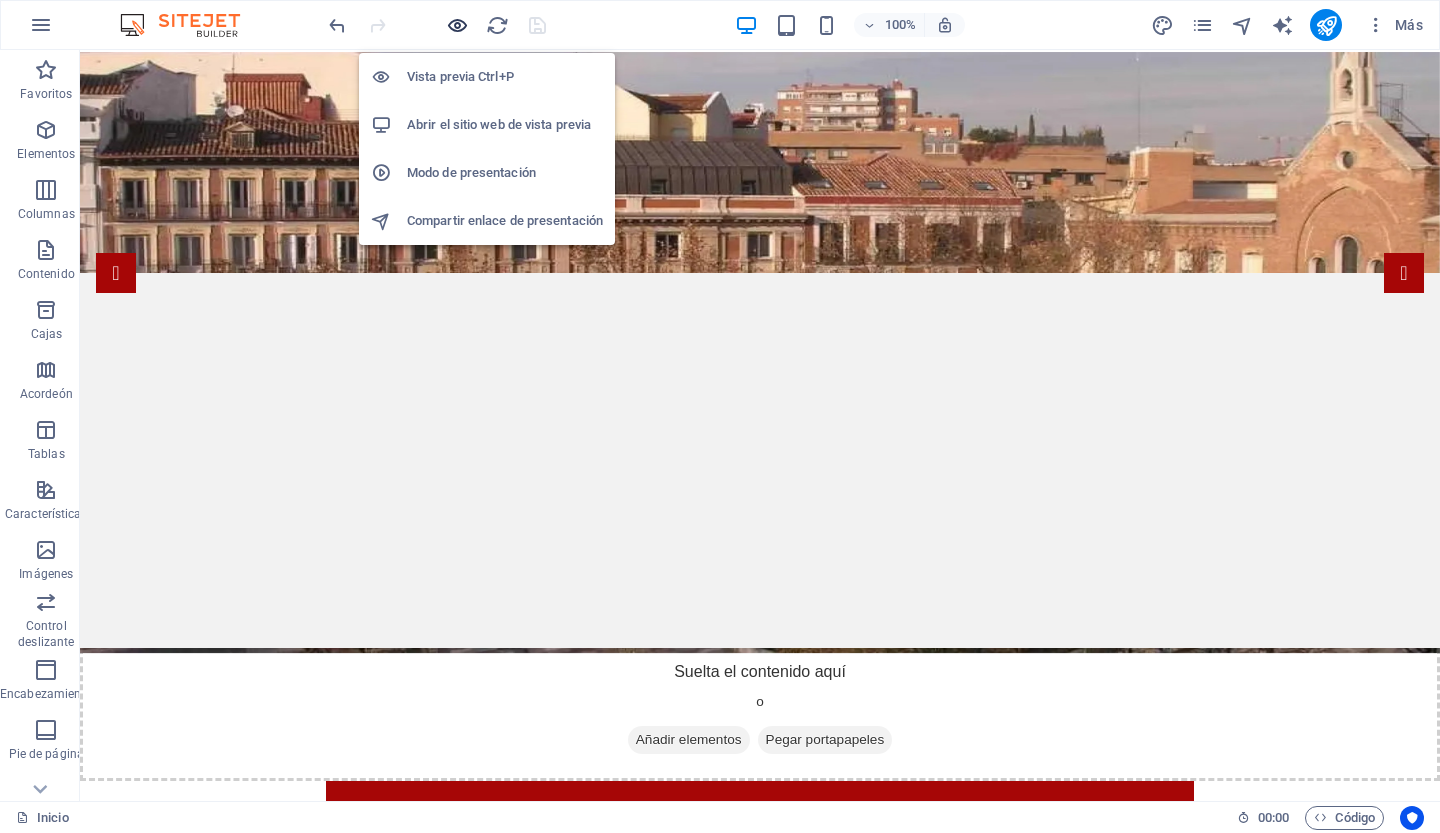 click at bounding box center (457, 25) 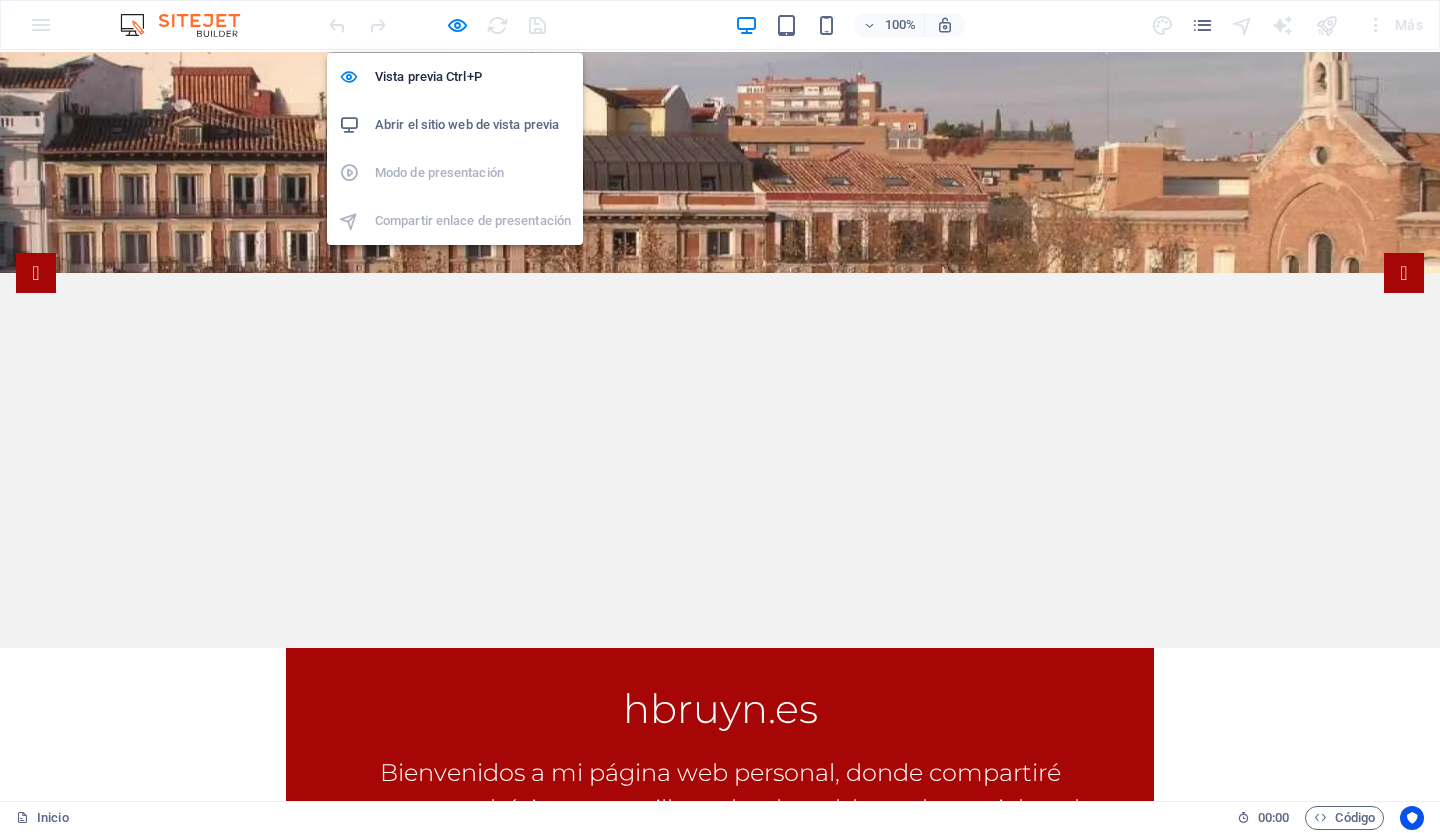 click on "Abrir el sitio web de vista previa" at bounding box center [467, 124] 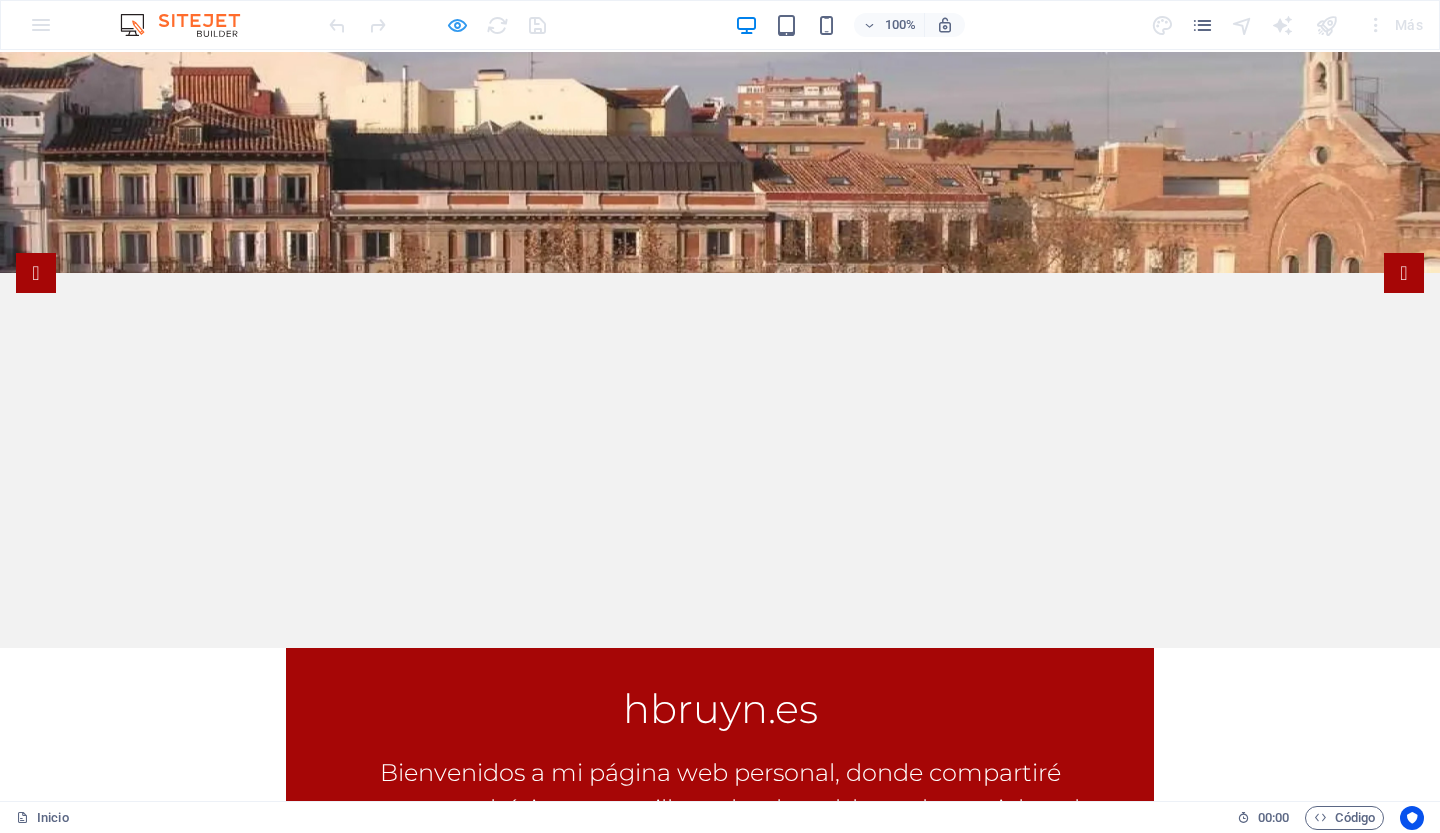 click at bounding box center [457, 25] 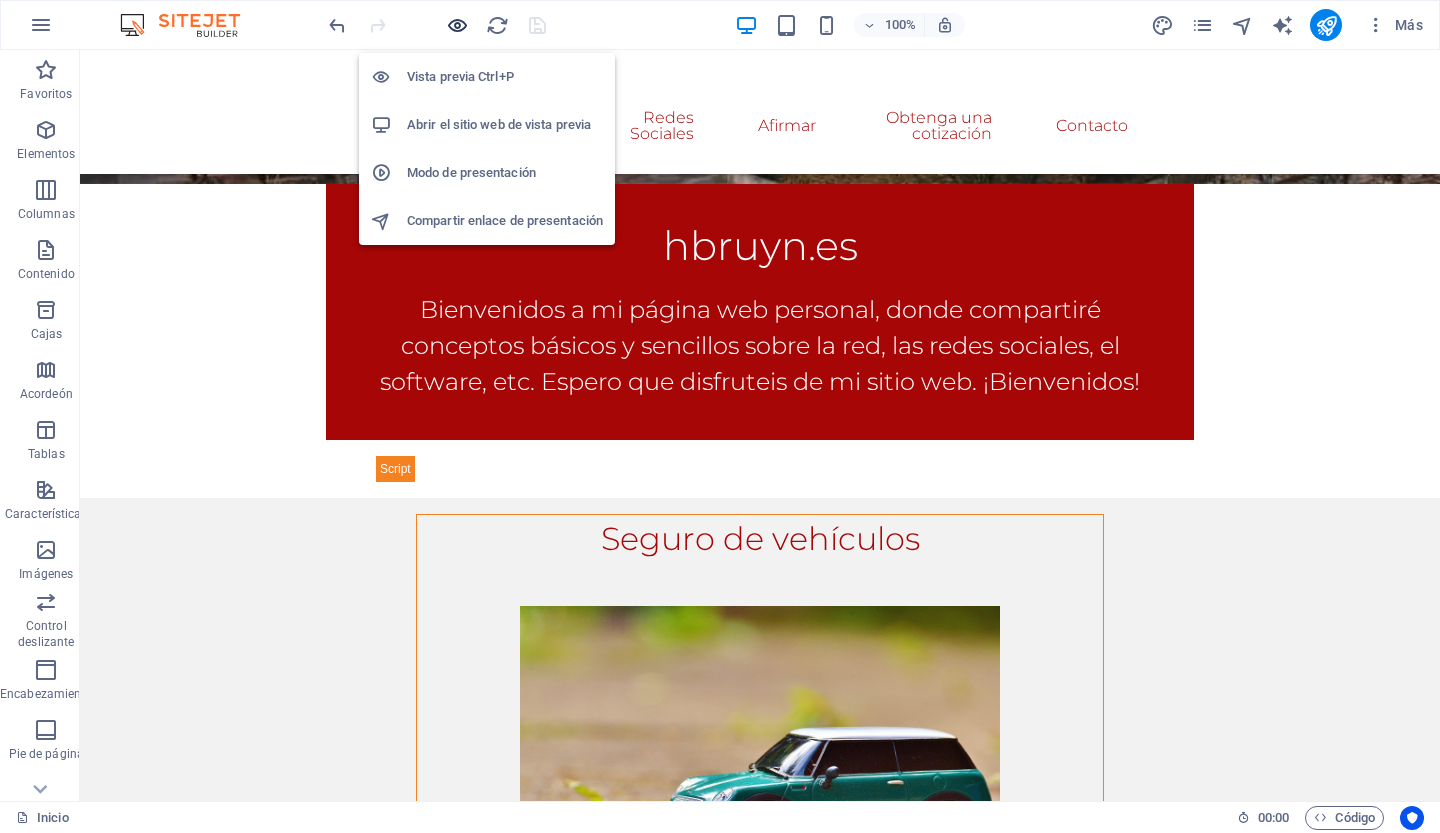 scroll, scrollTop: 724, scrollLeft: 5, axis: both 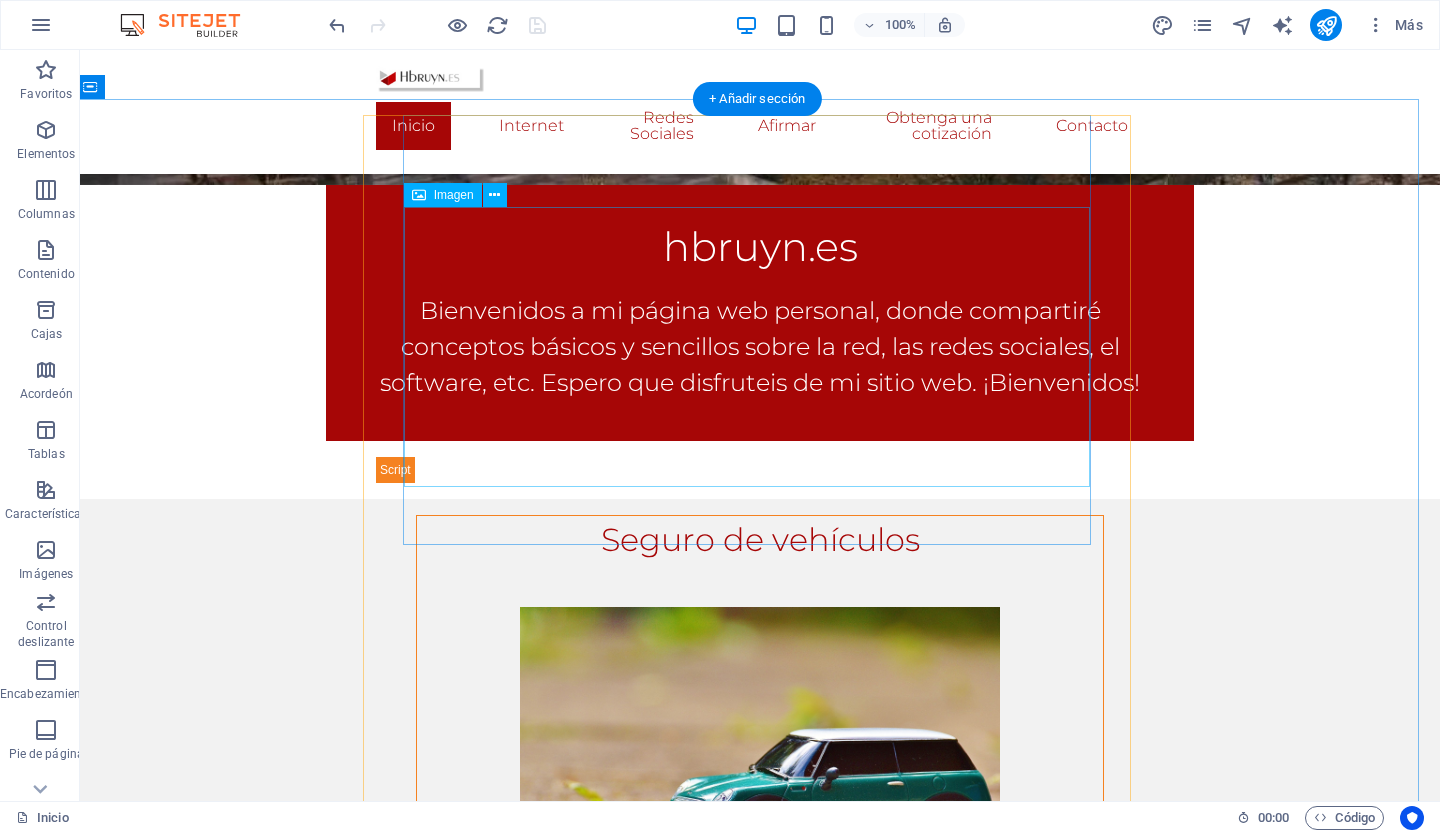 click at bounding box center [760, 747] 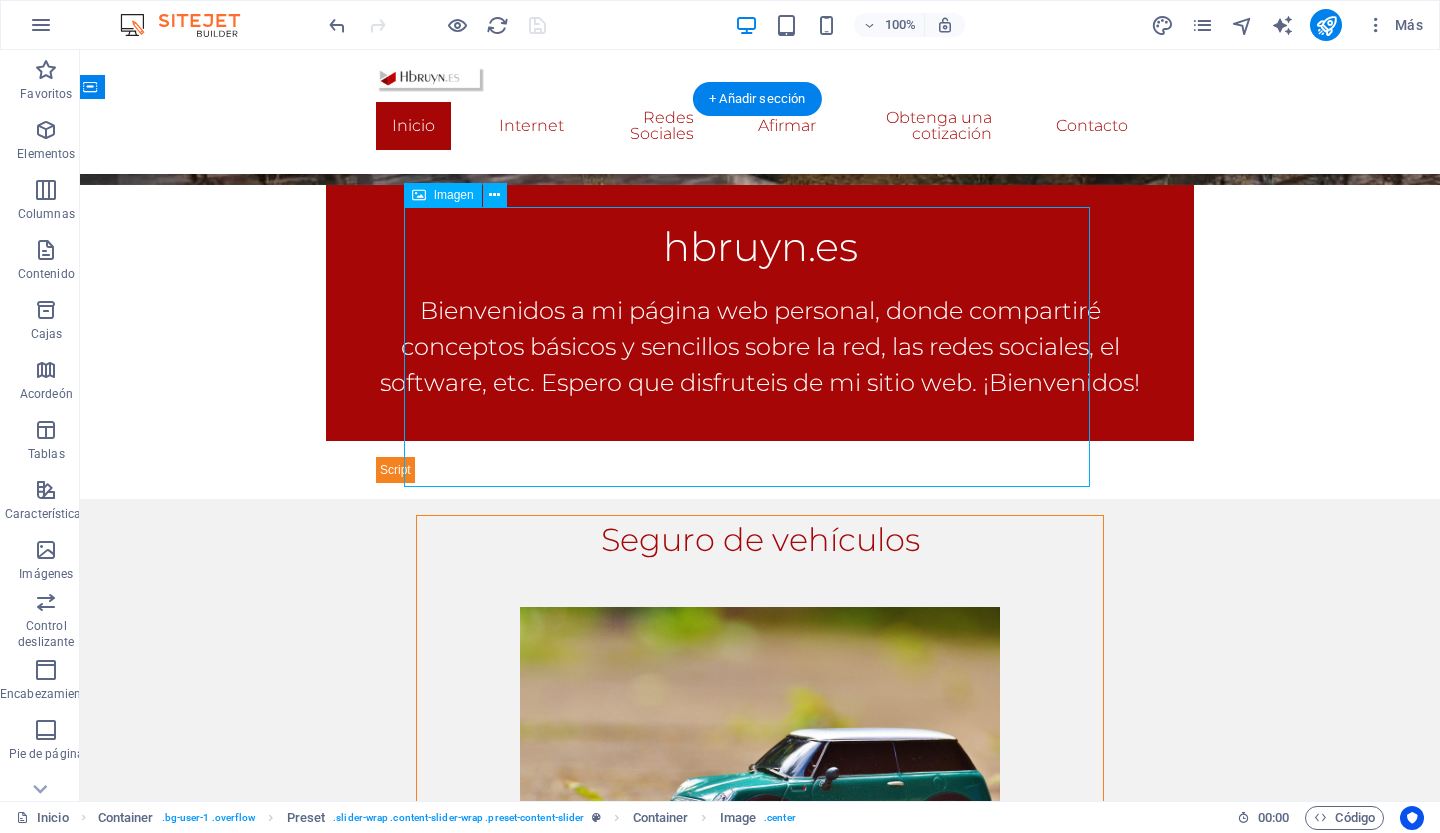click at bounding box center (760, 747) 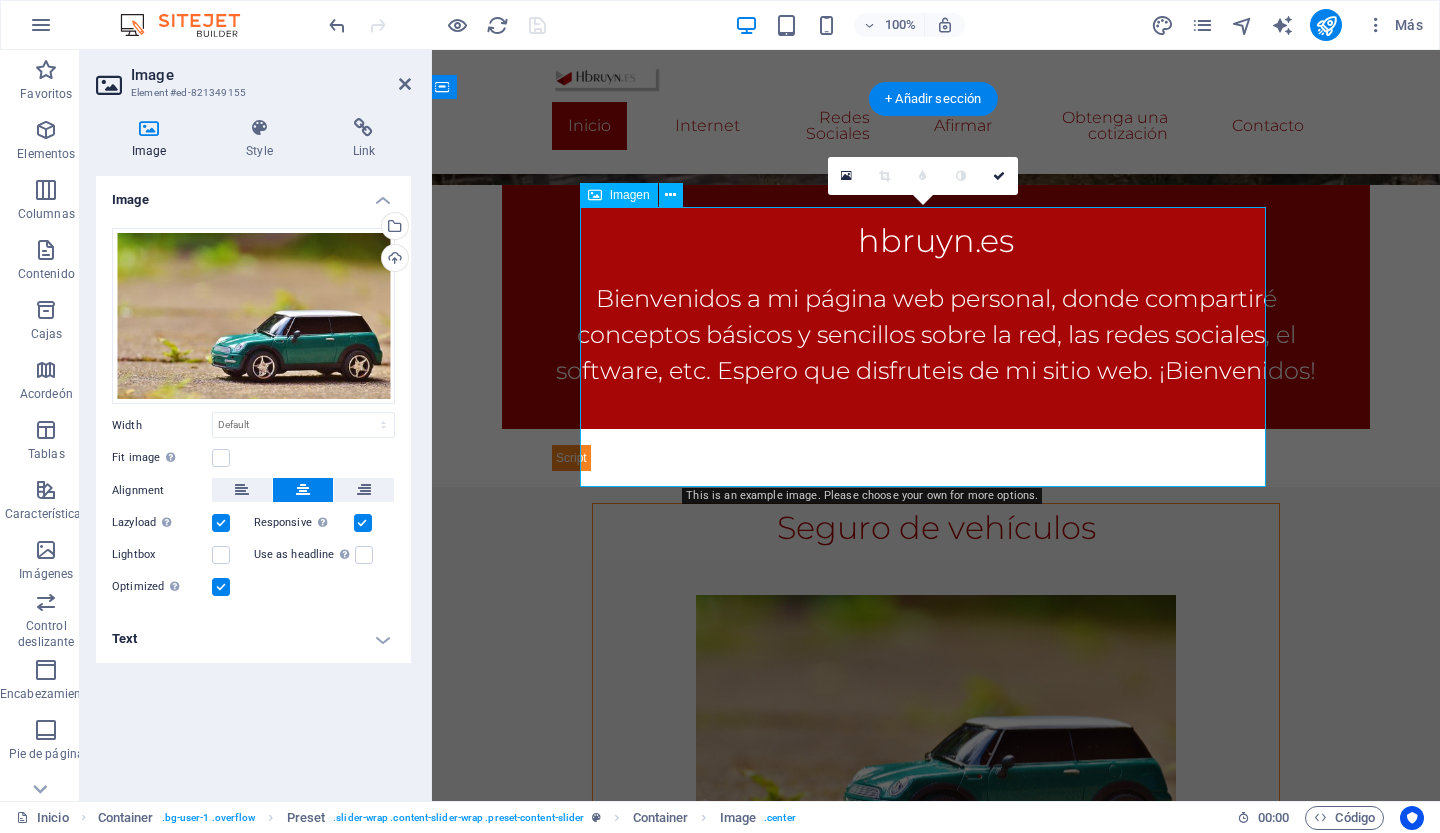 scroll, scrollTop: 712, scrollLeft: 5, axis: both 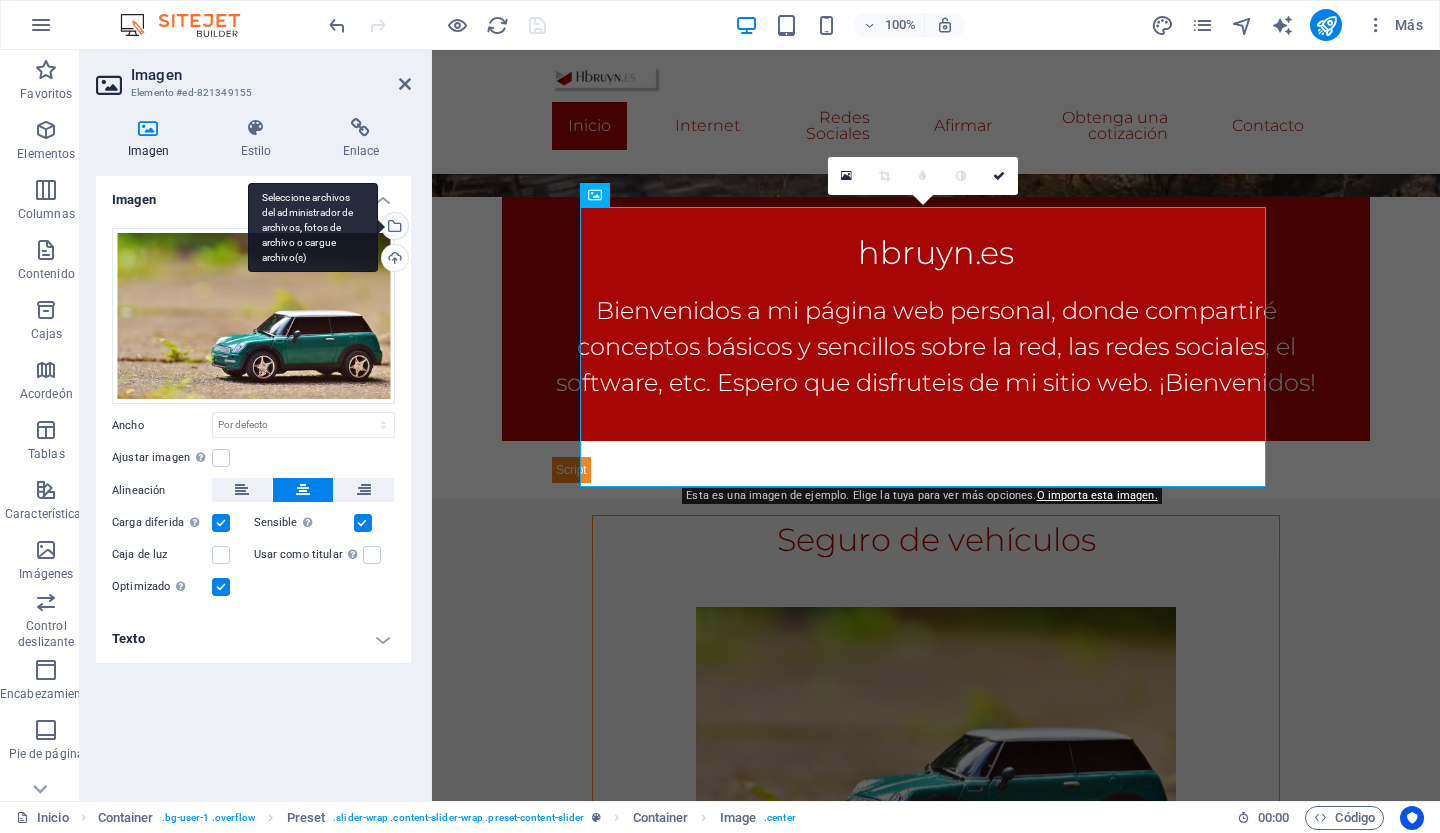 click on "Seleccione archivos del administrador de archivos, fotos de archivo o cargue archivo(s)" at bounding box center [393, 228] 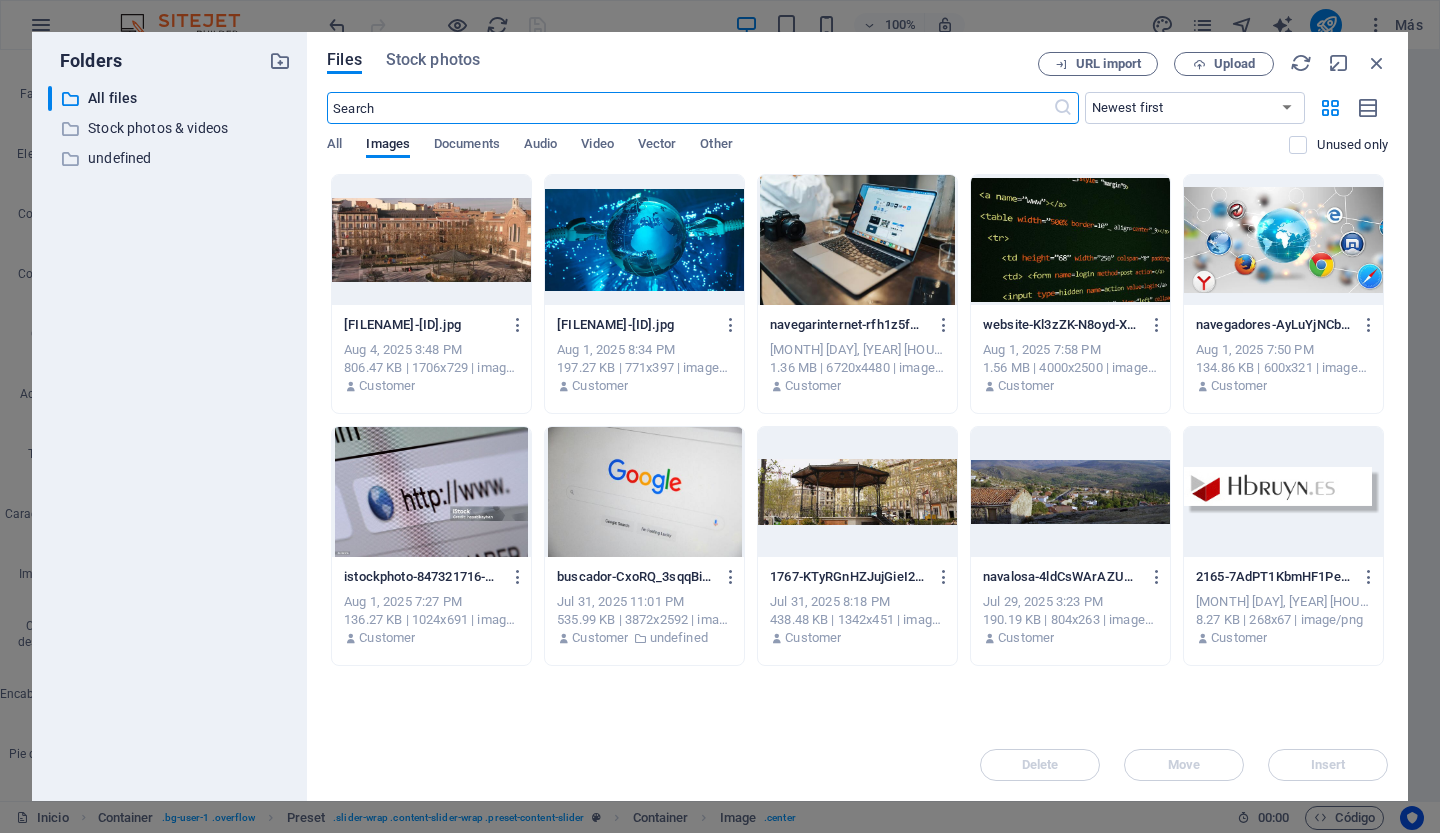 scroll, scrollTop: 1174, scrollLeft: 5, axis: both 